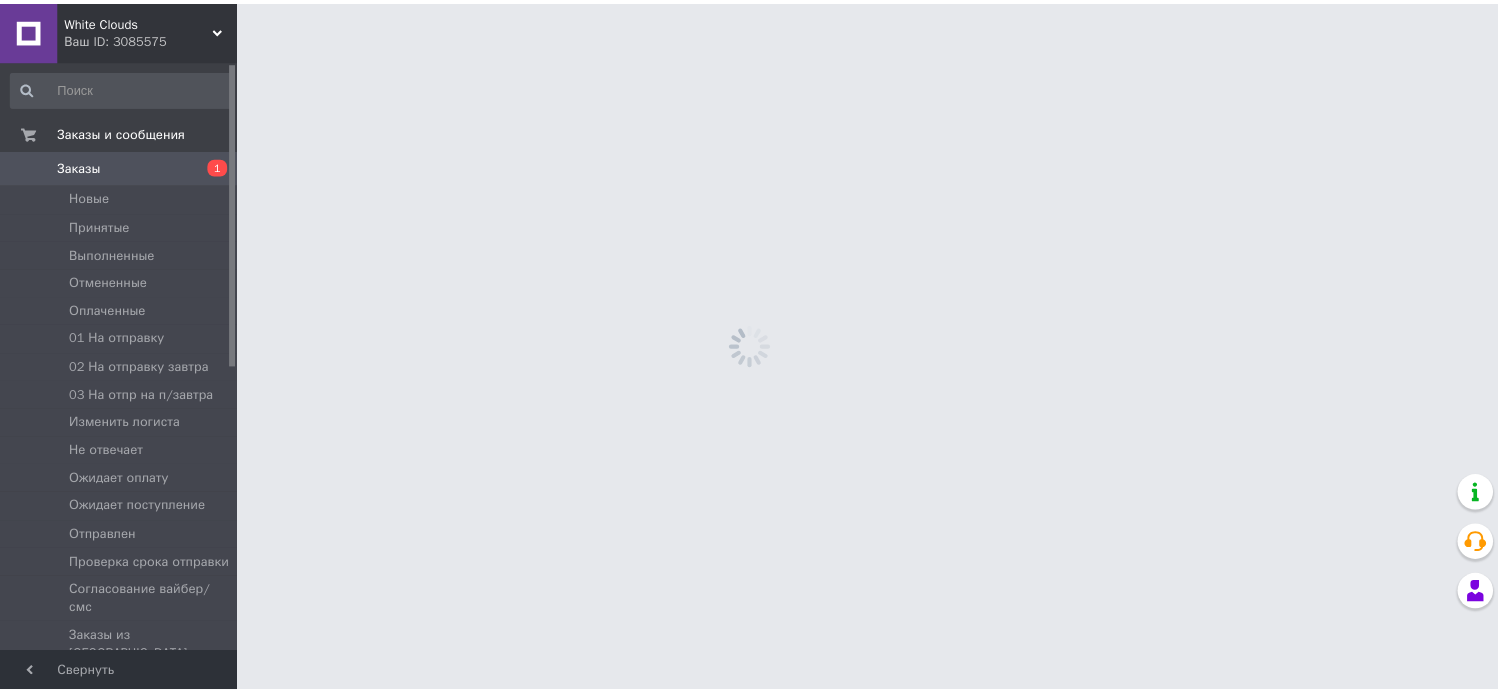 scroll, scrollTop: 0, scrollLeft: 0, axis: both 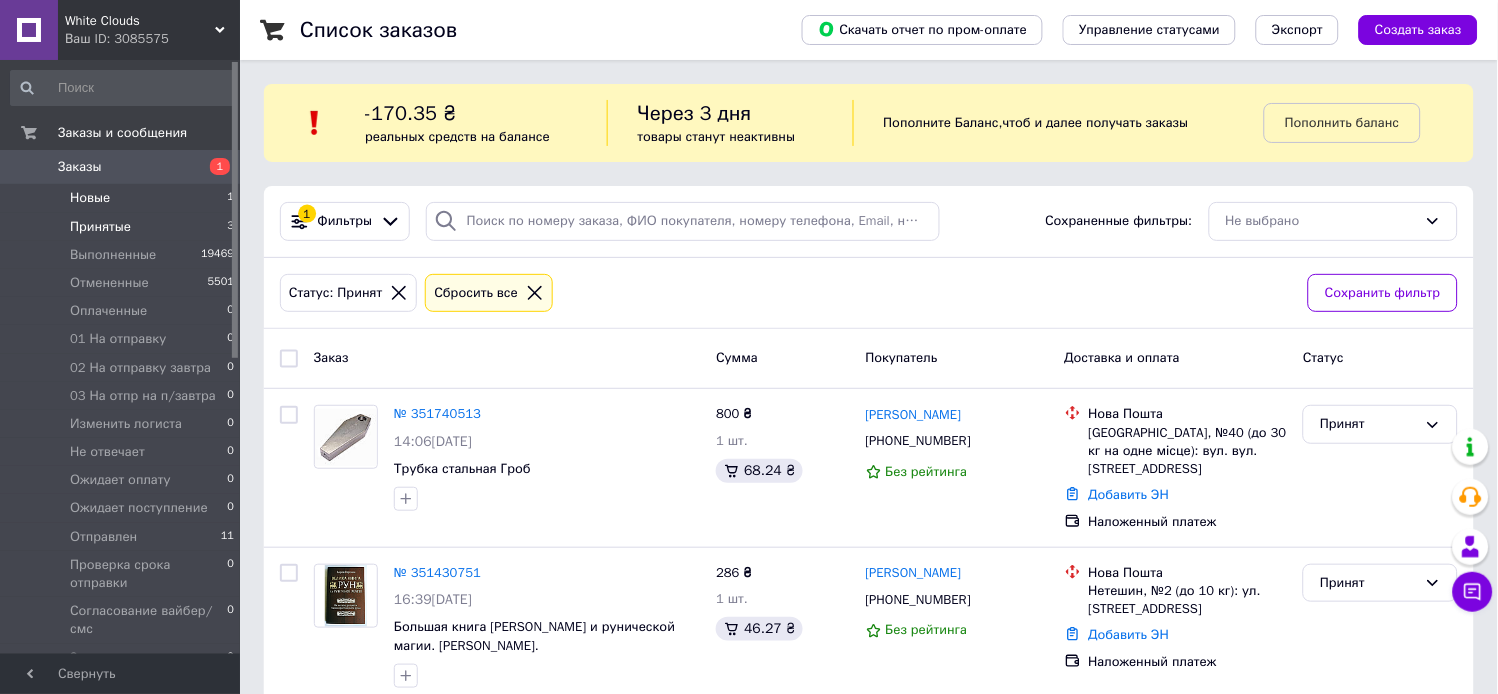 click on "Новые 1" at bounding box center [123, 198] 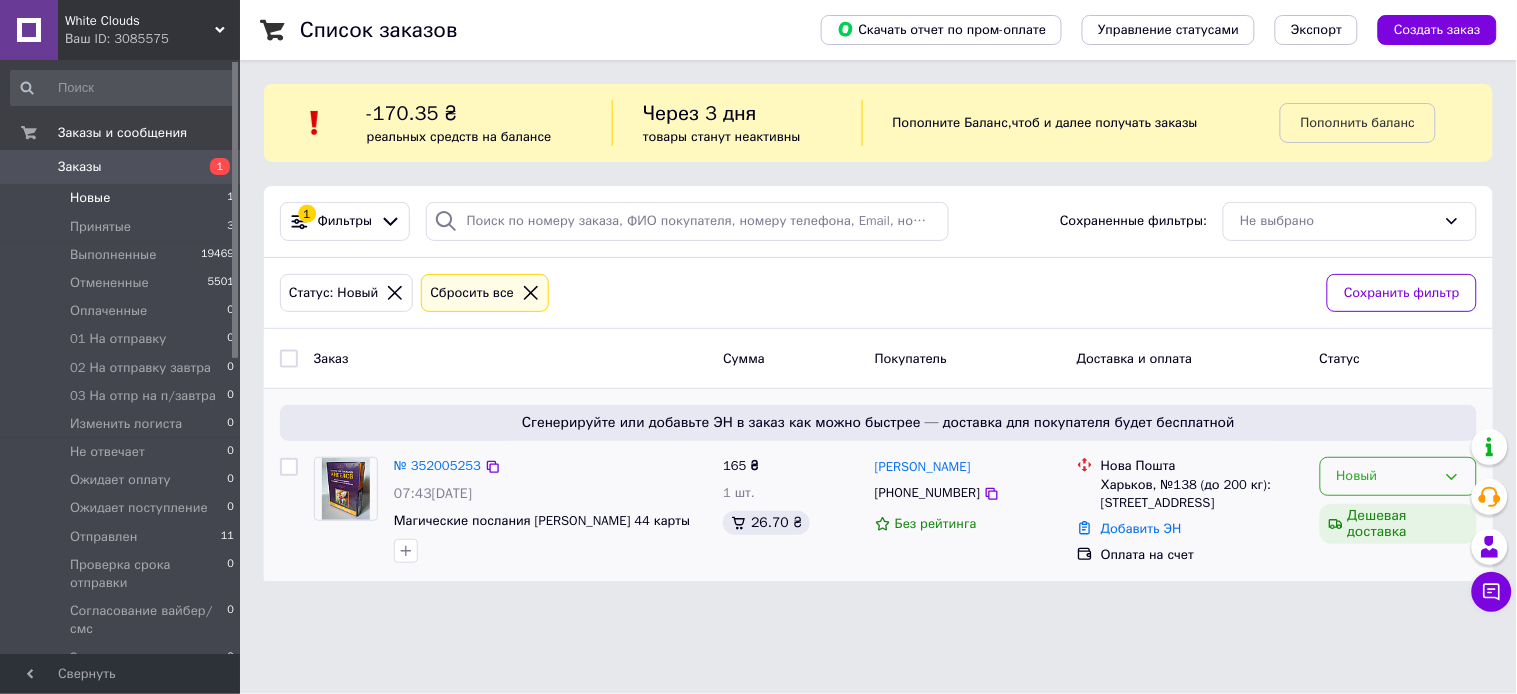 click on "Новый" at bounding box center (1386, 476) 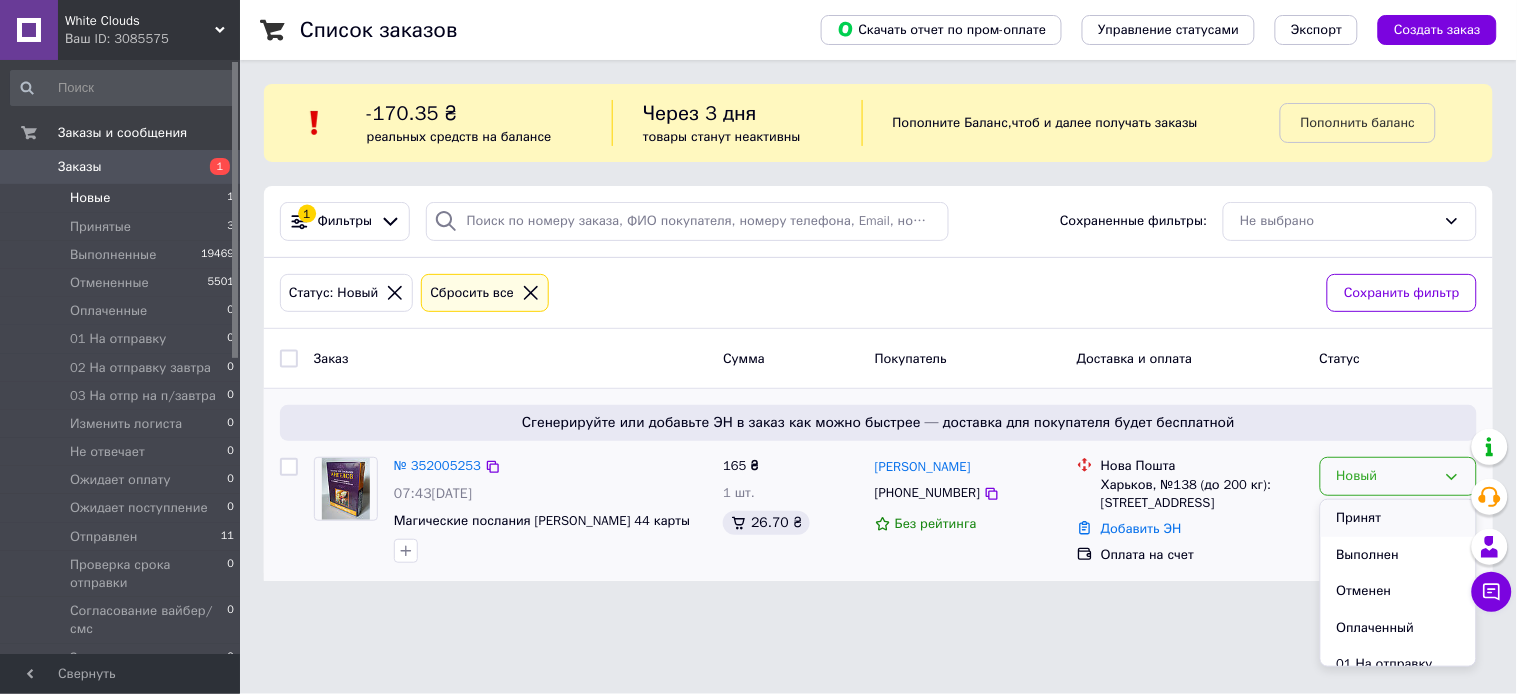 click on "Принят" at bounding box center [1398, 518] 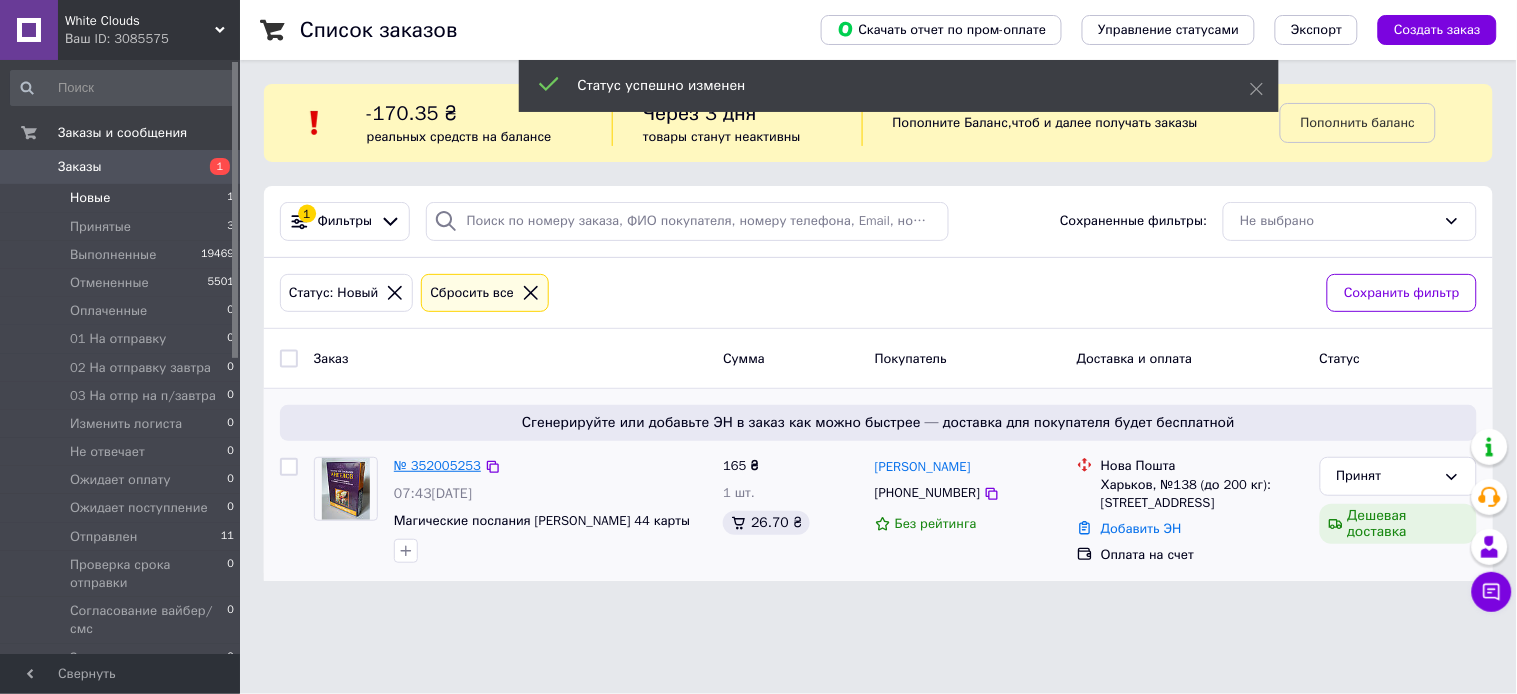 click on "№ 352005253" at bounding box center (437, 465) 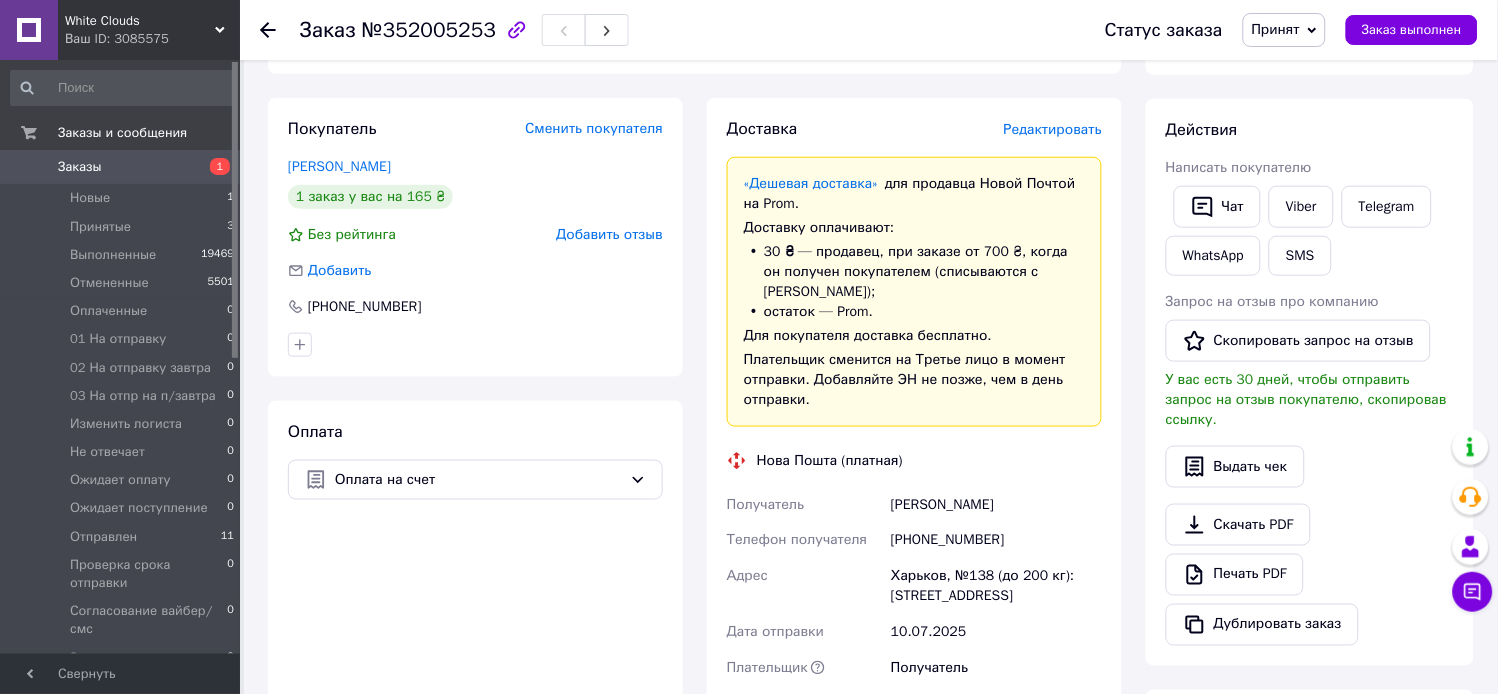 scroll, scrollTop: 333, scrollLeft: 0, axis: vertical 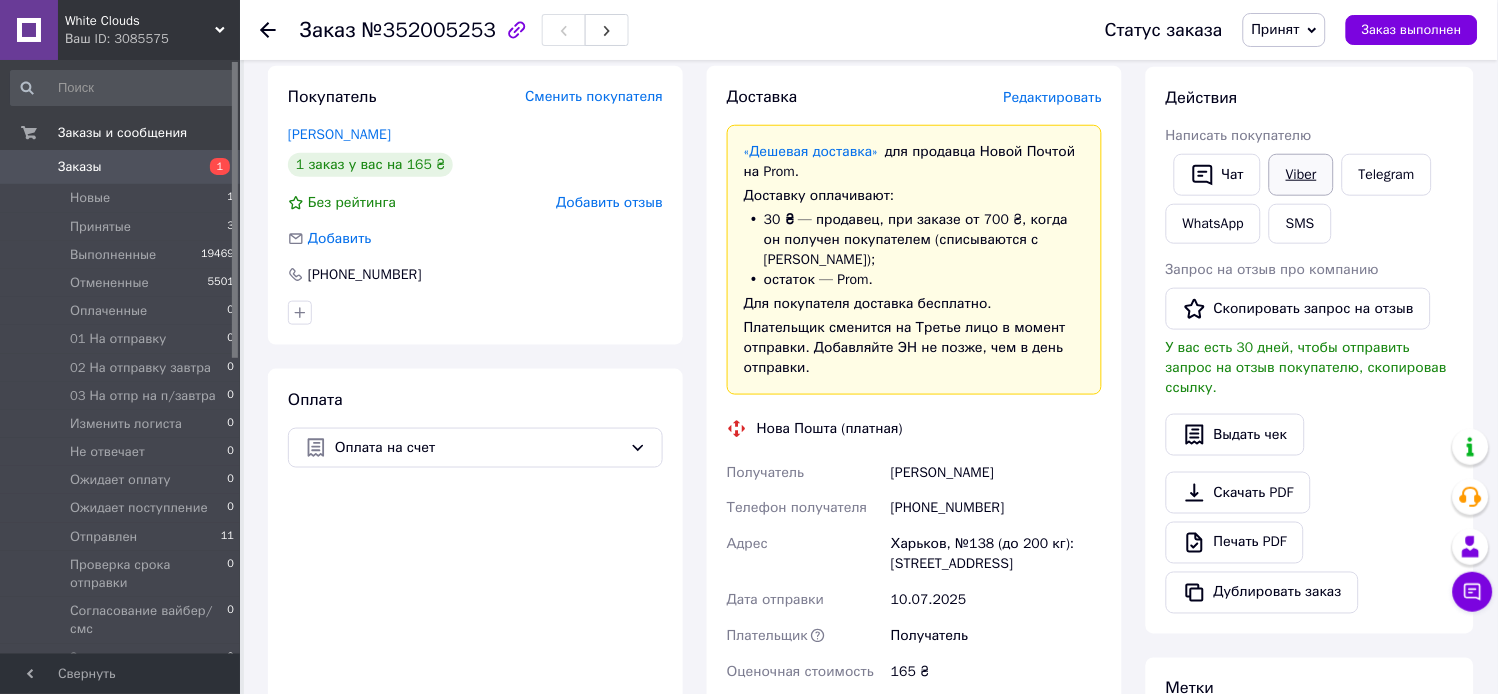 click on "Viber" at bounding box center (1301, 175) 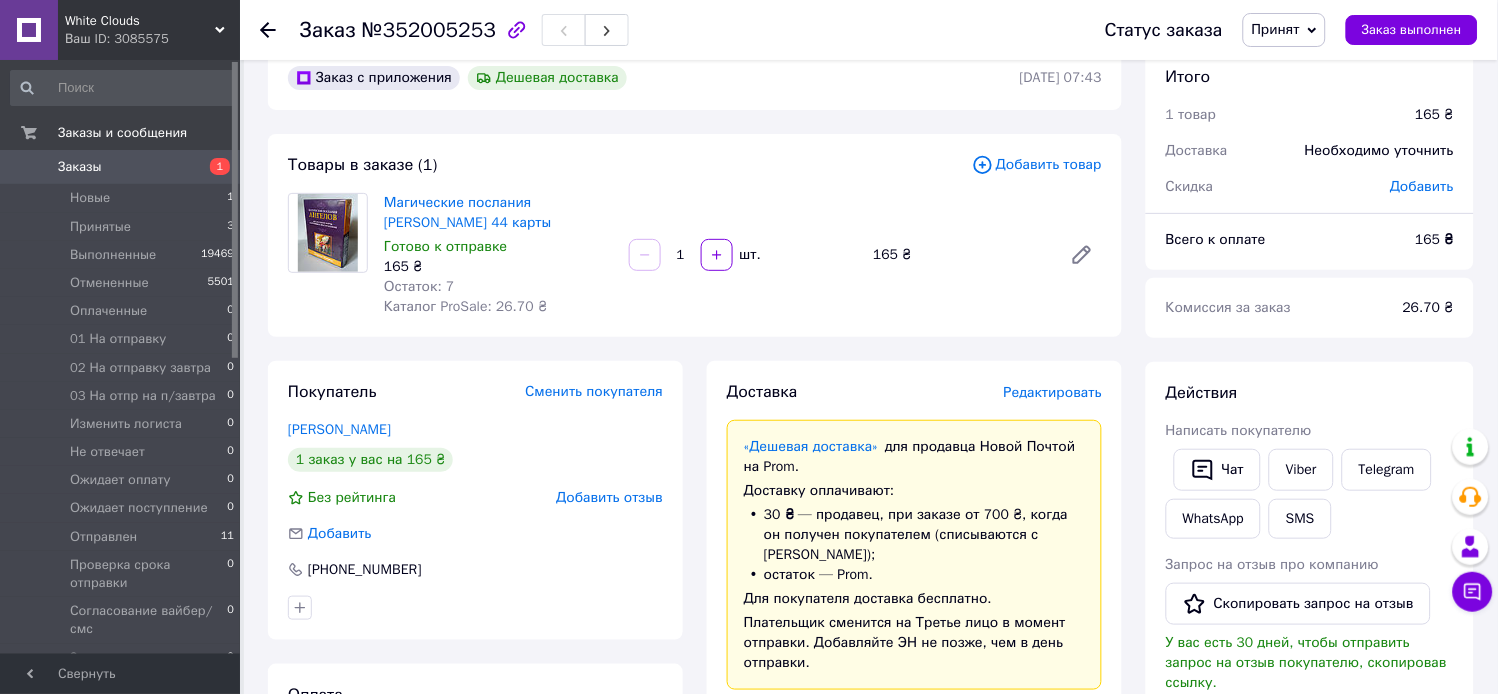 scroll, scrollTop: 0, scrollLeft: 0, axis: both 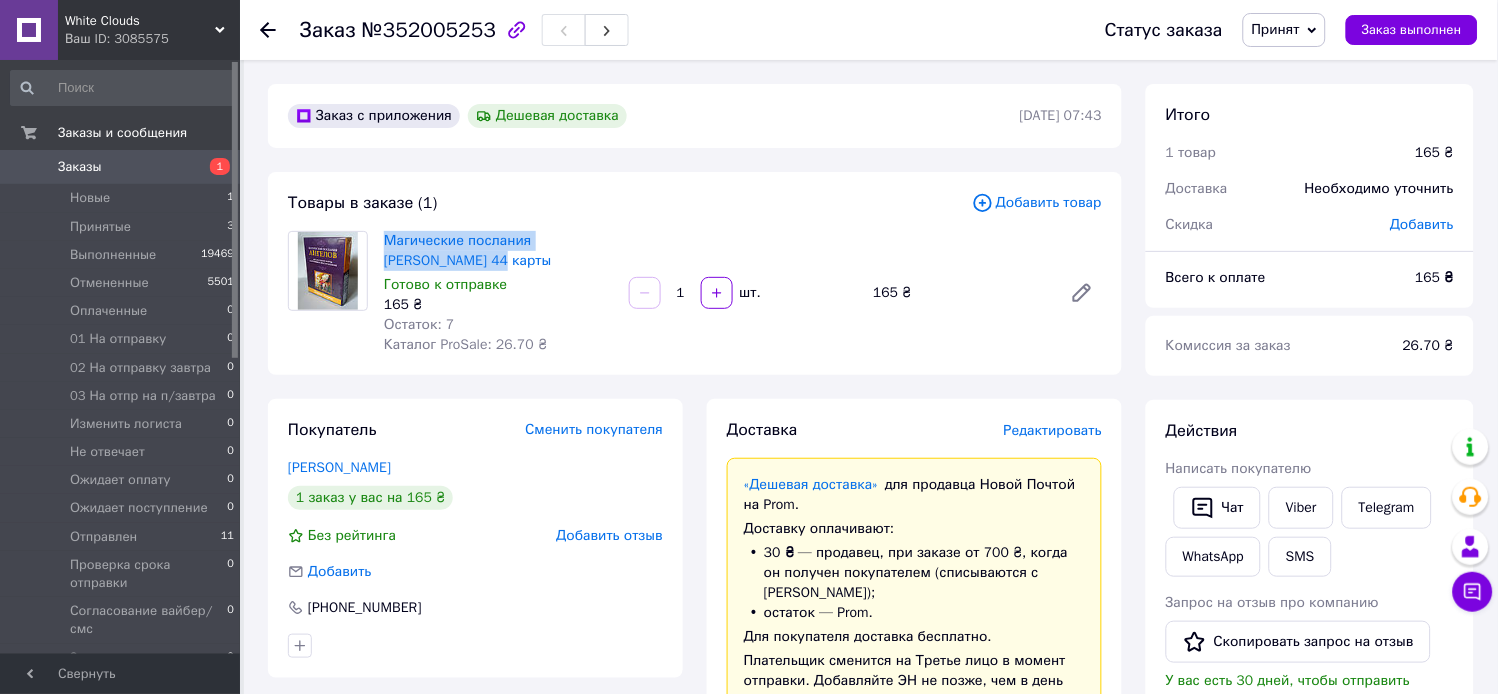 drag, startPoint x: 376, startPoint y: 245, endPoint x: 433, endPoint y: 257, distance: 58.249462 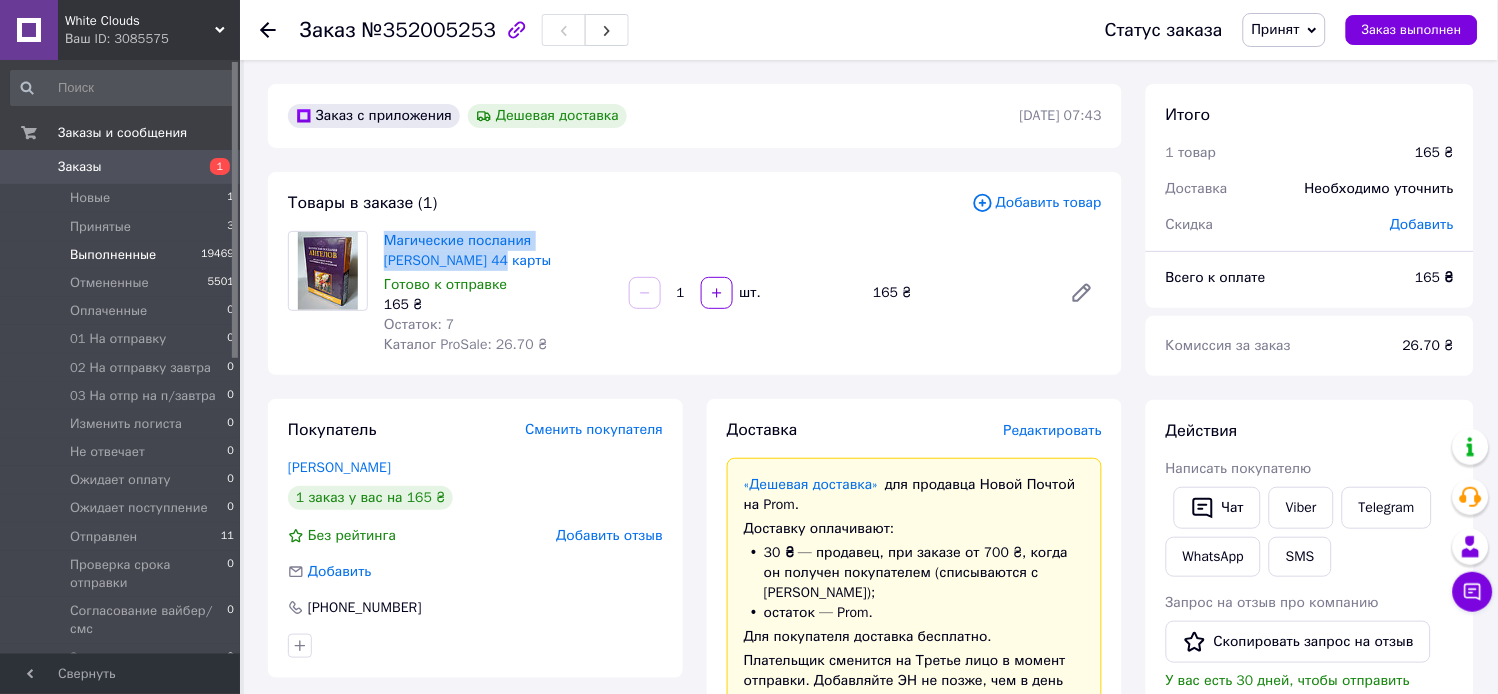 click on "Выполненные 19469" at bounding box center [123, 255] 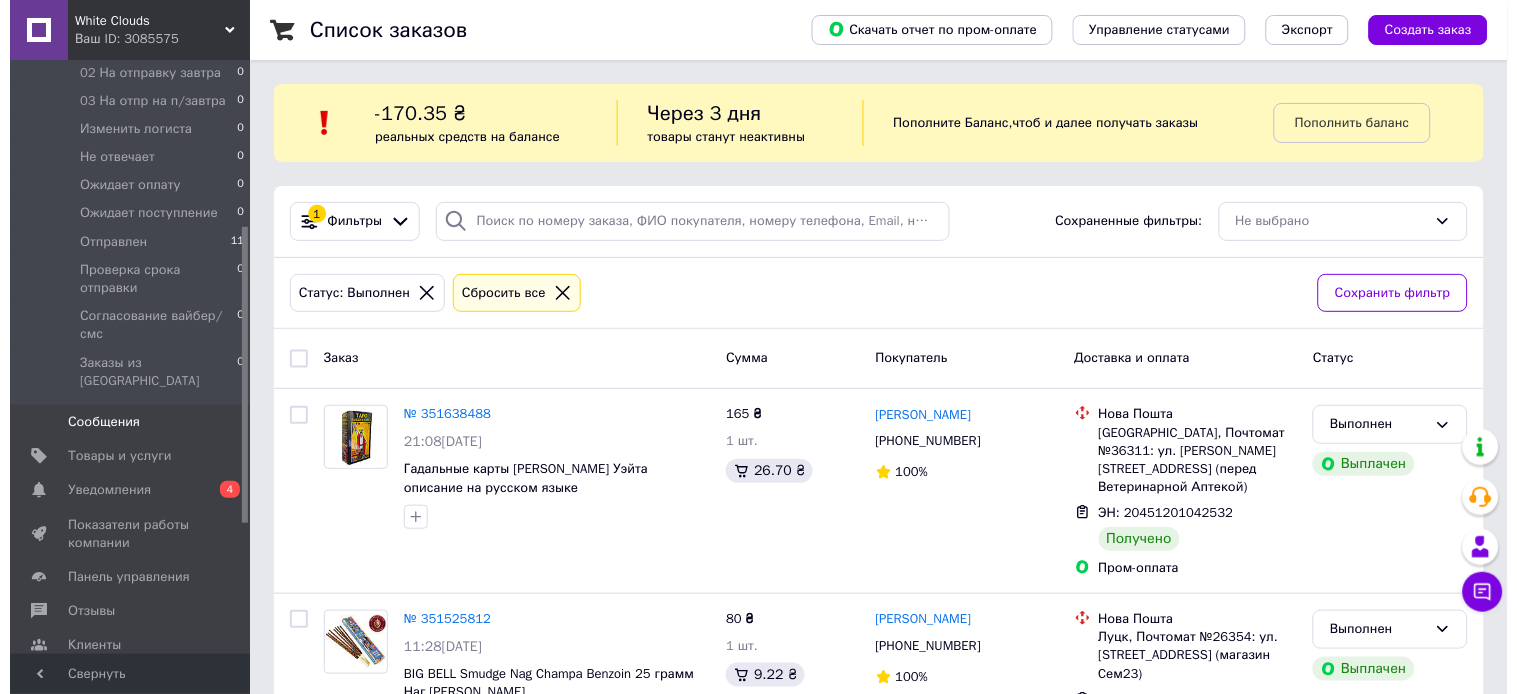 scroll, scrollTop: 333, scrollLeft: 0, axis: vertical 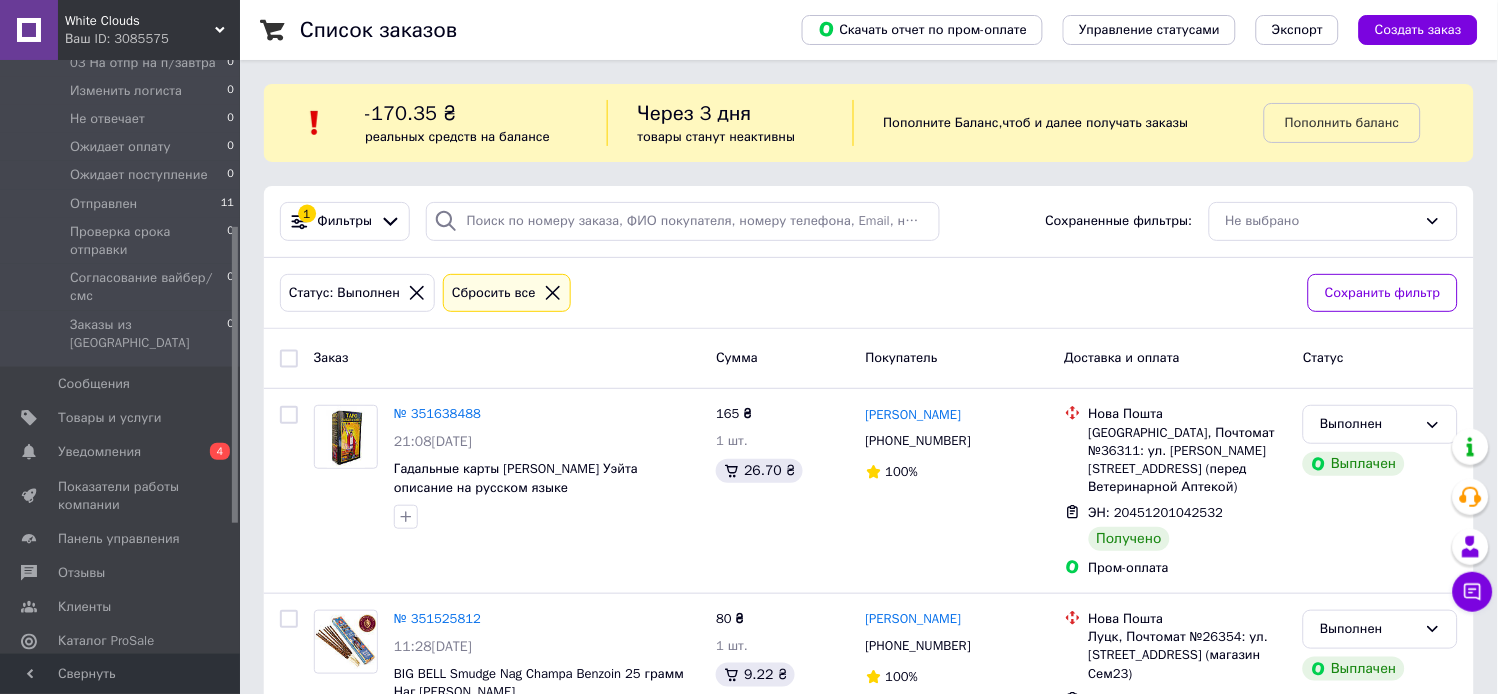 click on "Уведомления 0 4" at bounding box center (123, 452) 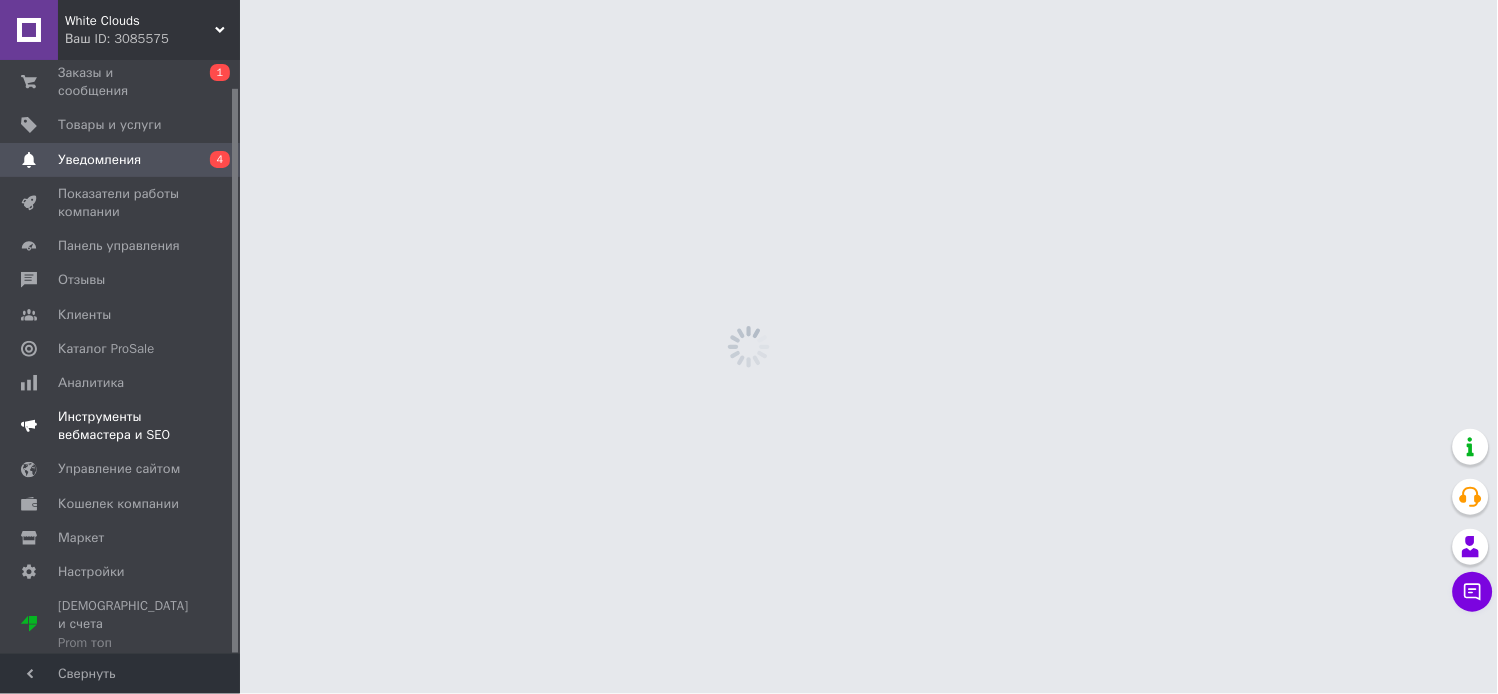 scroll, scrollTop: 28, scrollLeft: 0, axis: vertical 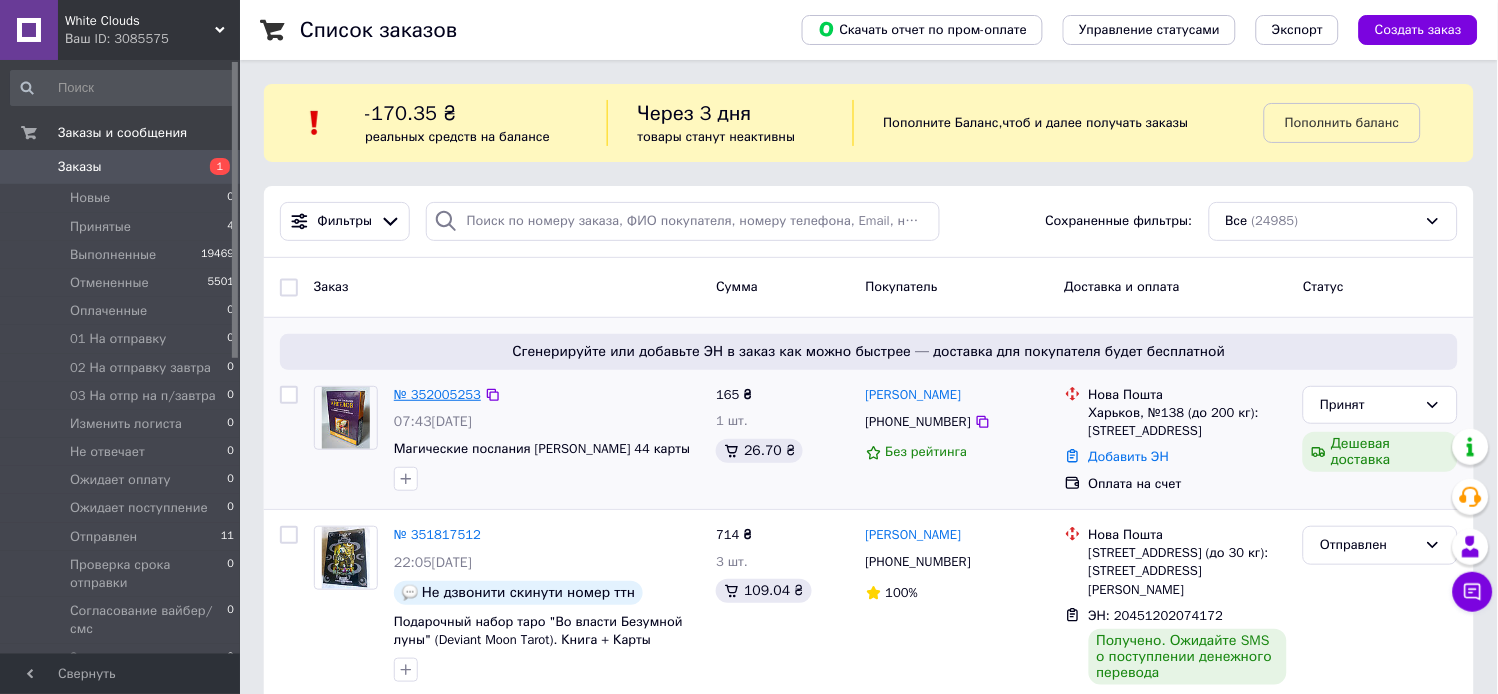 click on "№ 352005253" at bounding box center (437, 394) 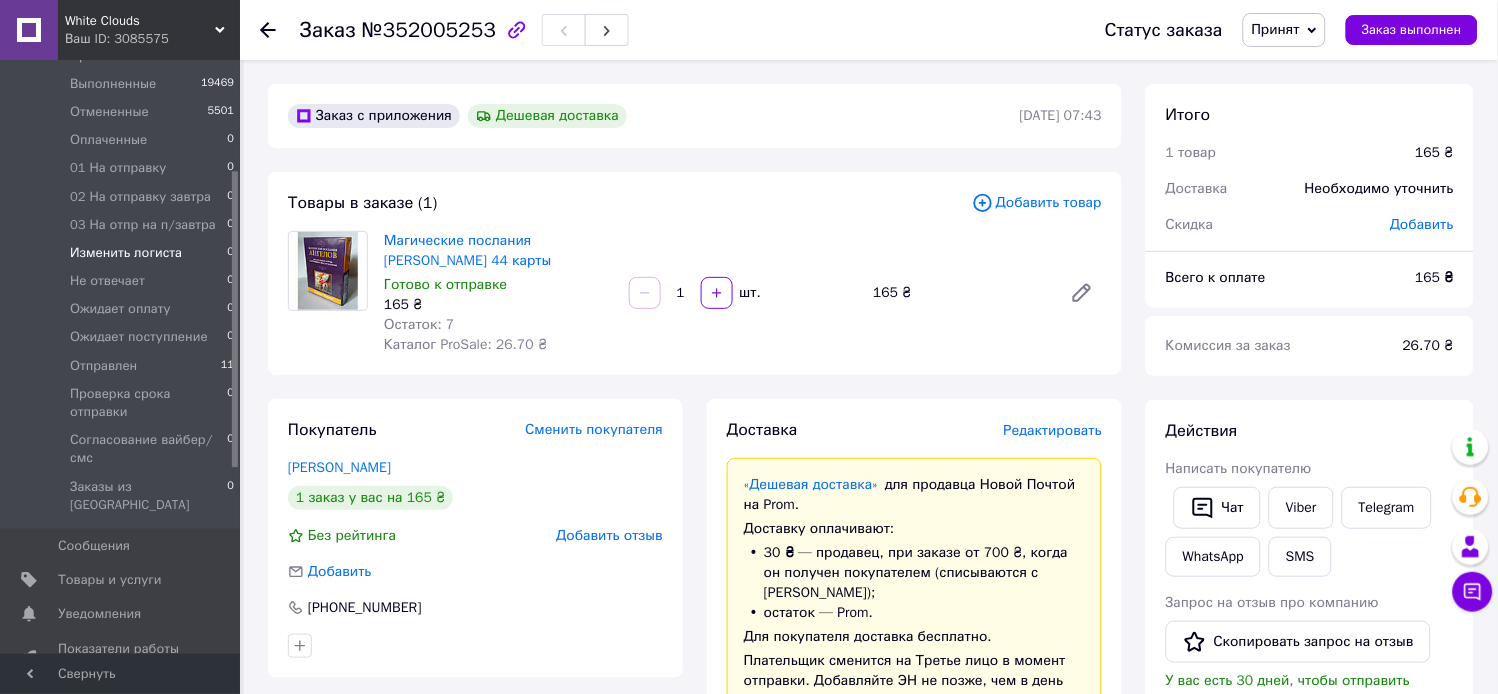 scroll, scrollTop: 222, scrollLeft: 0, axis: vertical 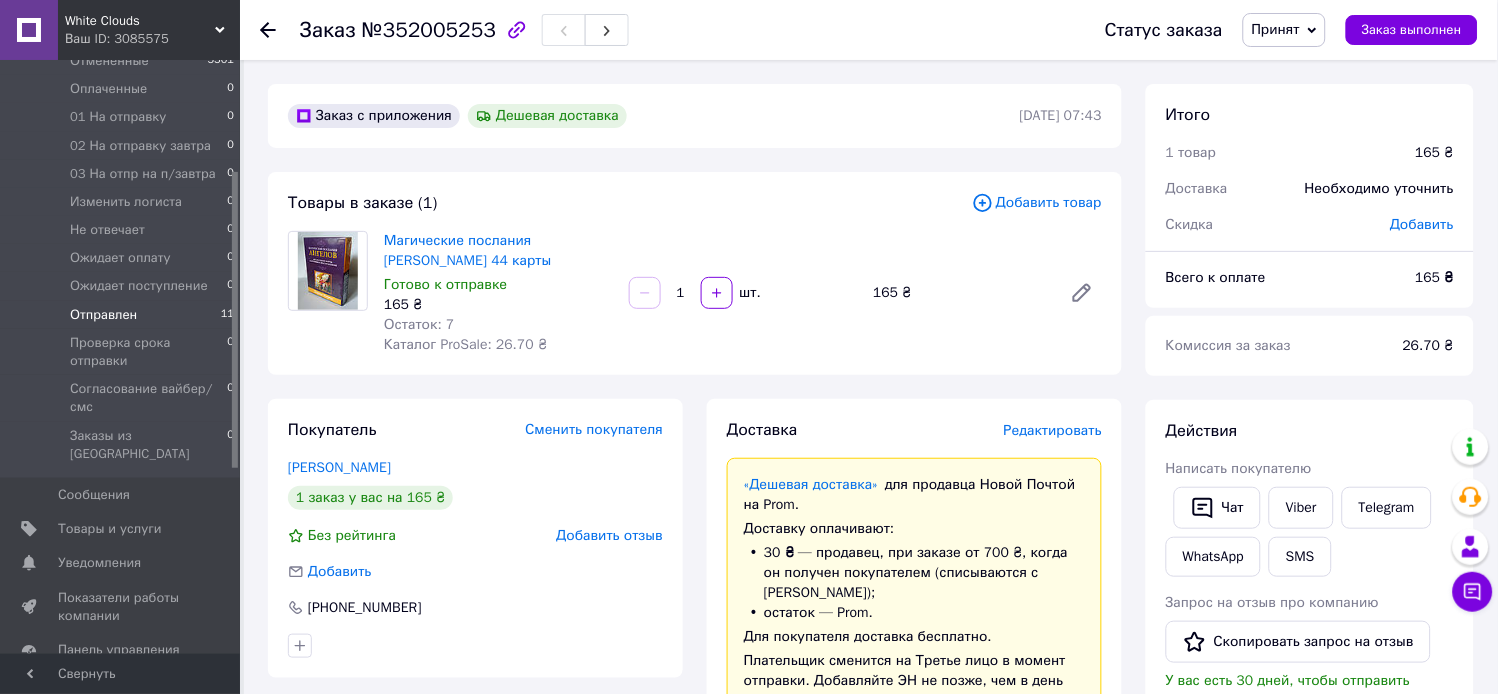 click on "Отправлен" at bounding box center [103, 315] 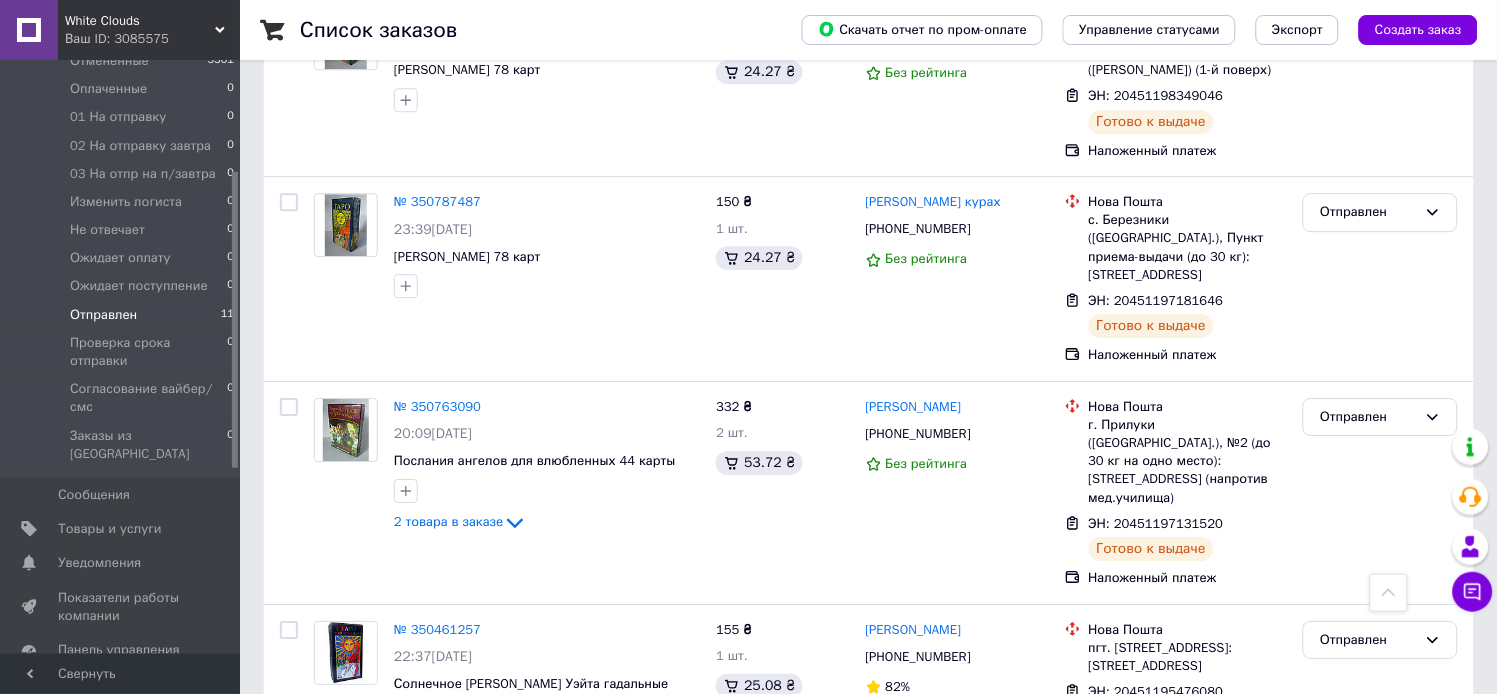 scroll, scrollTop: 1221, scrollLeft: 0, axis: vertical 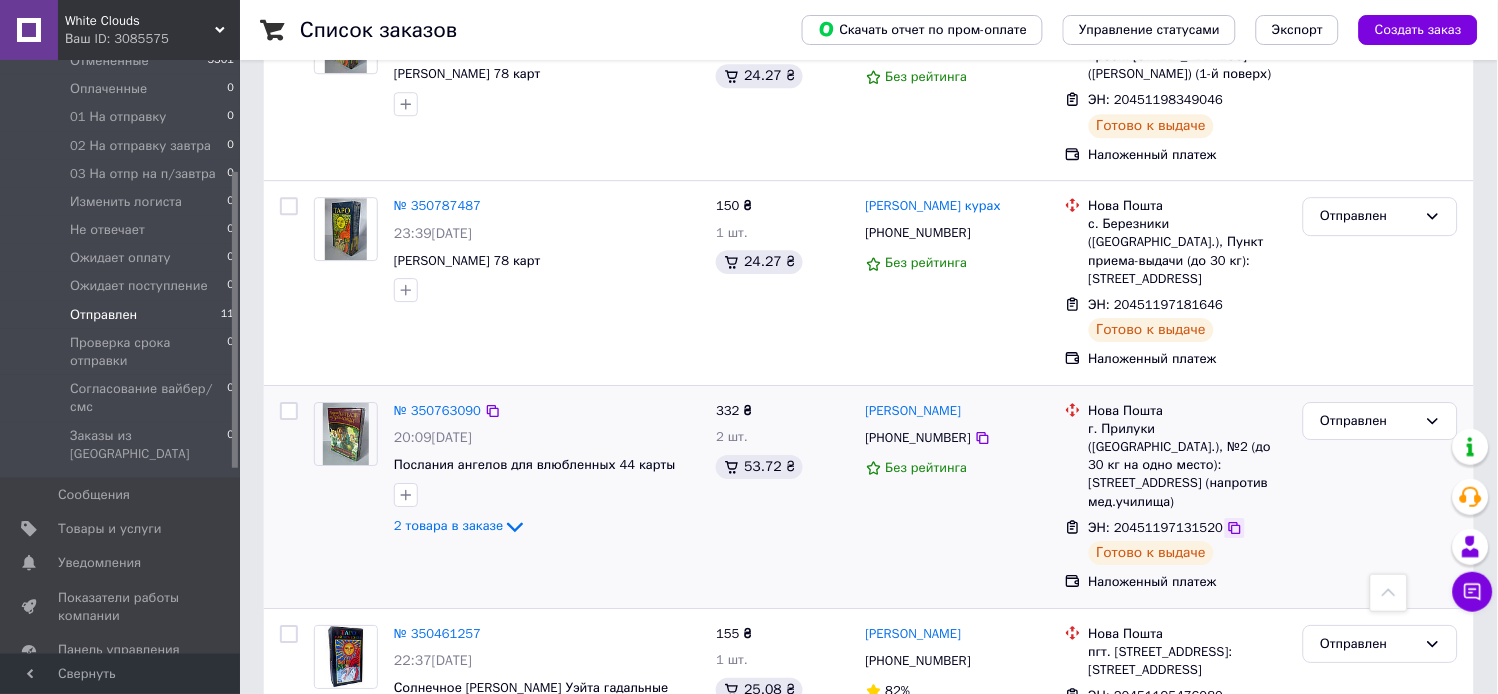 click 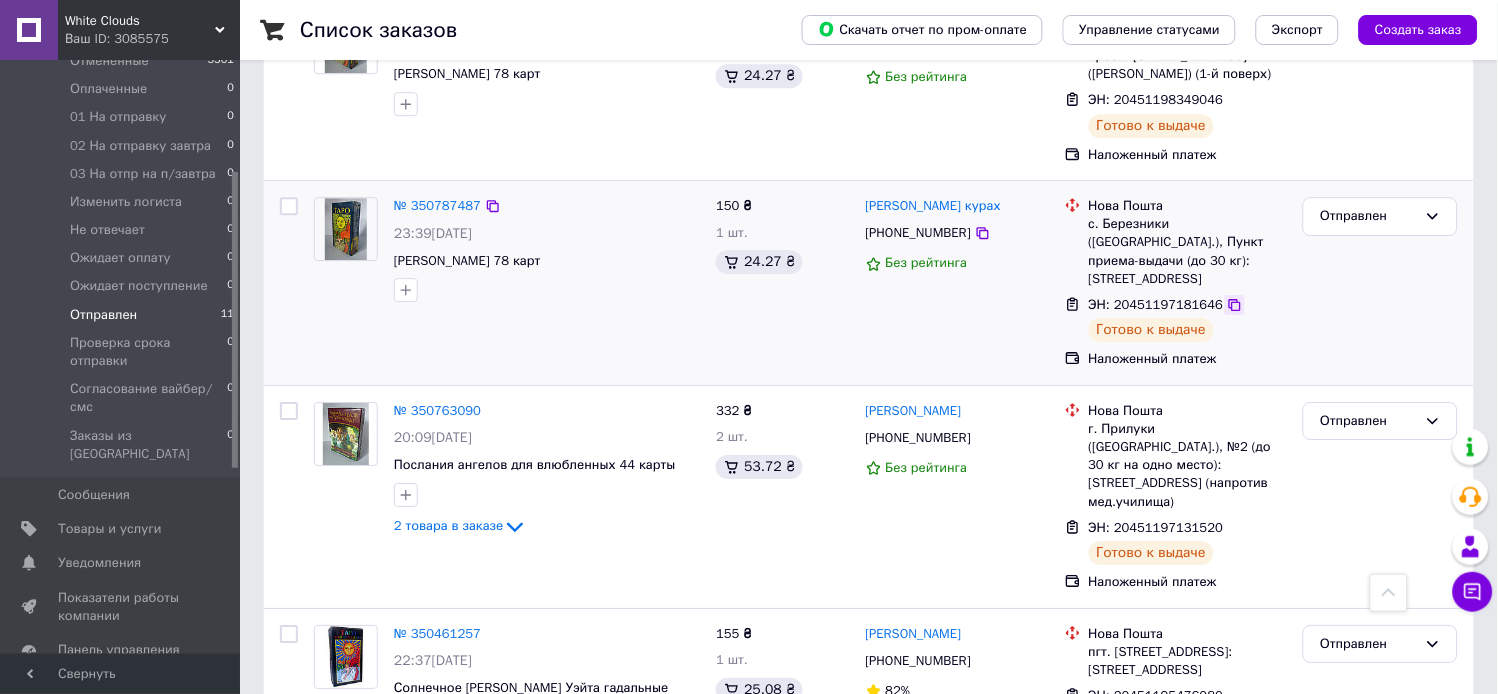 click 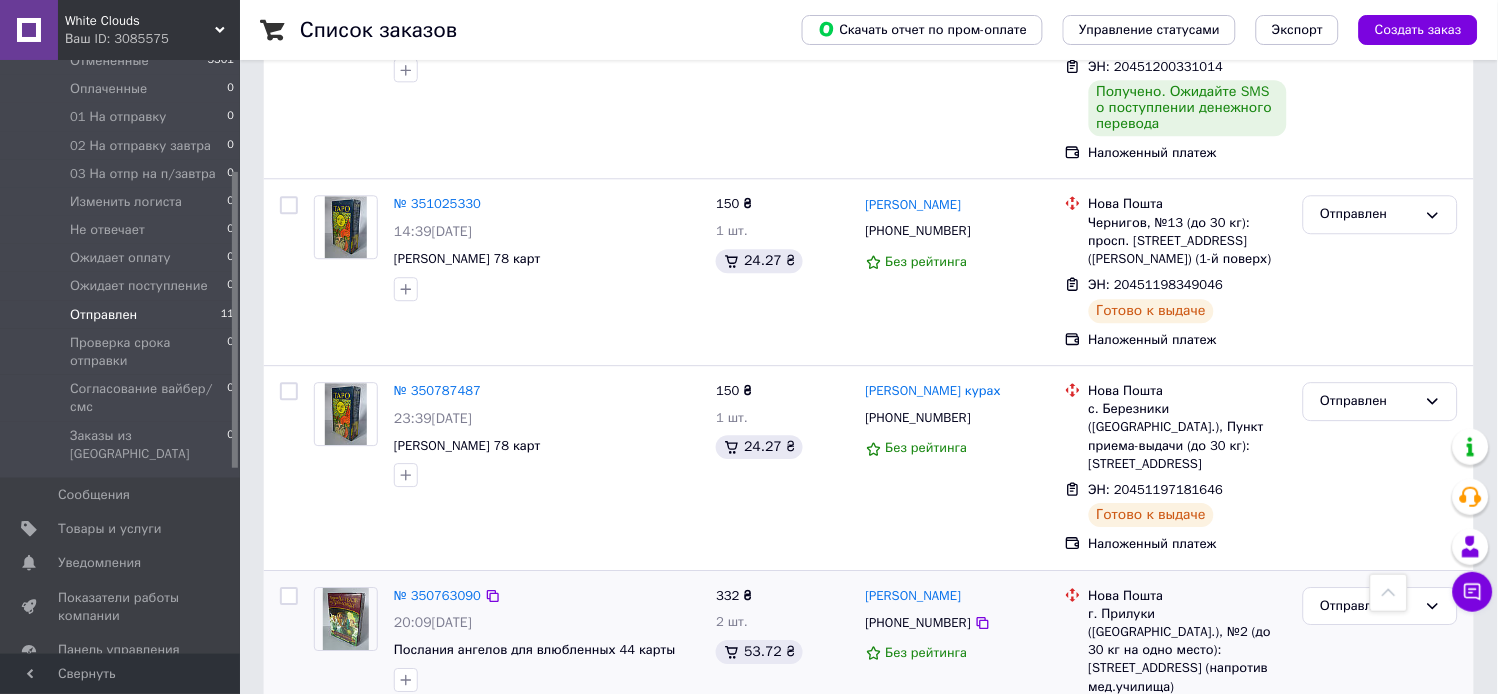 scroll, scrollTop: 998, scrollLeft: 0, axis: vertical 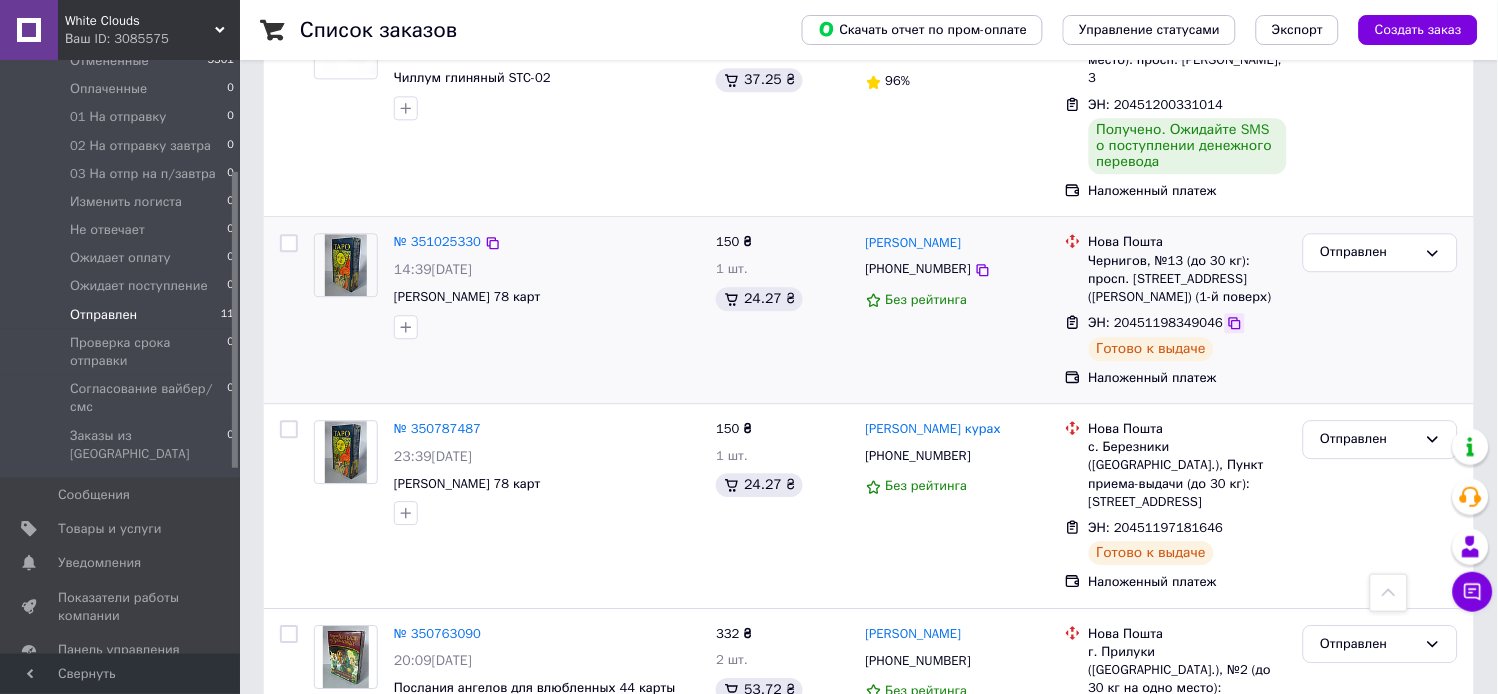 click 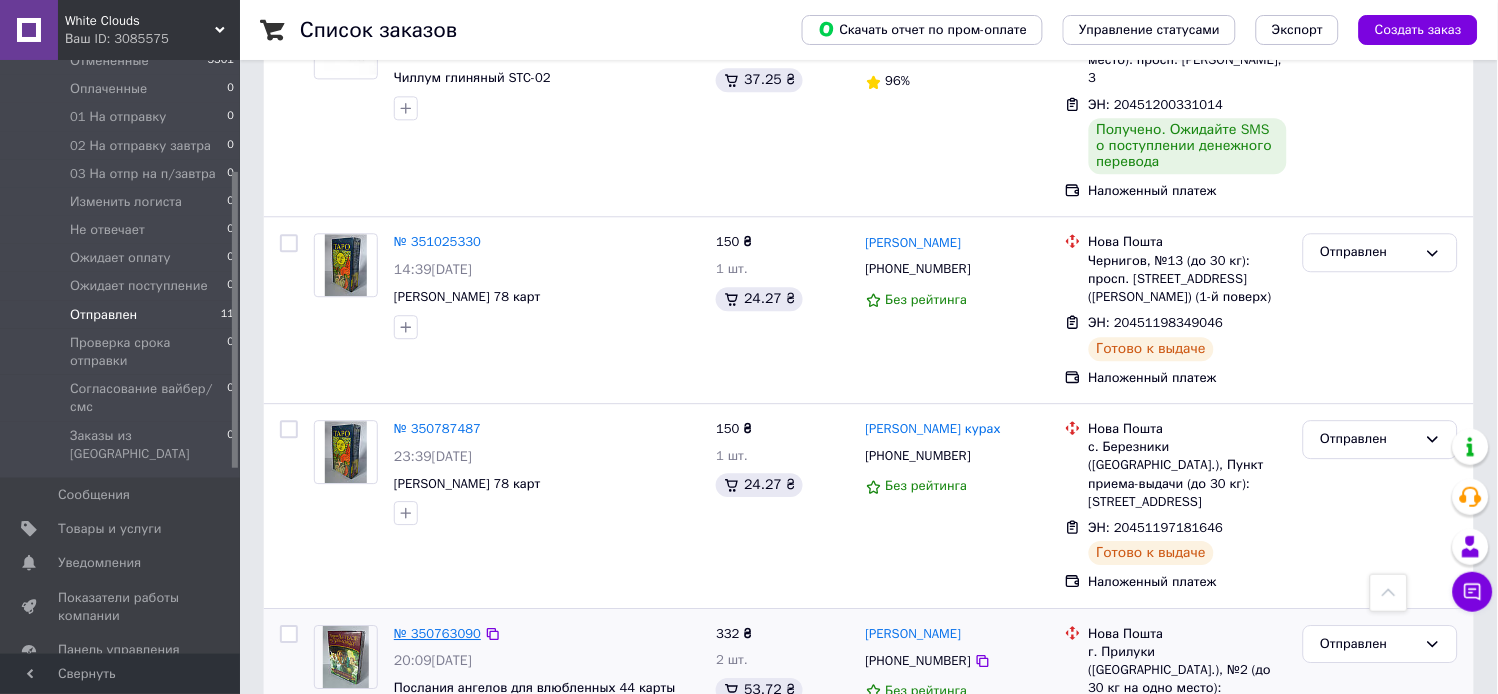 click on "№ 350763090" at bounding box center [437, 633] 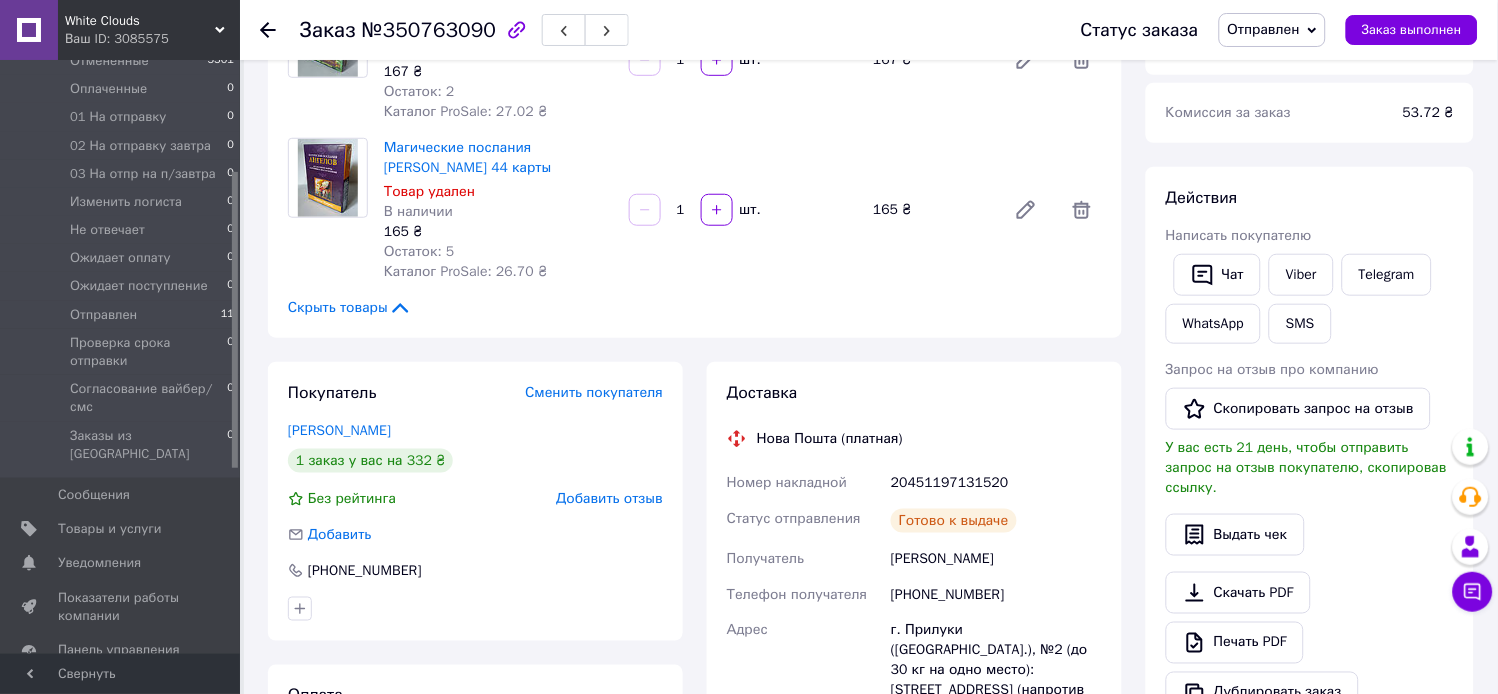 scroll, scrollTop: 221, scrollLeft: 0, axis: vertical 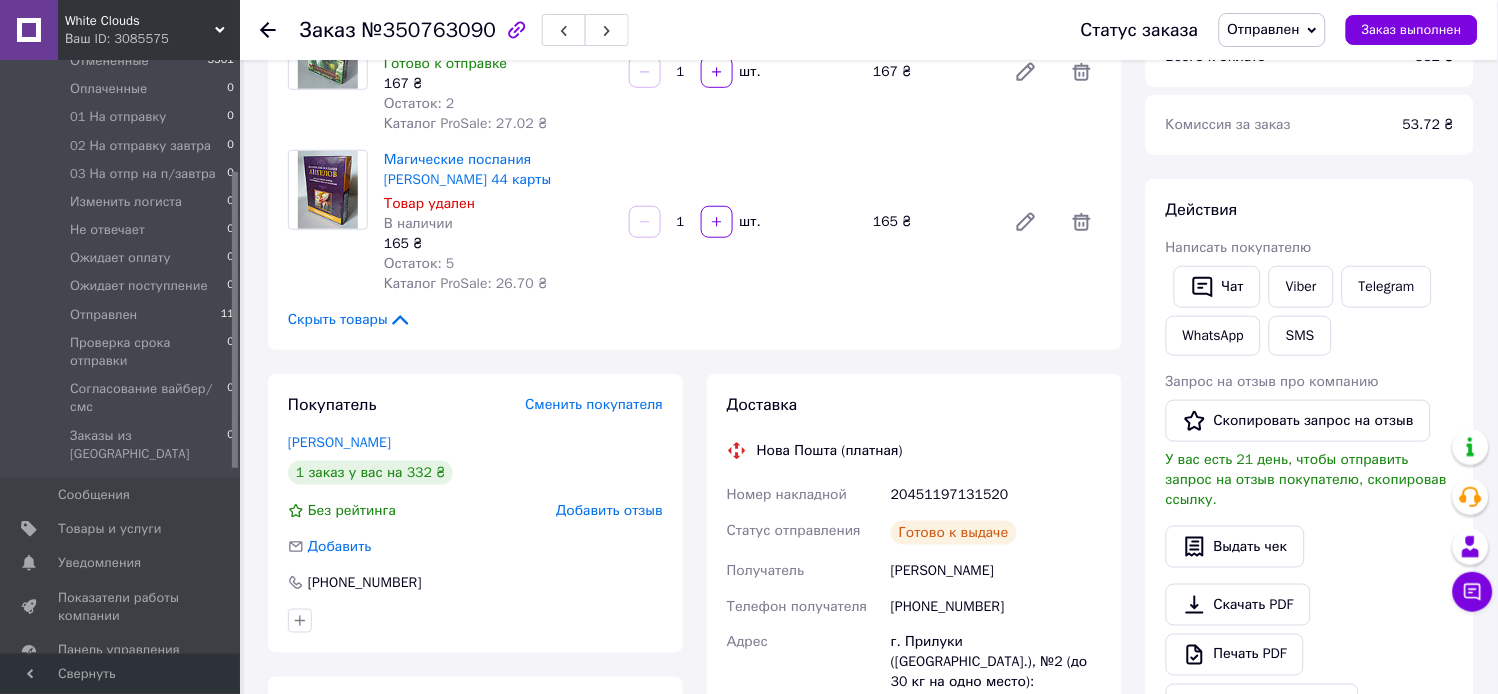 click on "Самусенко Ірина" at bounding box center (339, 442) 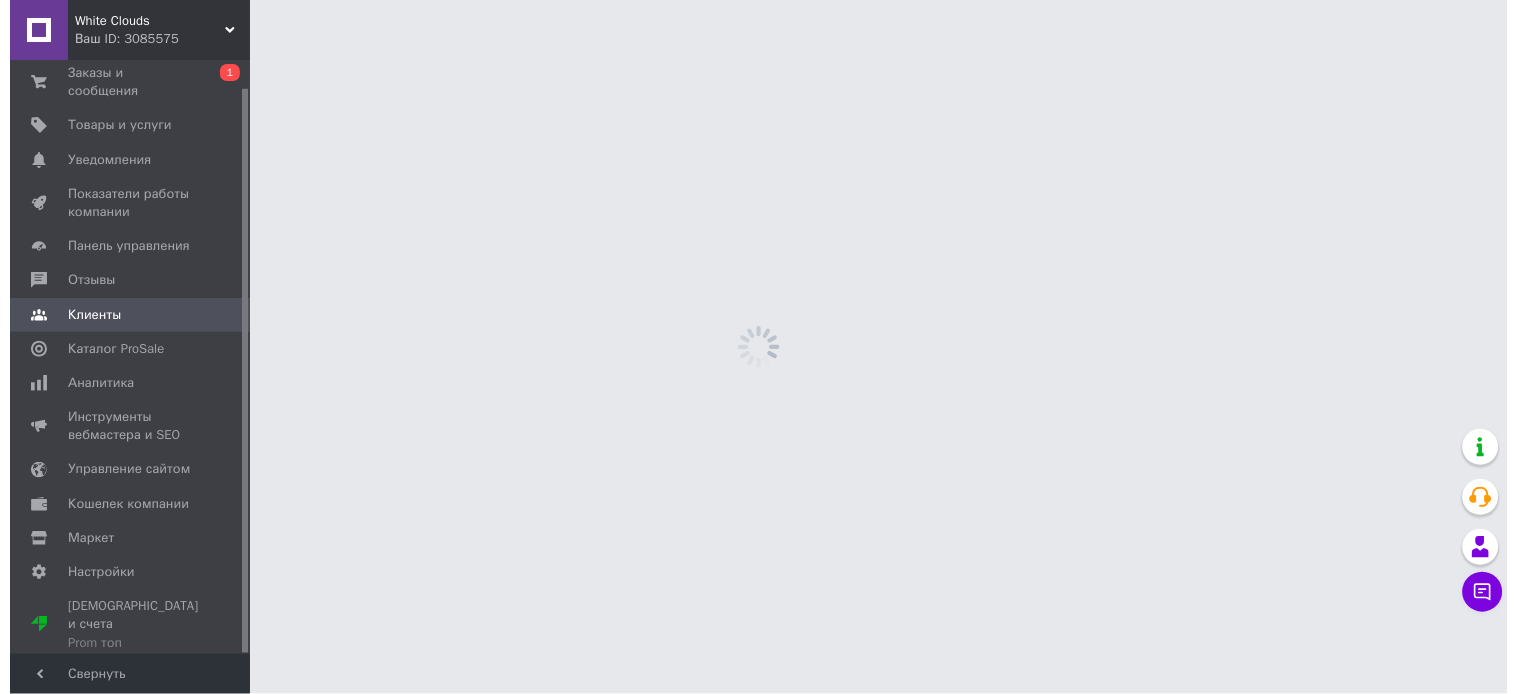 scroll, scrollTop: 0, scrollLeft: 0, axis: both 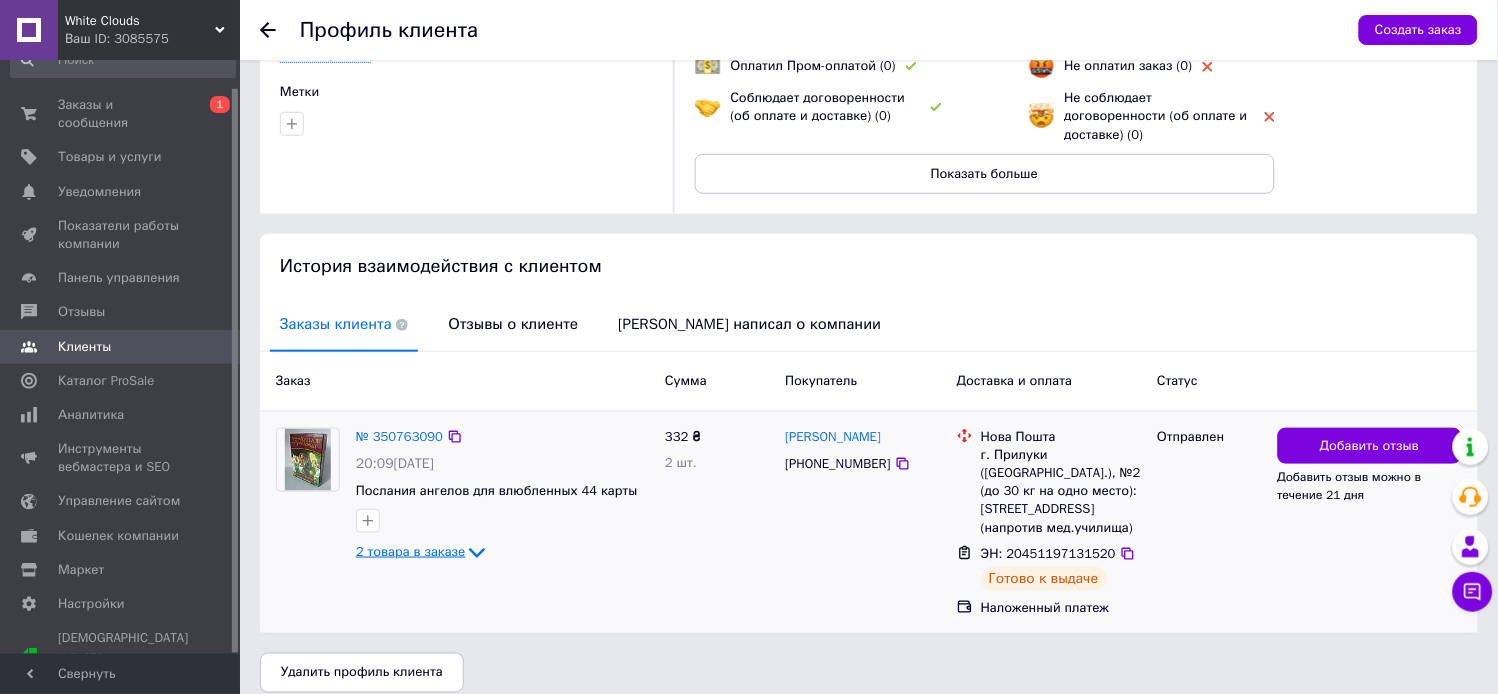 click on "2 товара в заказе" at bounding box center (410, 551) 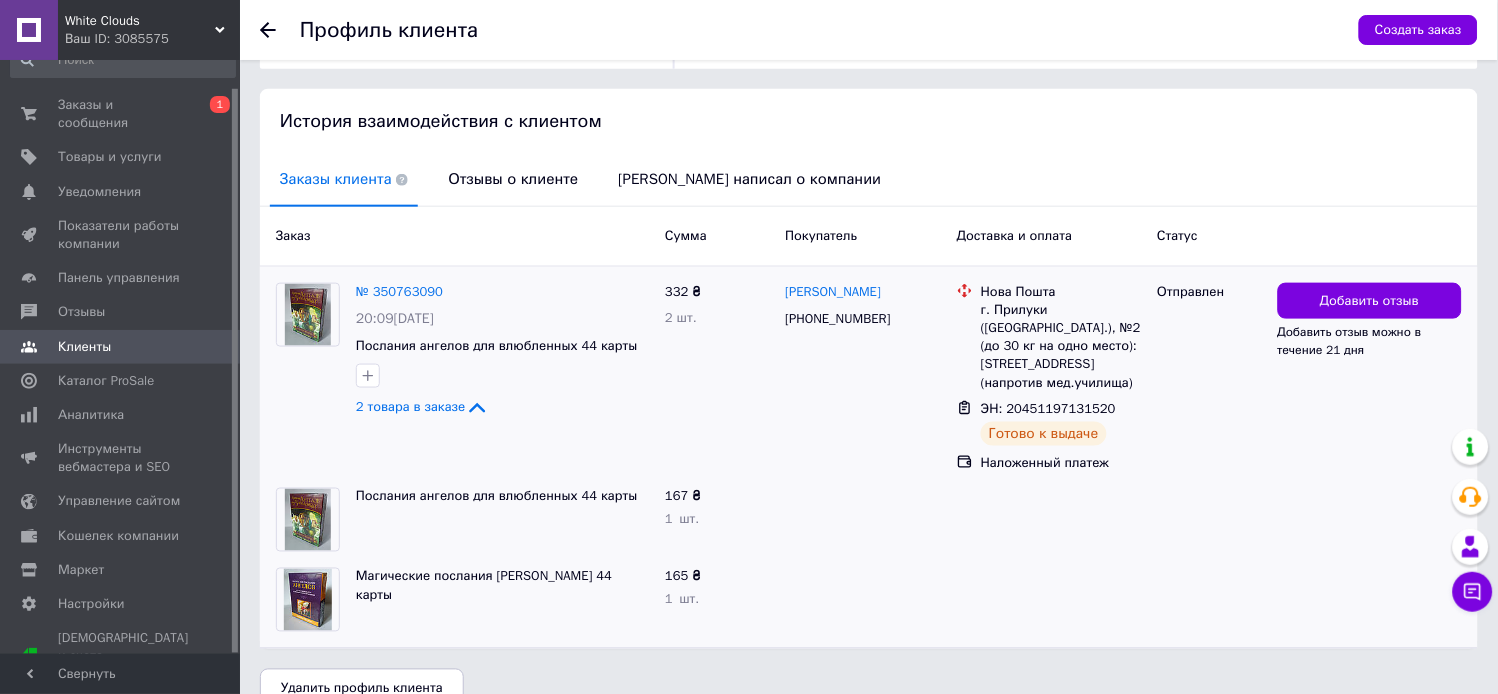 scroll, scrollTop: 382, scrollLeft: 0, axis: vertical 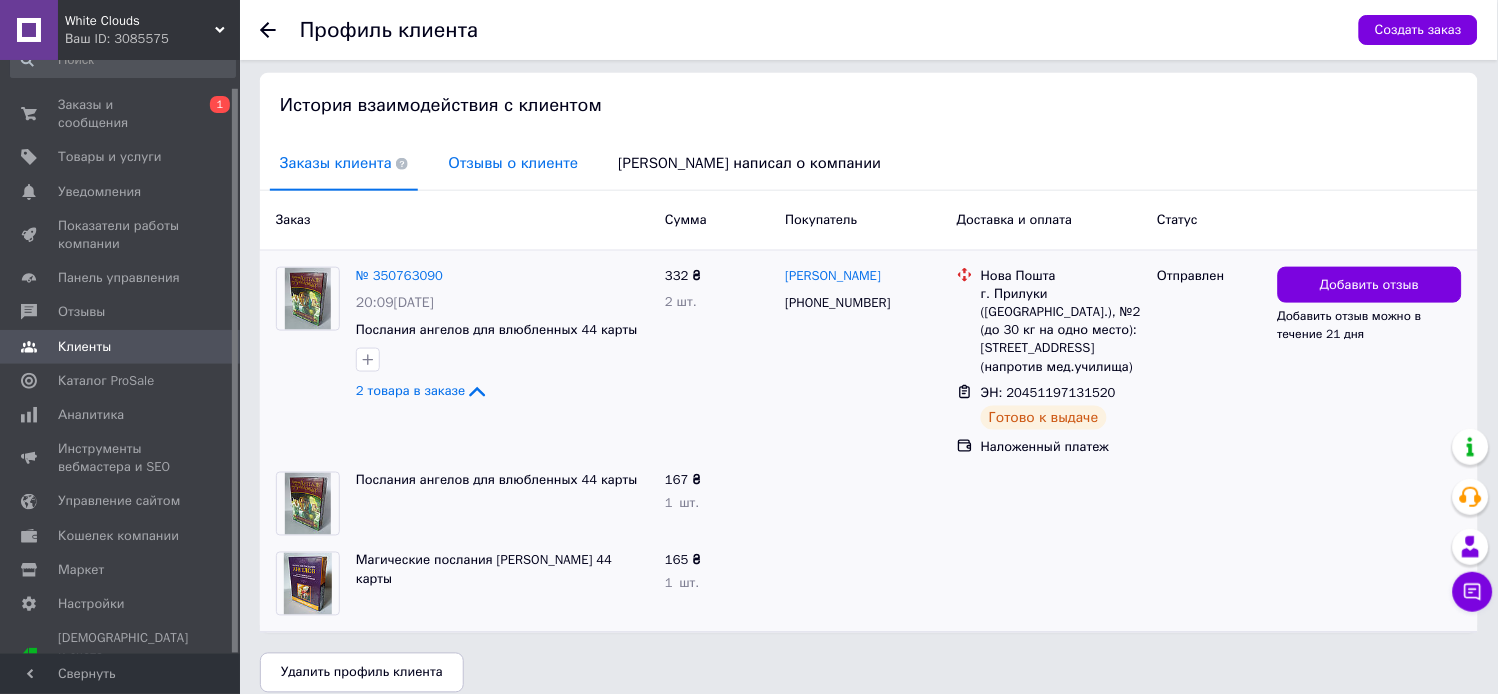 click on "Отзывы о клиенте" at bounding box center [513, 163] 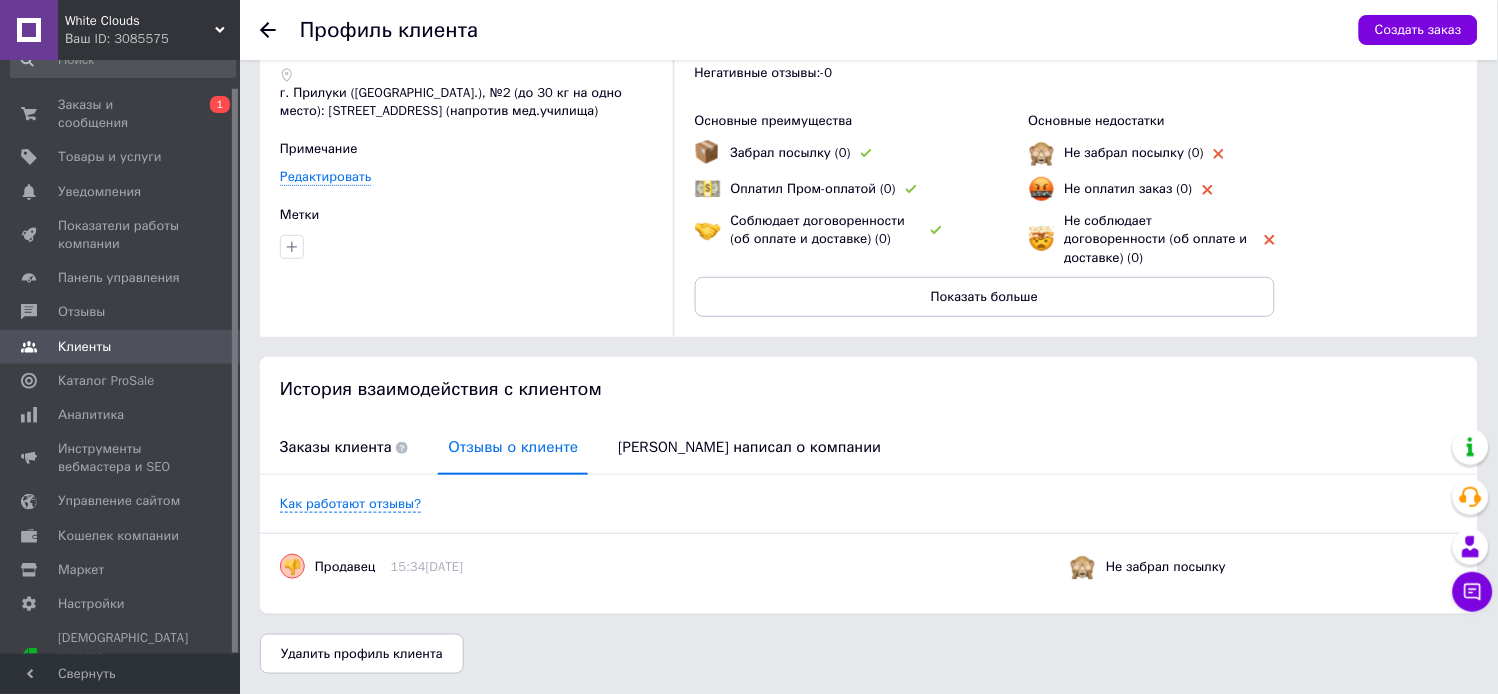 scroll, scrollTop: 78, scrollLeft: 0, axis: vertical 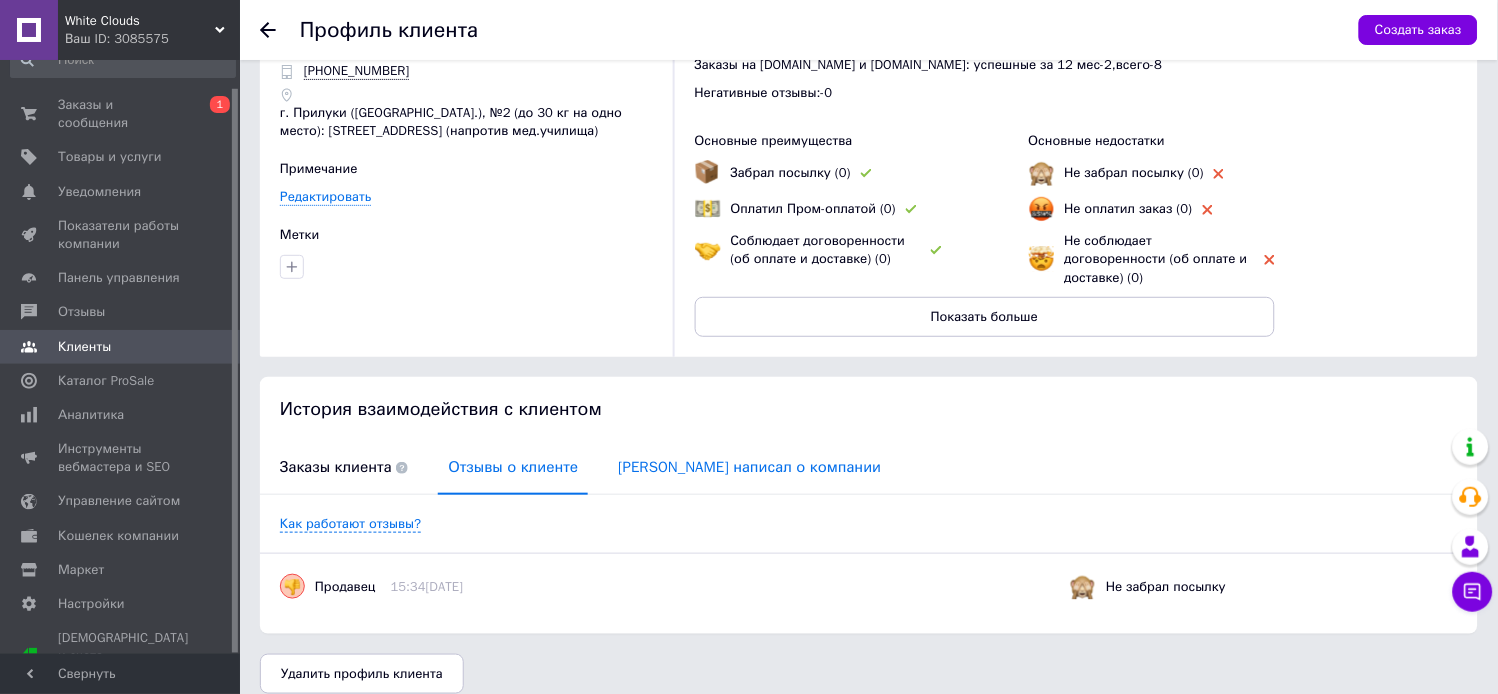 click on "Клиент написал о компании" at bounding box center (749, 467) 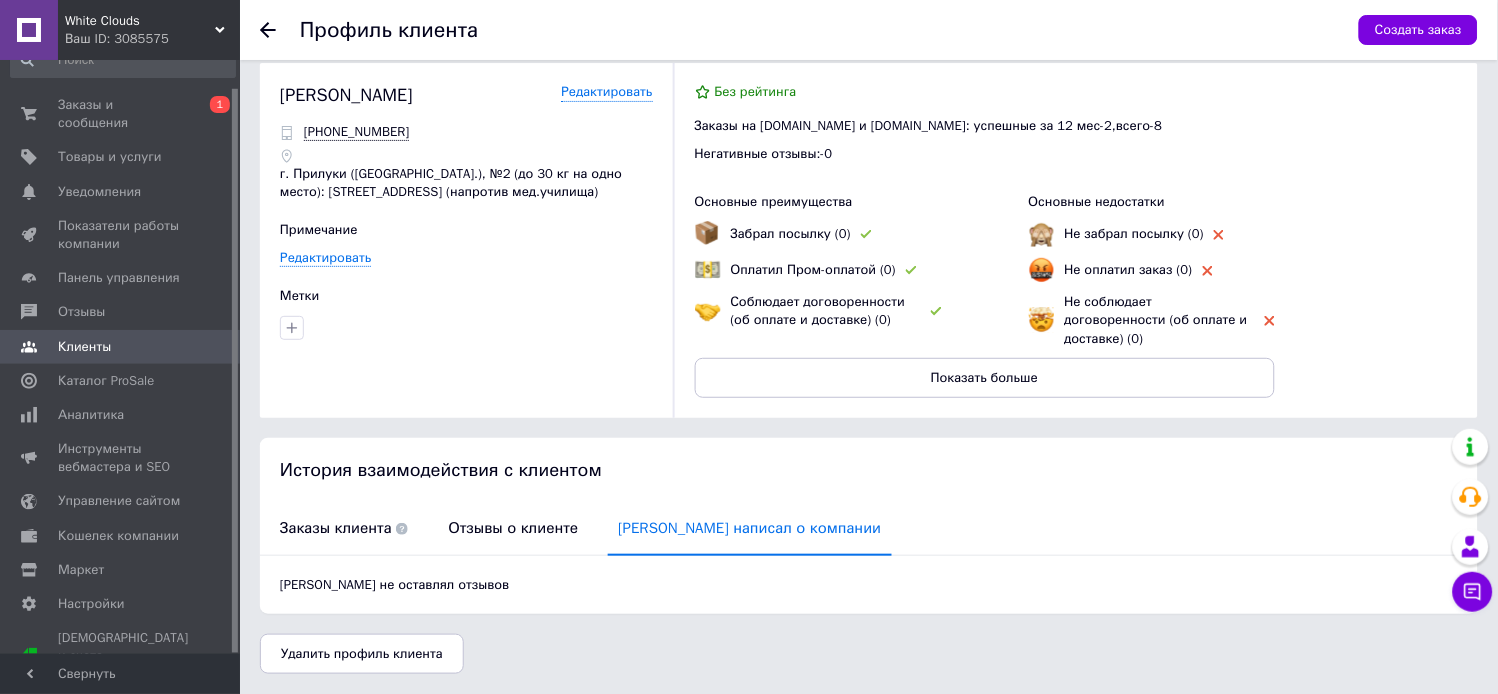 scroll, scrollTop: 0, scrollLeft: 0, axis: both 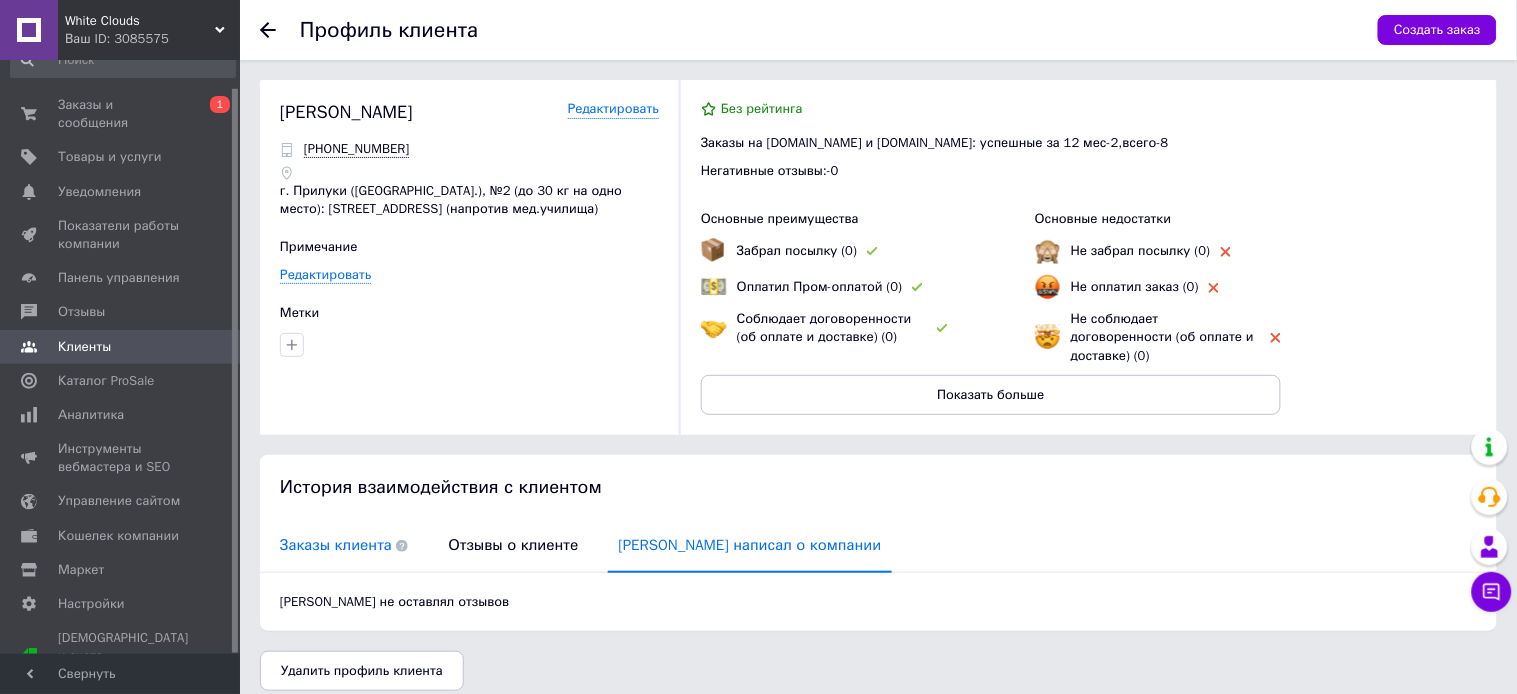 click at bounding box center (400, 545) 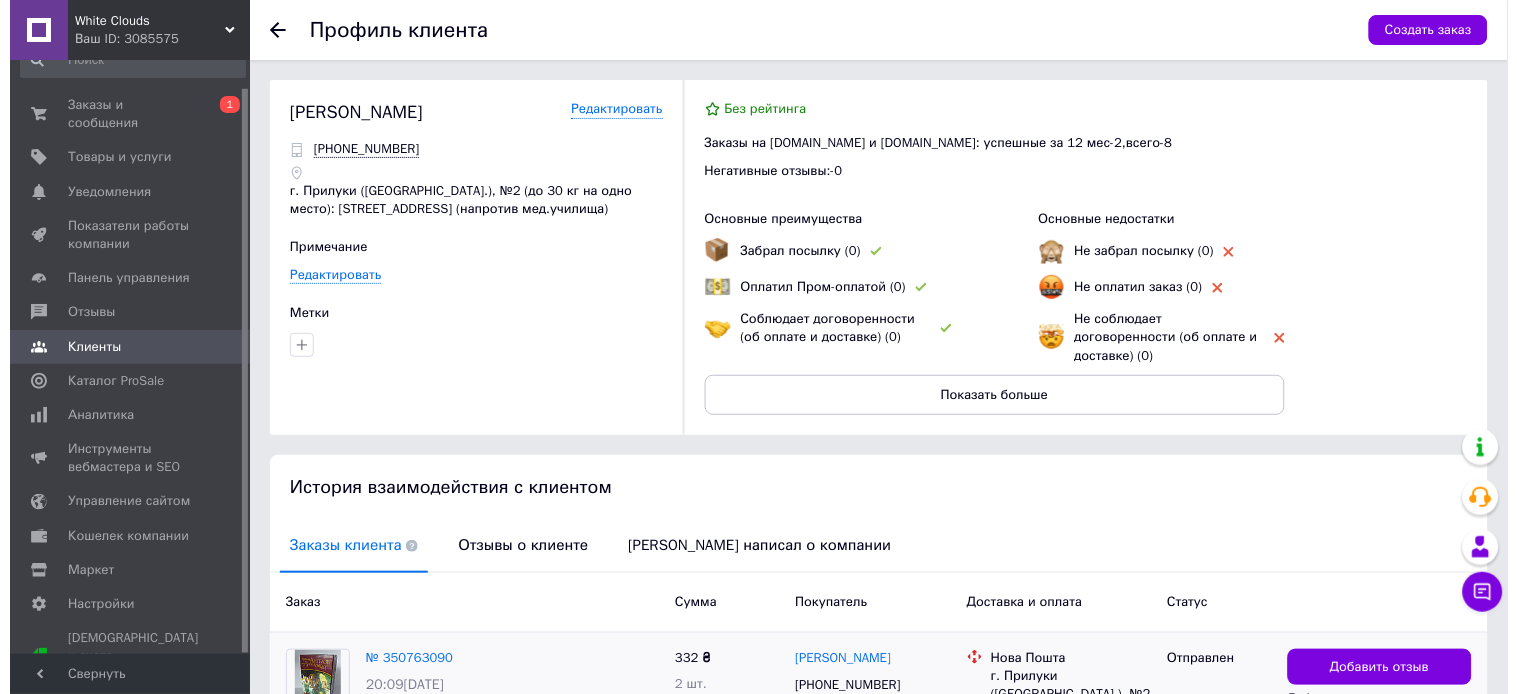 scroll, scrollTop: 382, scrollLeft: 0, axis: vertical 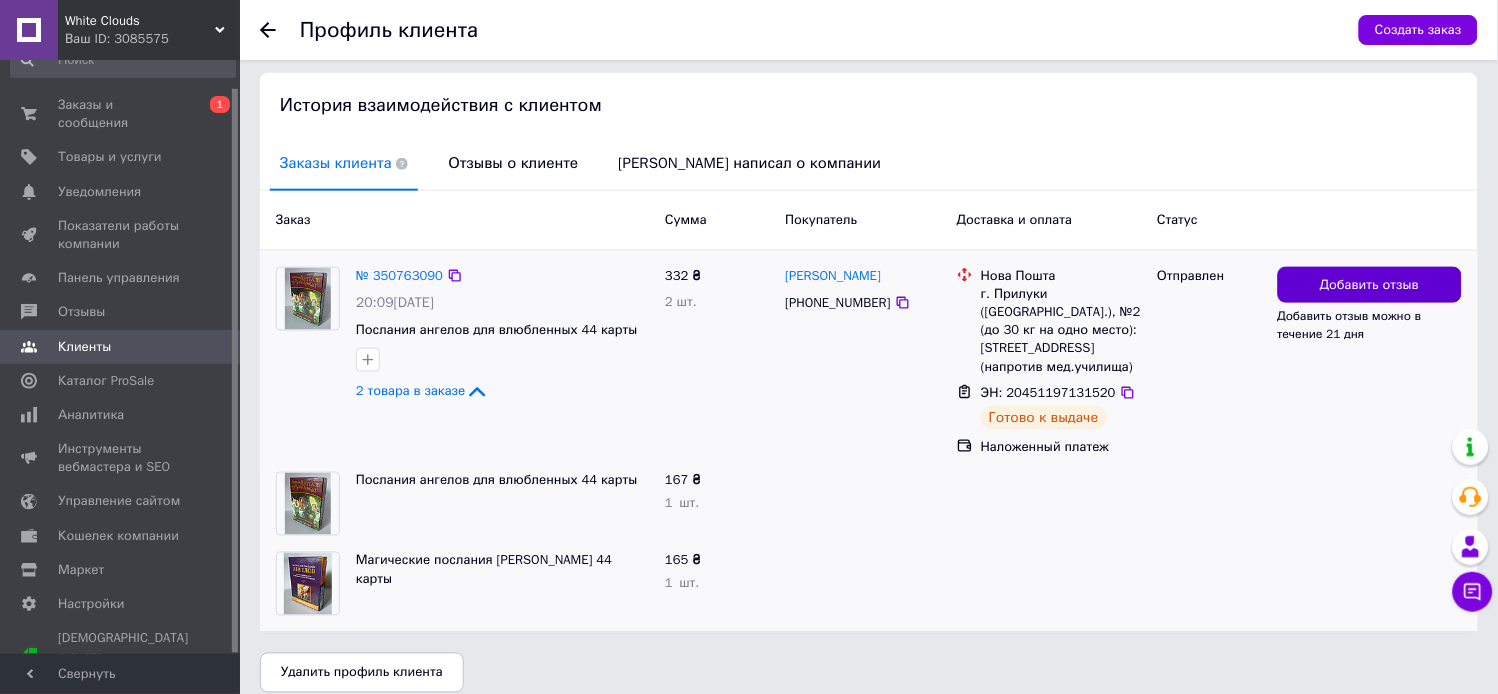 click on "Добавить отзыв" at bounding box center [1369, 285] 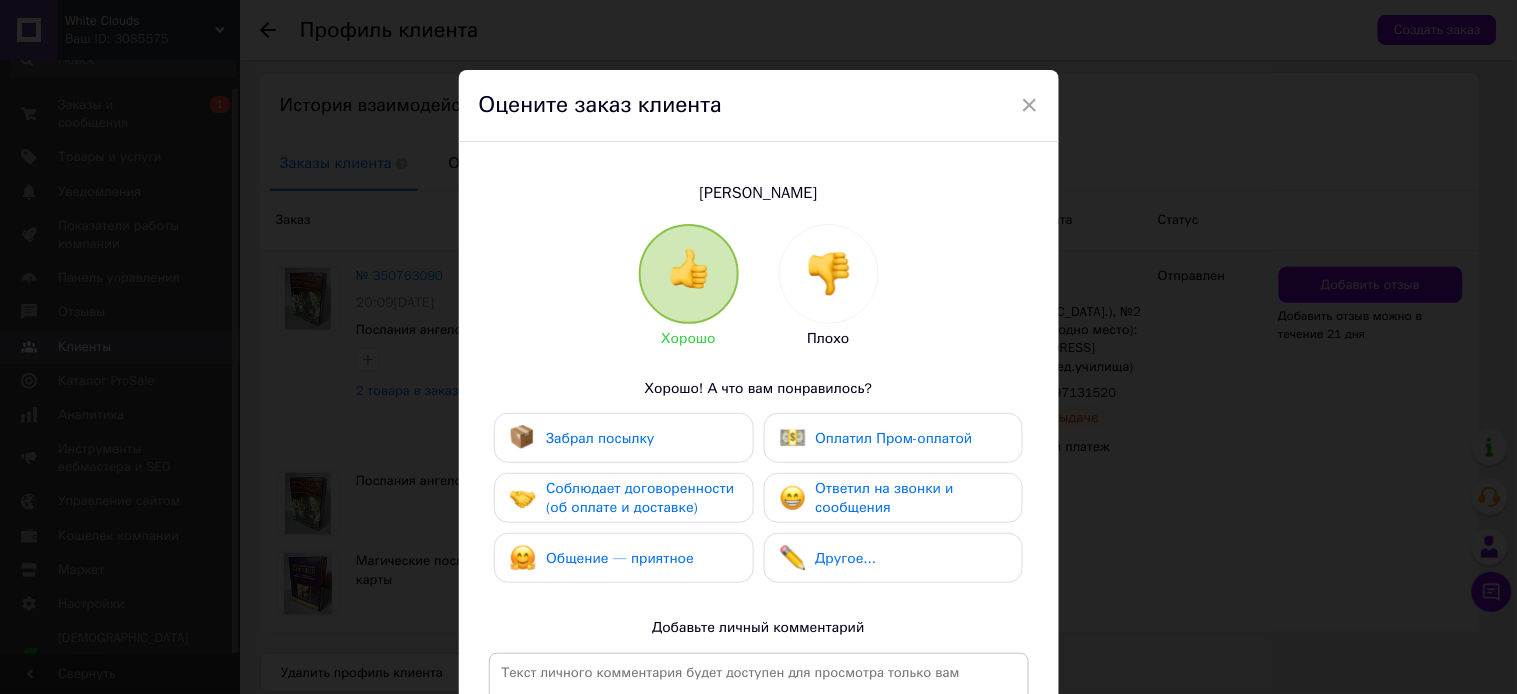 drag, startPoint x: 824, startPoint y: 245, endPoint x: 827, endPoint y: 257, distance: 12.369317 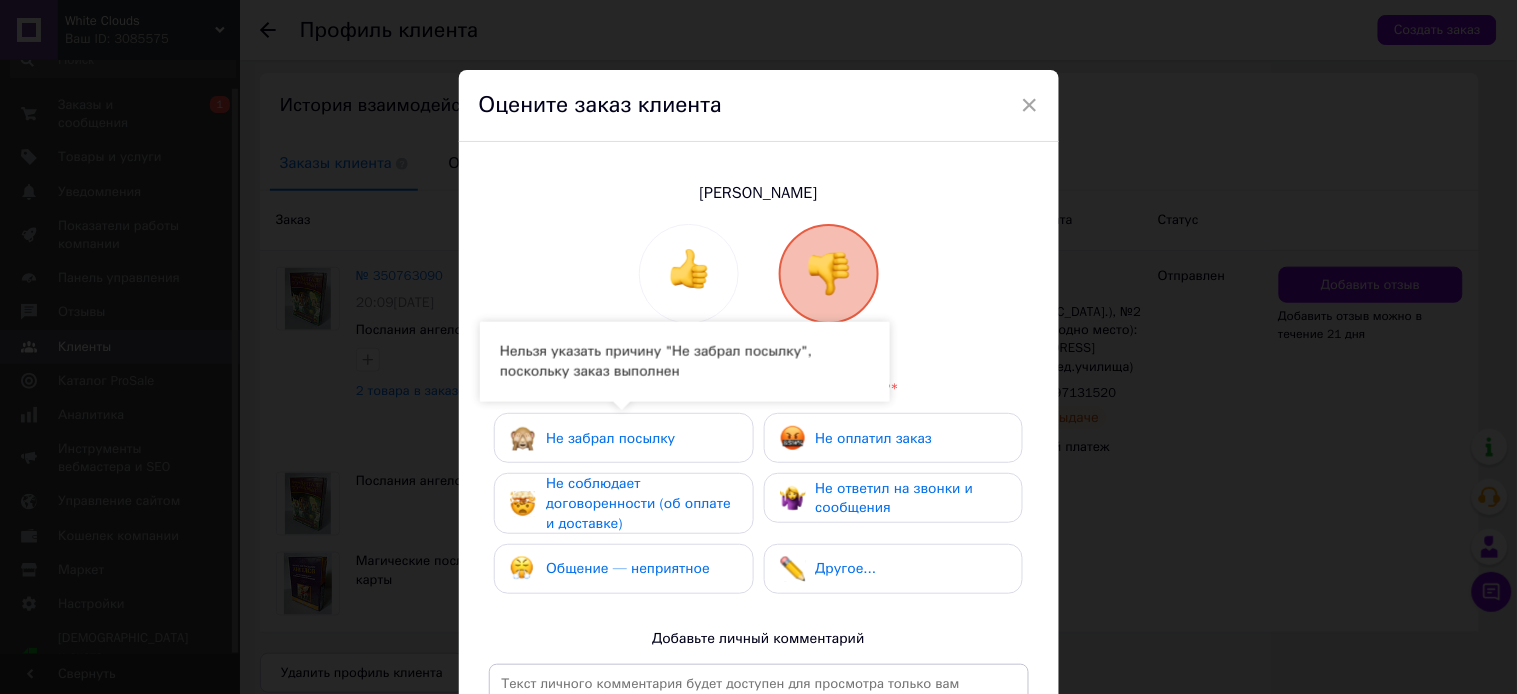 click on "Не забрал посылку" at bounding box center [623, 438] 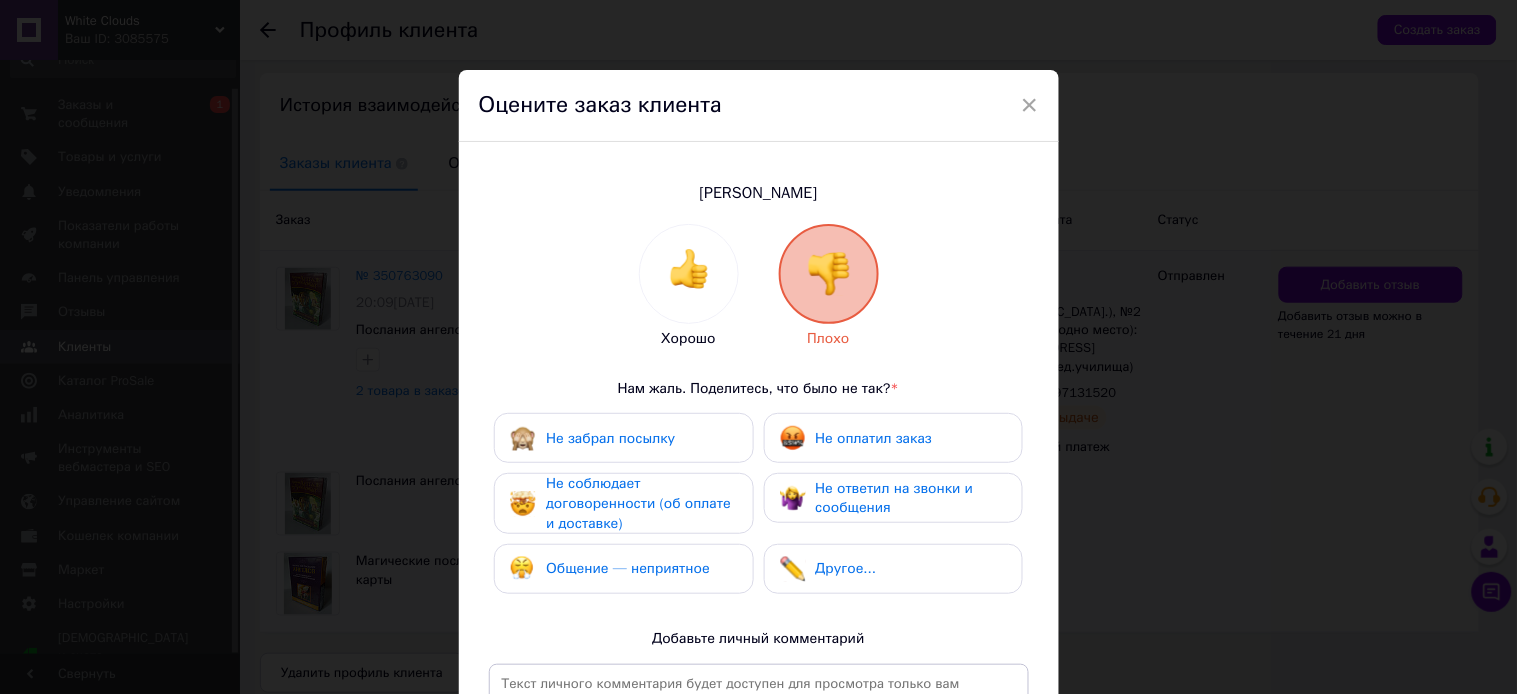 click on "Не забрал посылку" at bounding box center (623, 438) 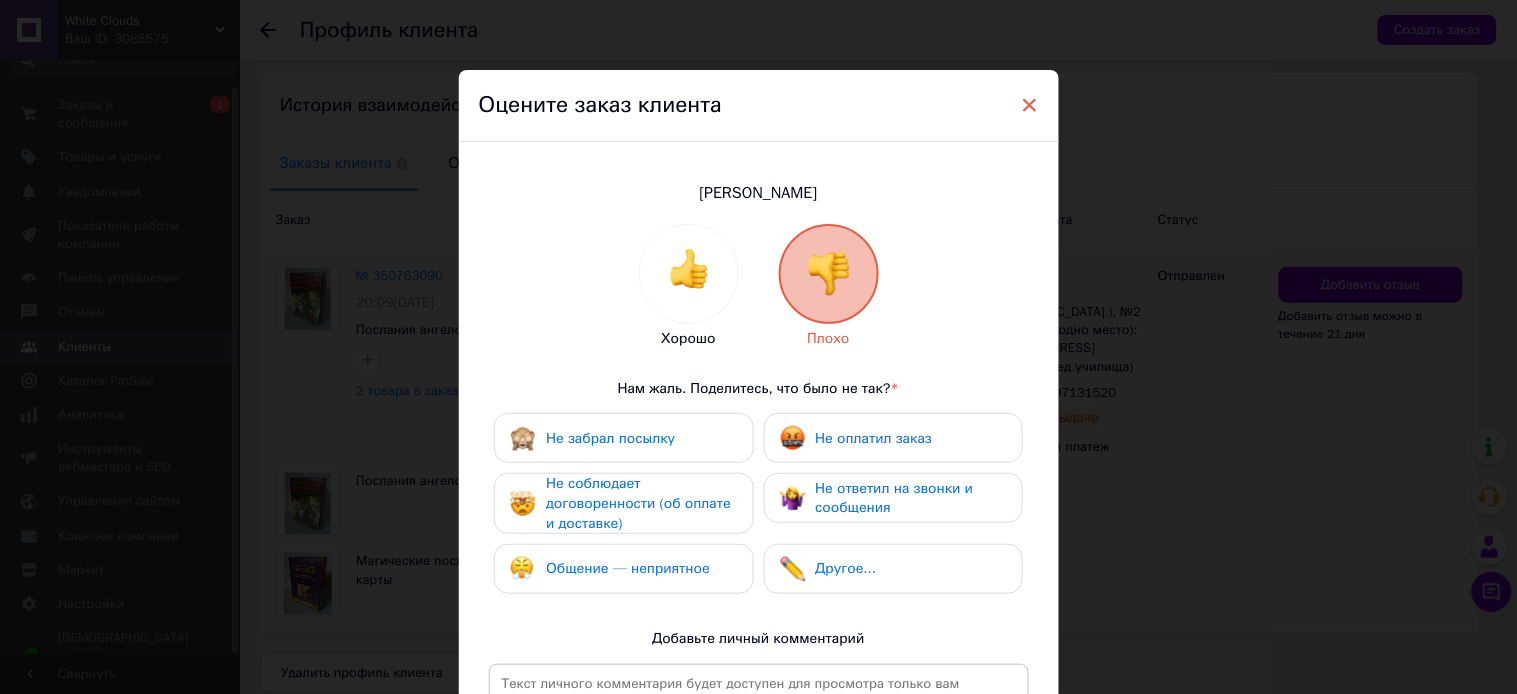 click on "×" at bounding box center (1030, 105) 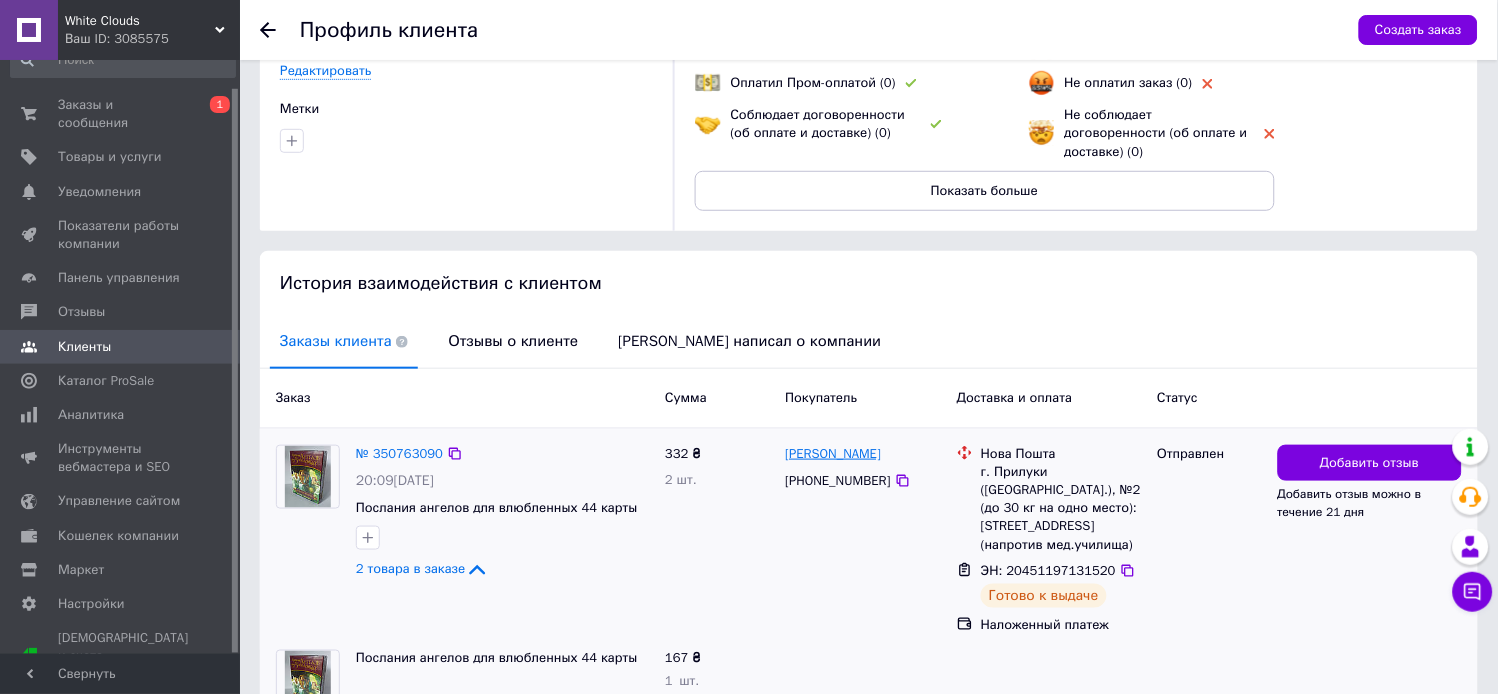 scroll, scrollTop: 31, scrollLeft: 0, axis: vertical 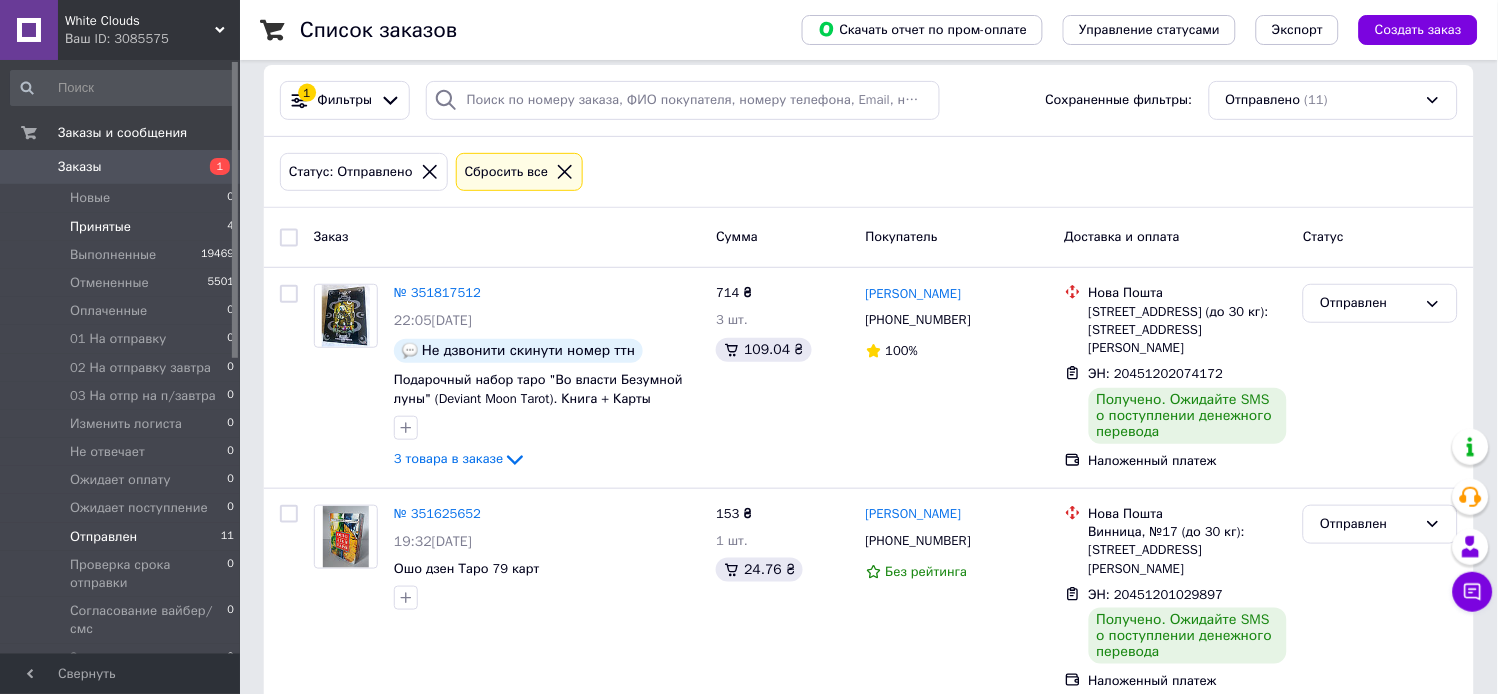 click on "Принятые 4" at bounding box center [123, 227] 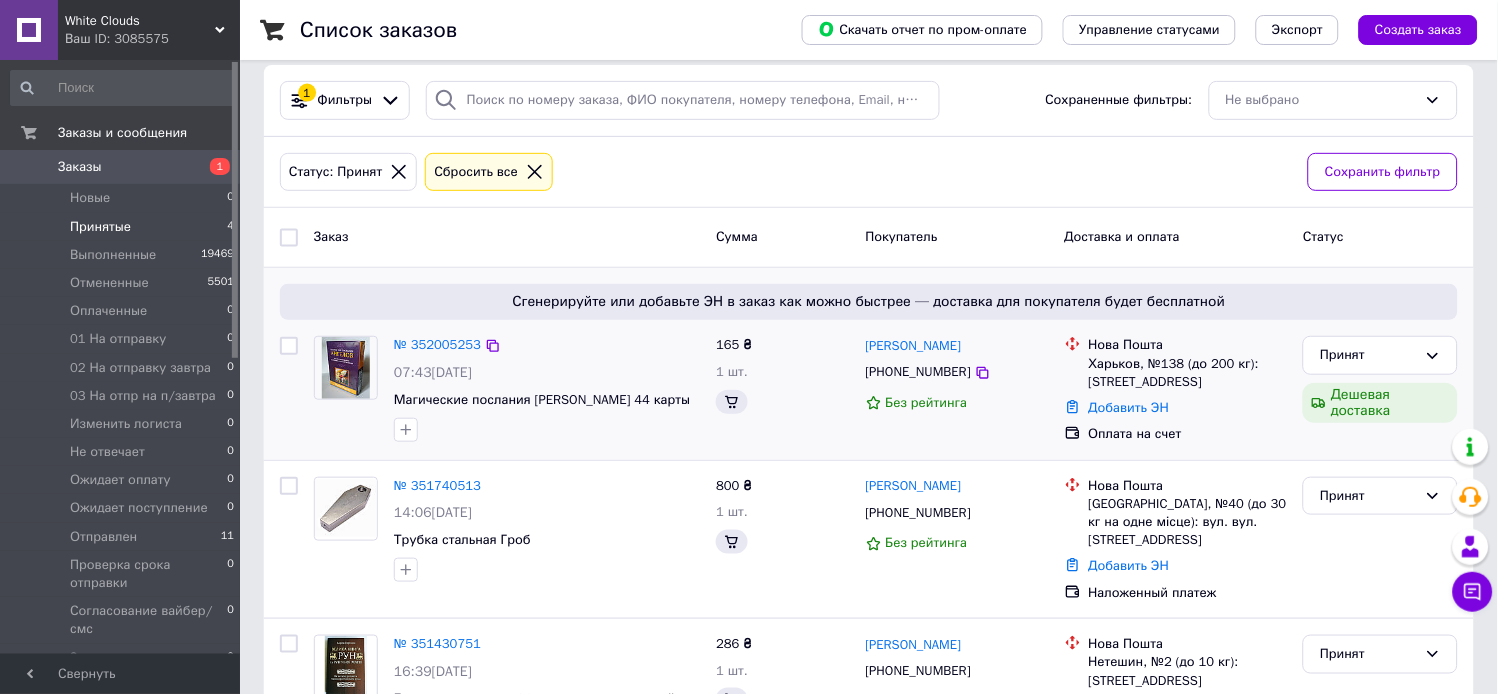 scroll, scrollTop: 0, scrollLeft: 0, axis: both 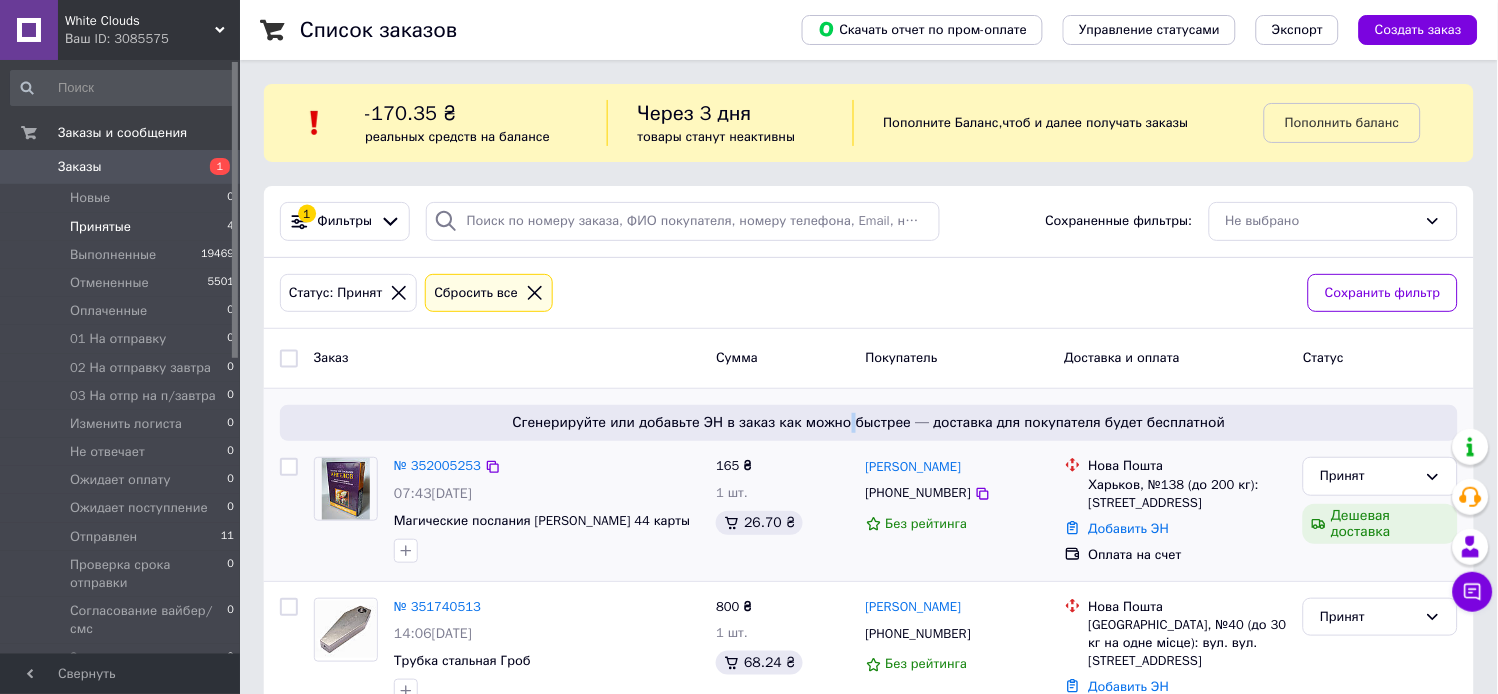 click on "Сгенерируйте или добавьте ЭН в заказ как можно быстрее — доставка для покупателя будет бесплатной" at bounding box center [869, 423] 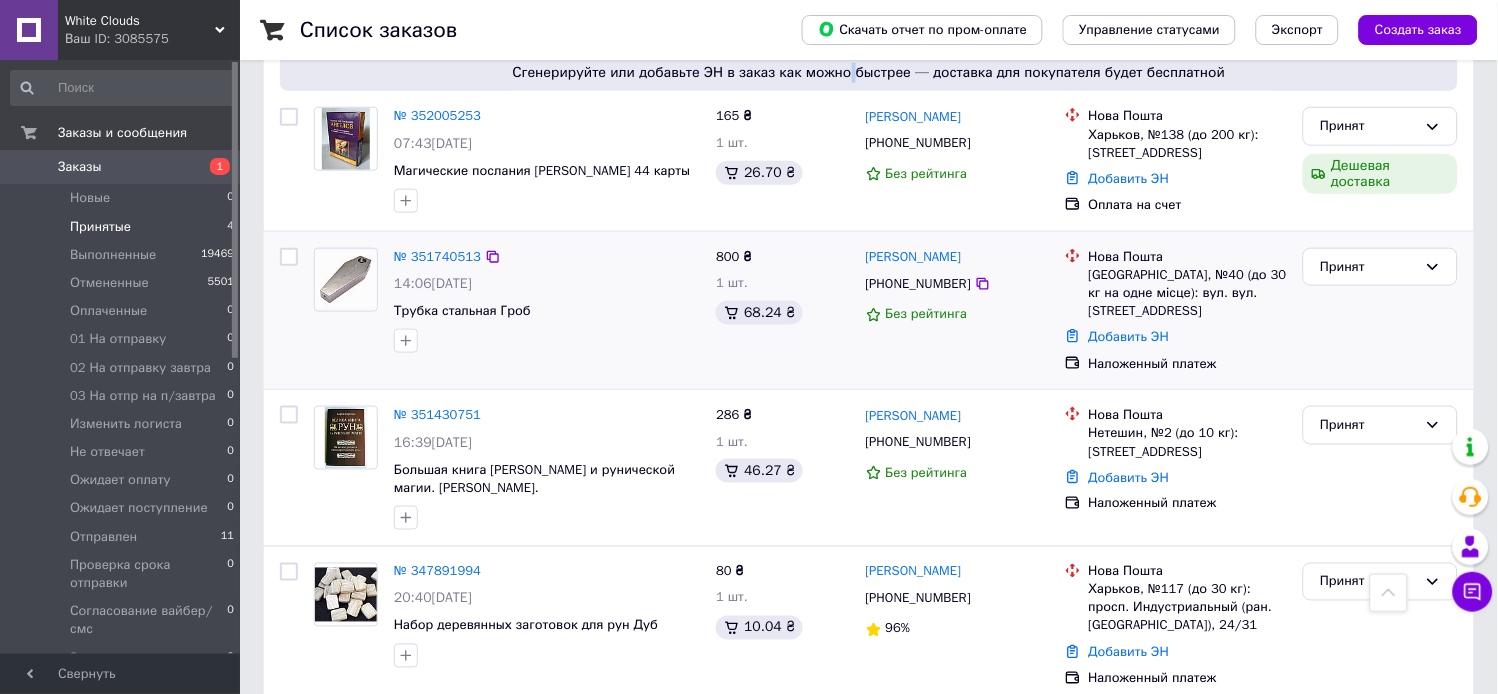 scroll, scrollTop: 366, scrollLeft: 0, axis: vertical 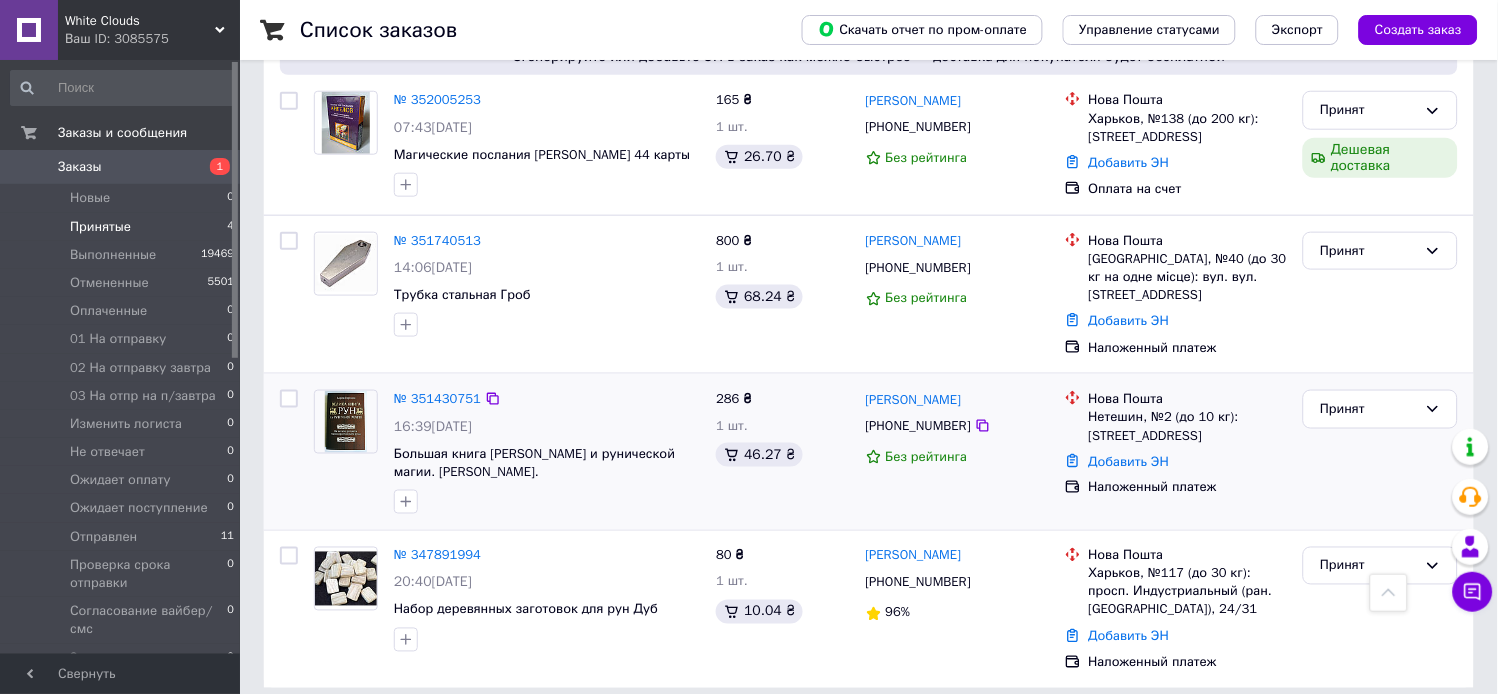 drag, startPoint x: 852, startPoint y: 445, endPoint x: 847, endPoint y: 475, distance: 30.413813 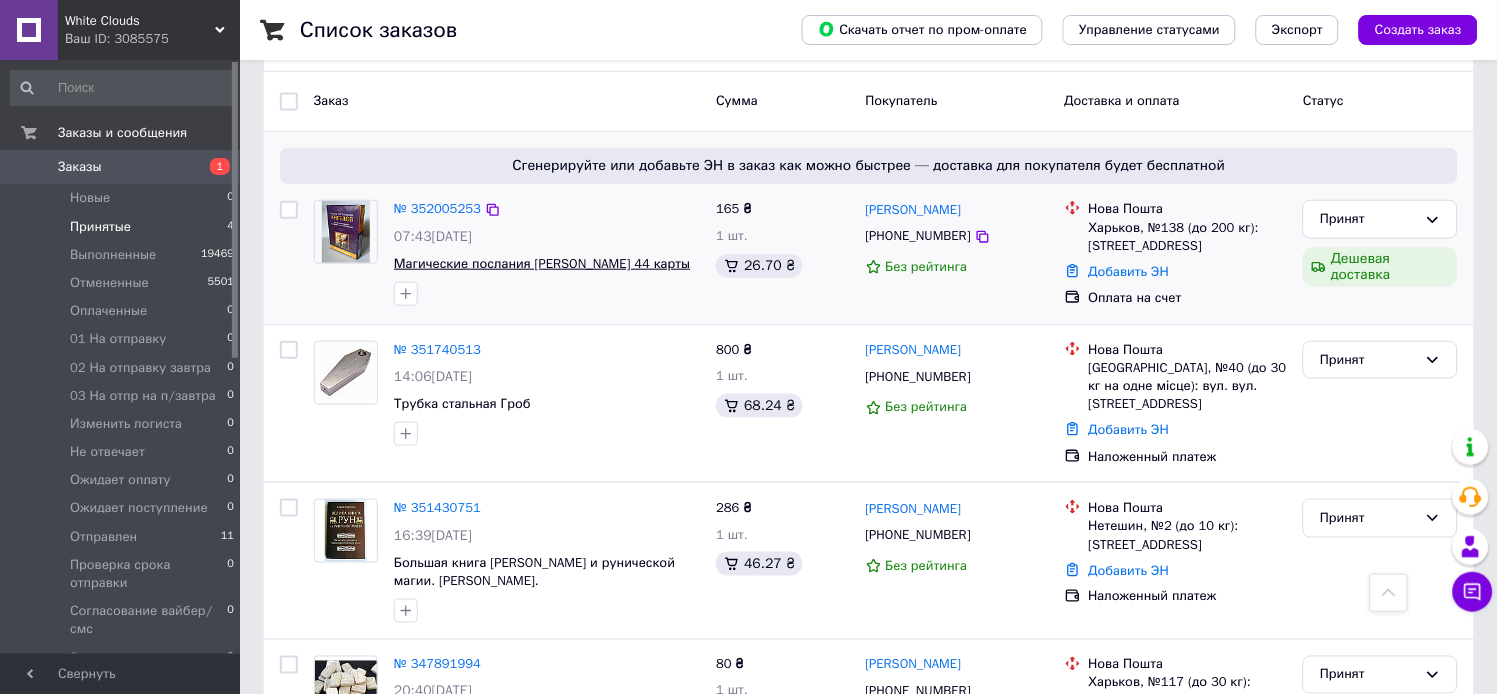 scroll, scrollTop: 255, scrollLeft: 0, axis: vertical 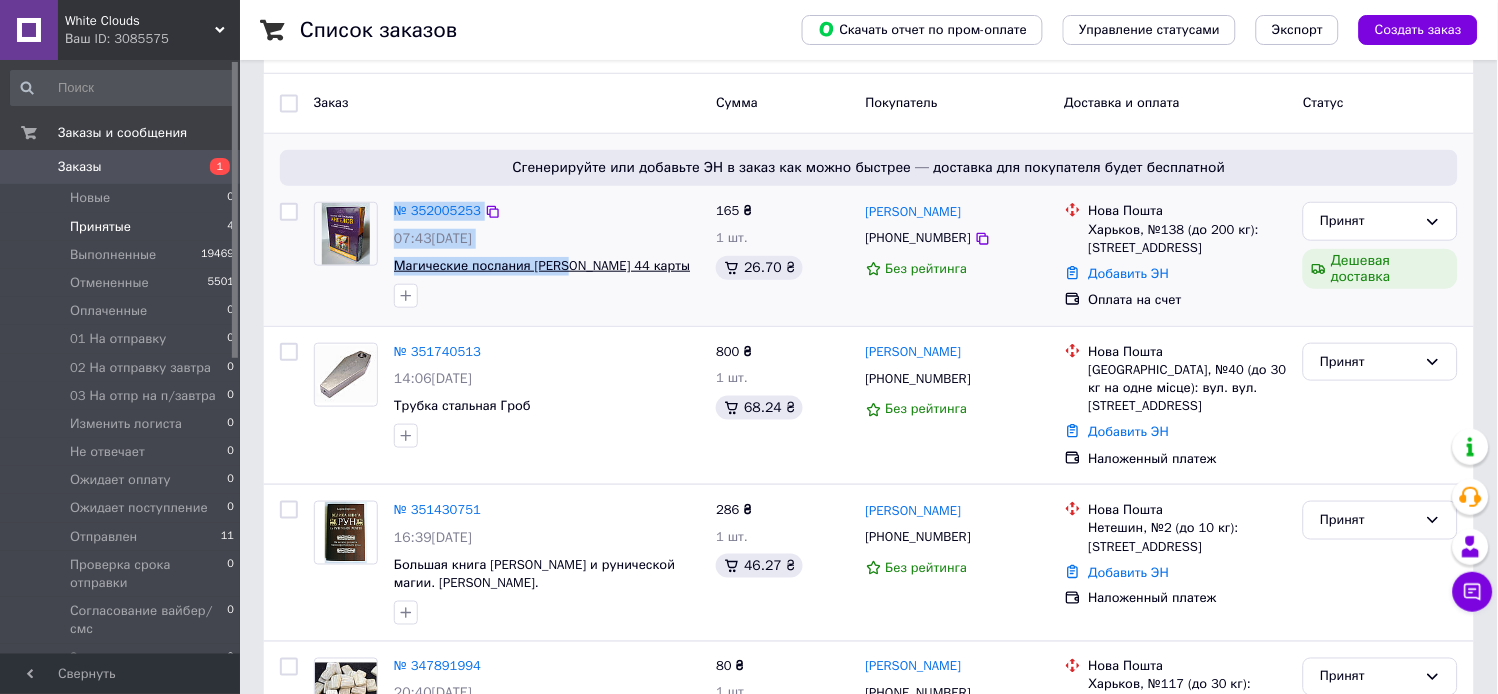 drag, startPoint x: 381, startPoint y: 267, endPoint x: 565, endPoint y: 266, distance: 184.00272 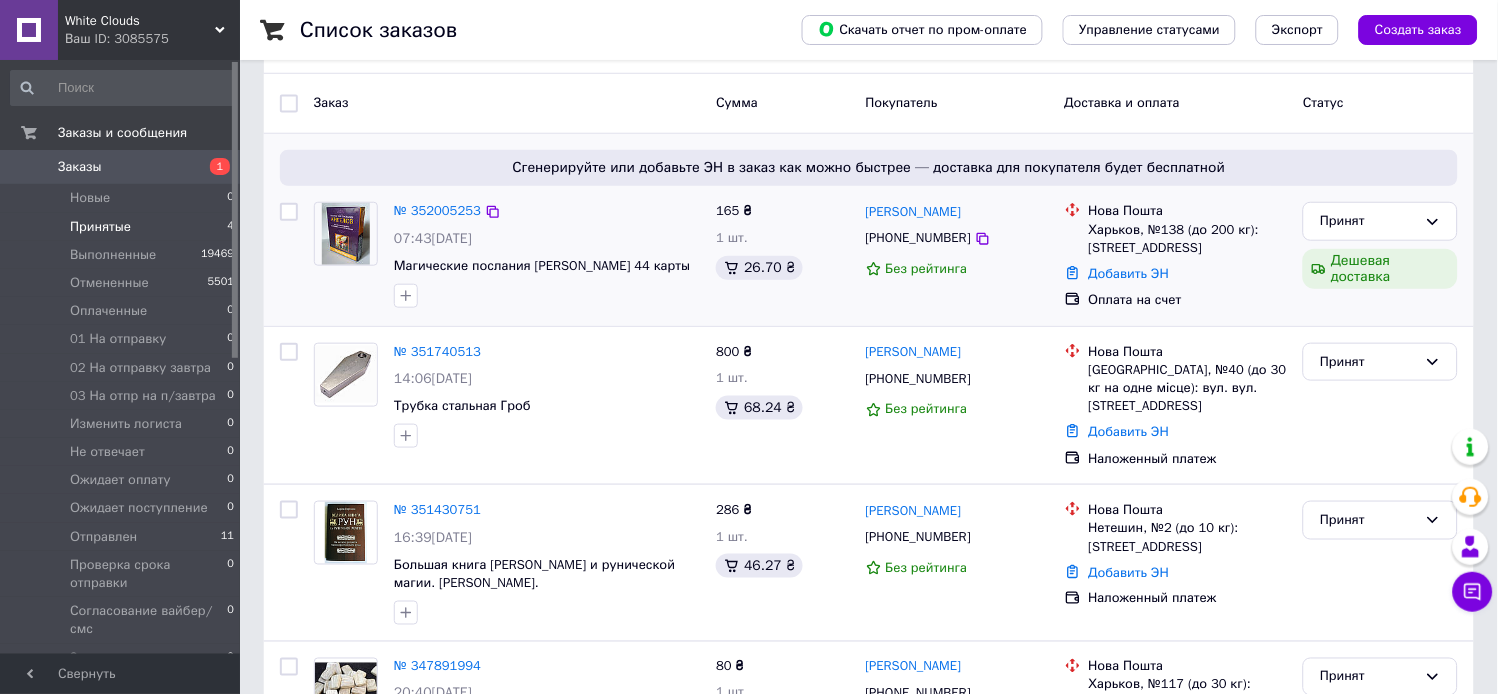 click at bounding box center [547, 296] 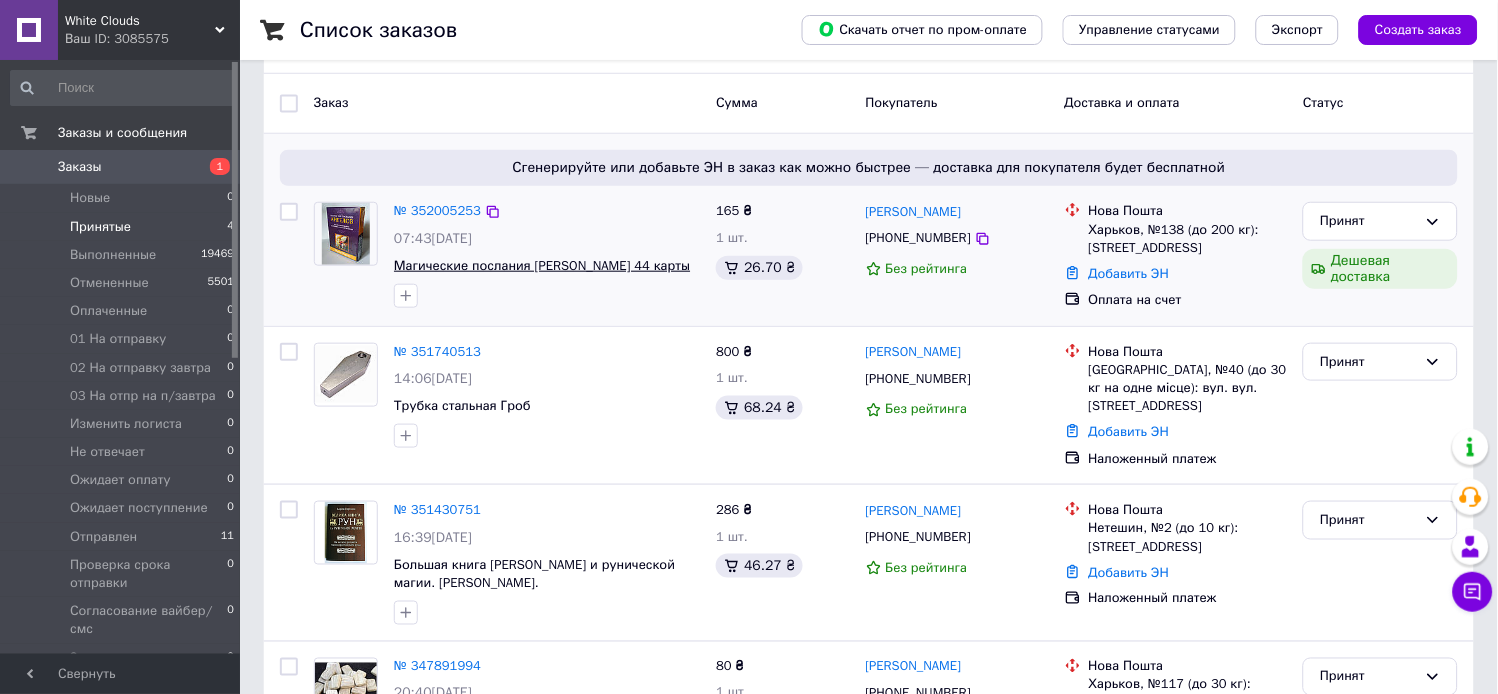 click on "Магические послания [PERSON_NAME] 44 карты" at bounding box center (542, 265) 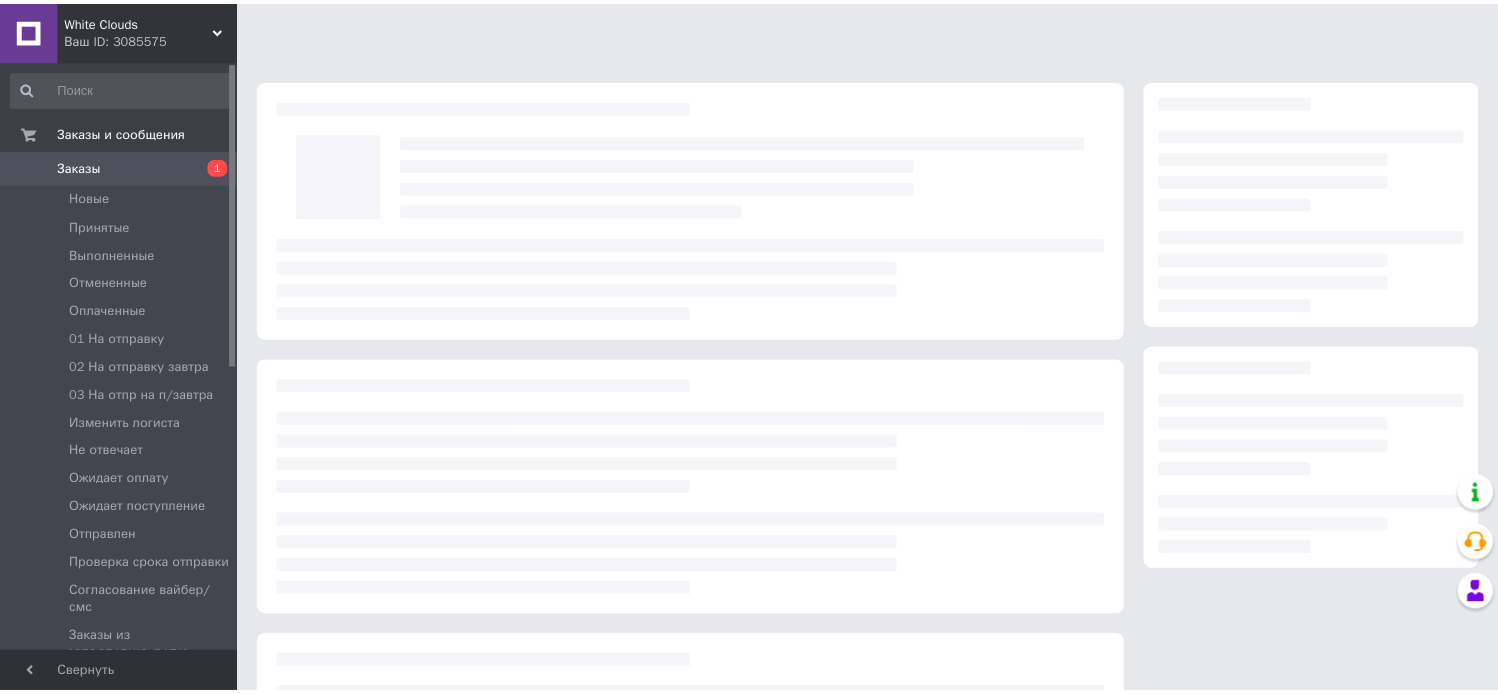 scroll, scrollTop: 0, scrollLeft: 0, axis: both 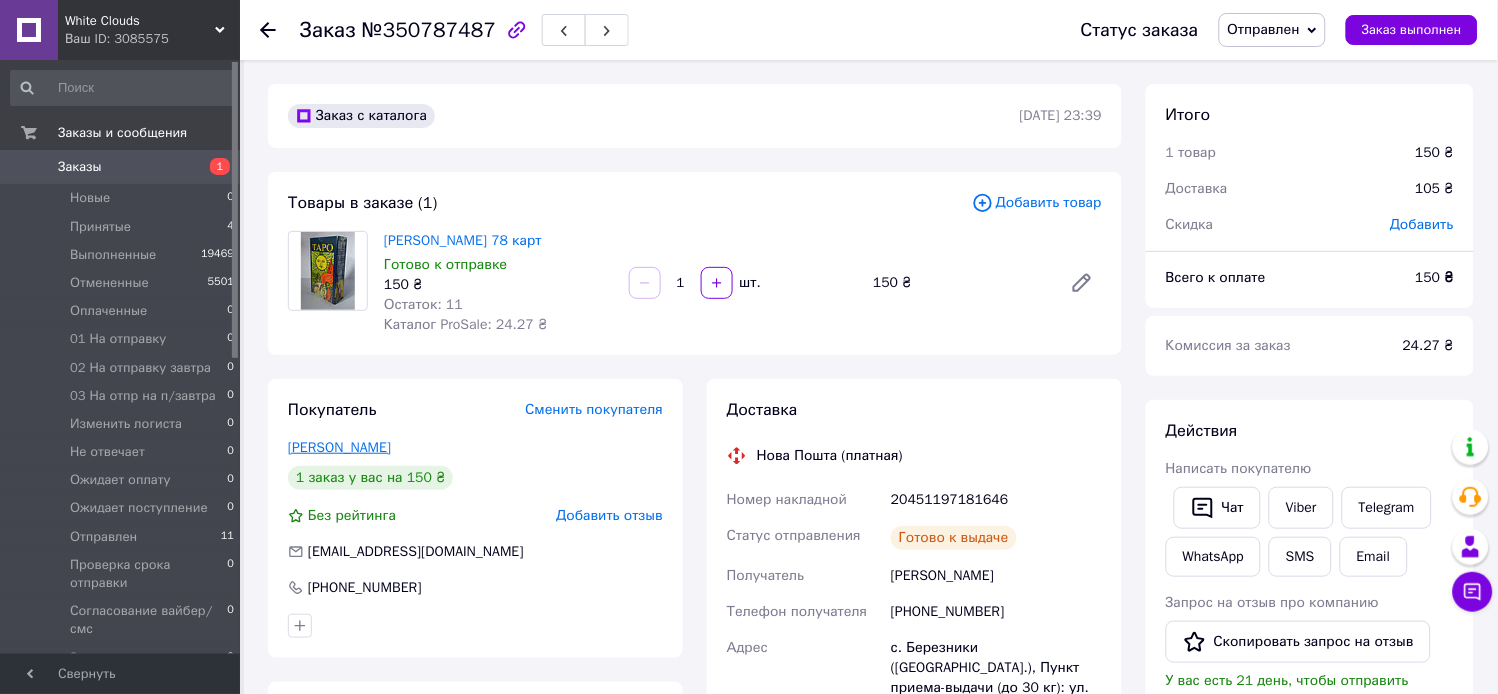 click on "курах іветта" at bounding box center (339, 447) 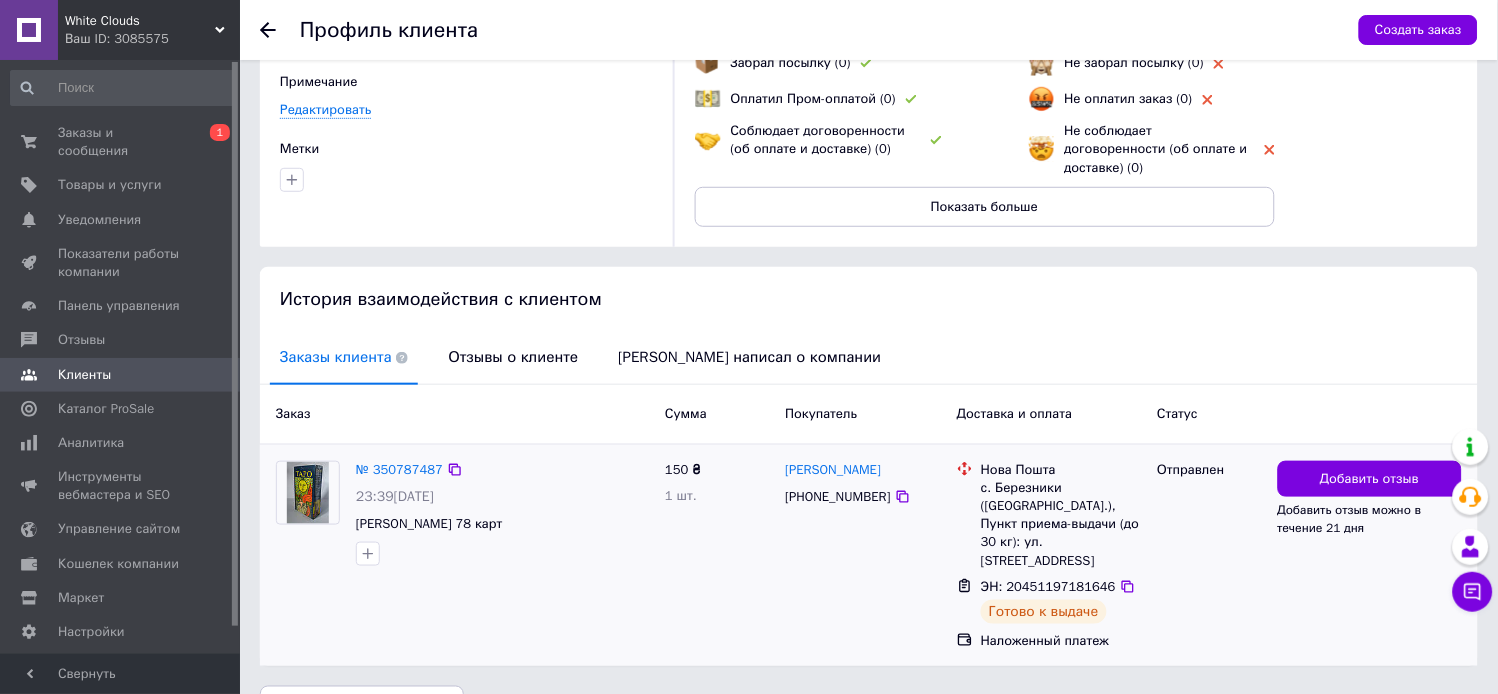 scroll, scrollTop: 205, scrollLeft: 0, axis: vertical 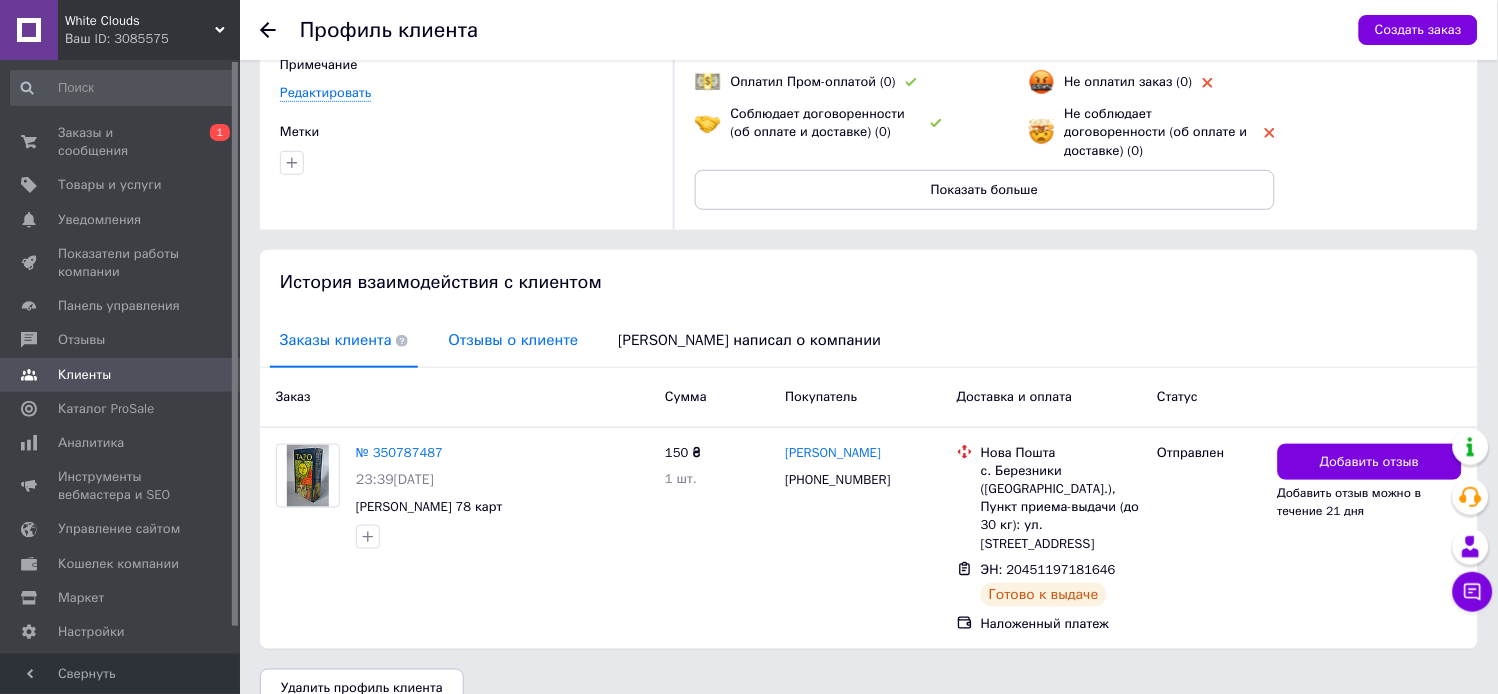 click on "Отзывы о клиенте" at bounding box center (513, 340) 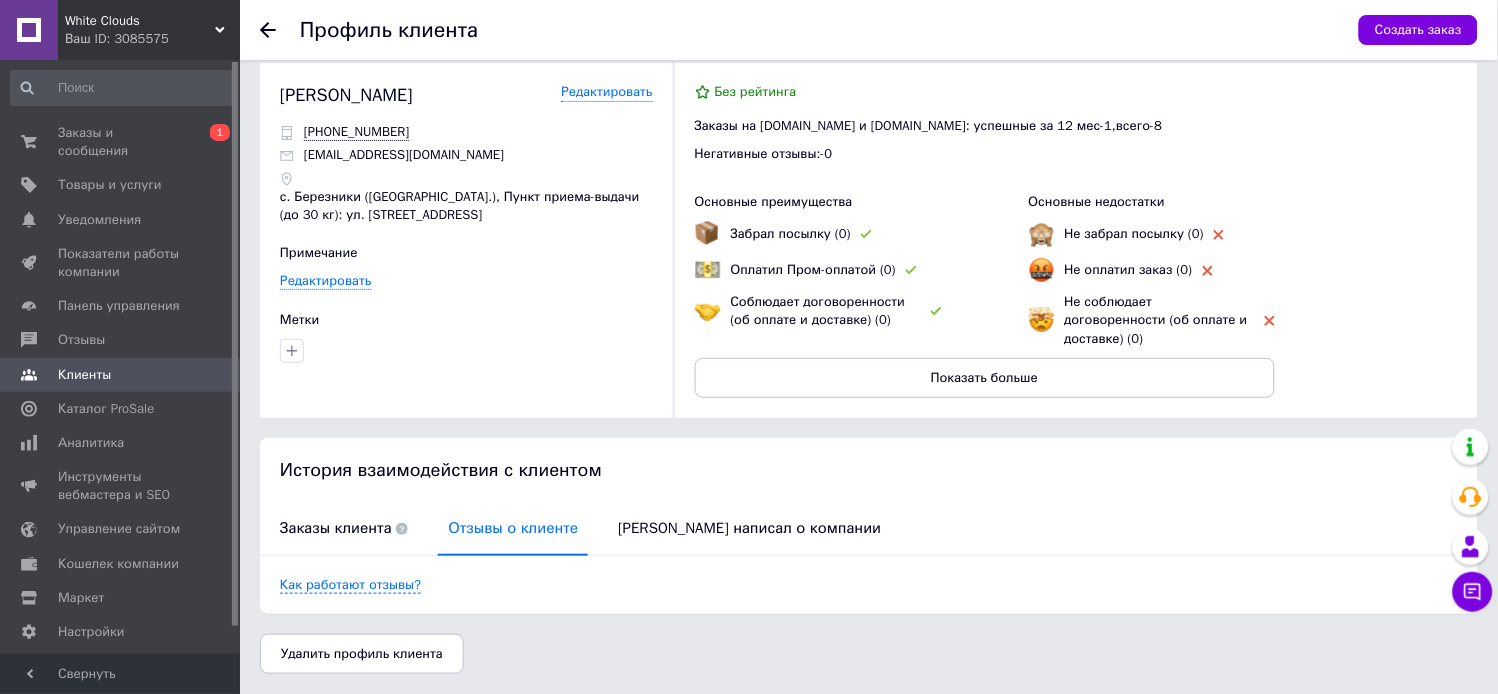 scroll, scrollTop: 1, scrollLeft: 0, axis: vertical 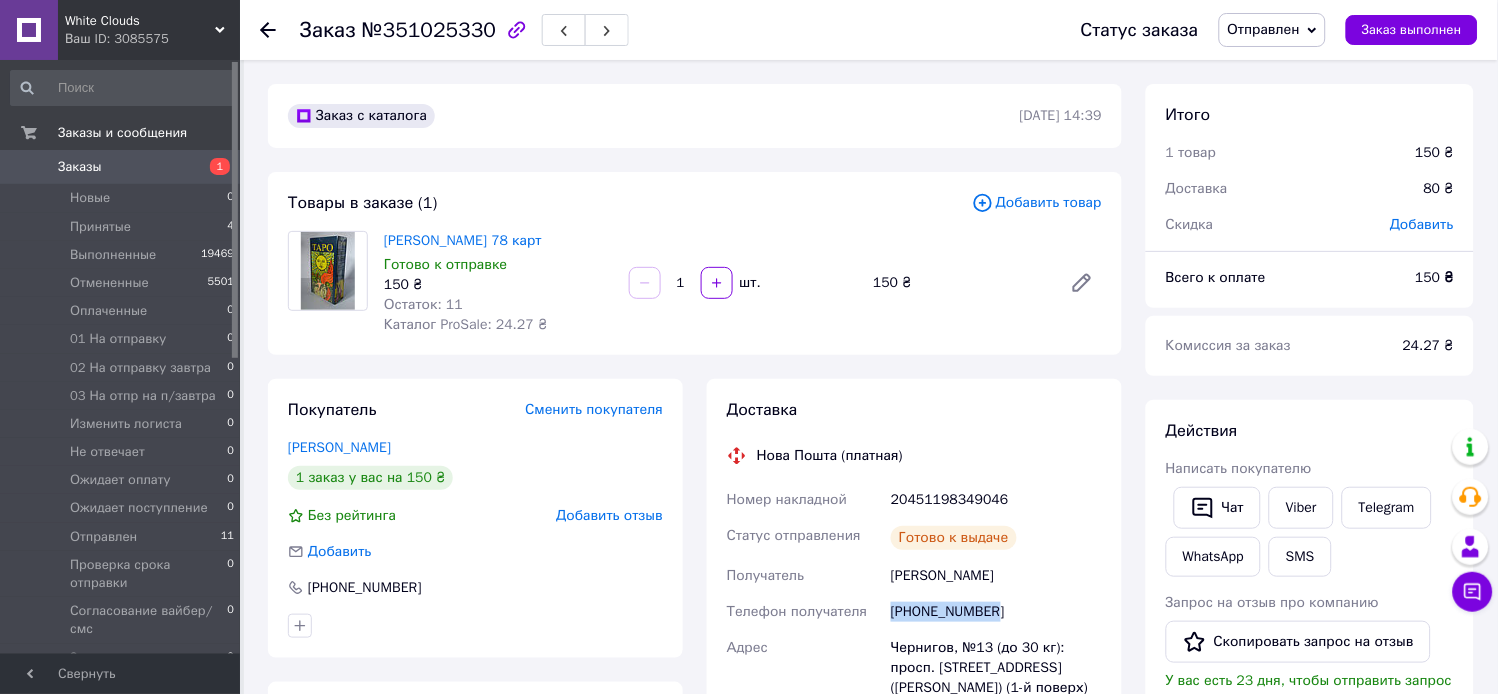 drag, startPoint x: 892, startPoint y: 610, endPoint x: 1011, endPoint y: 611, distance: 119.0042 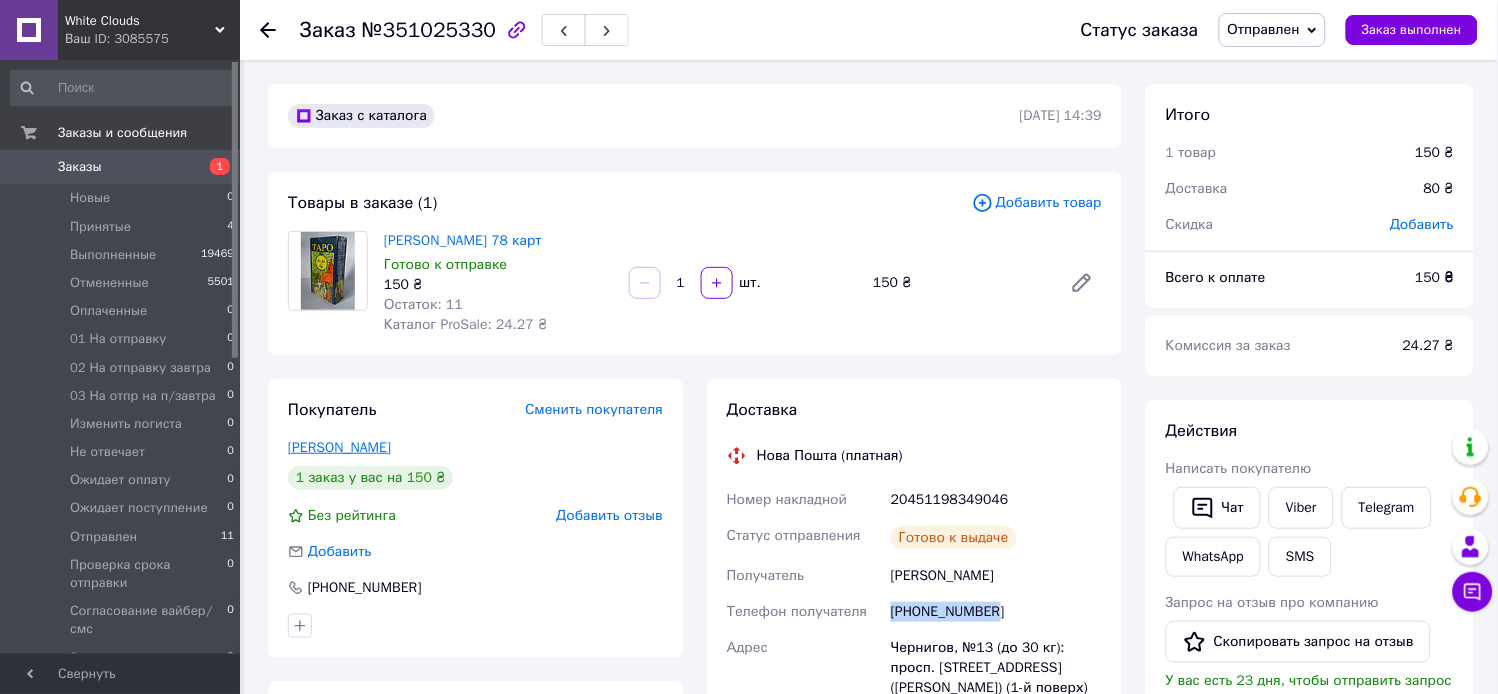 click on "Миненок Настя" at bounding box center [339, 447] 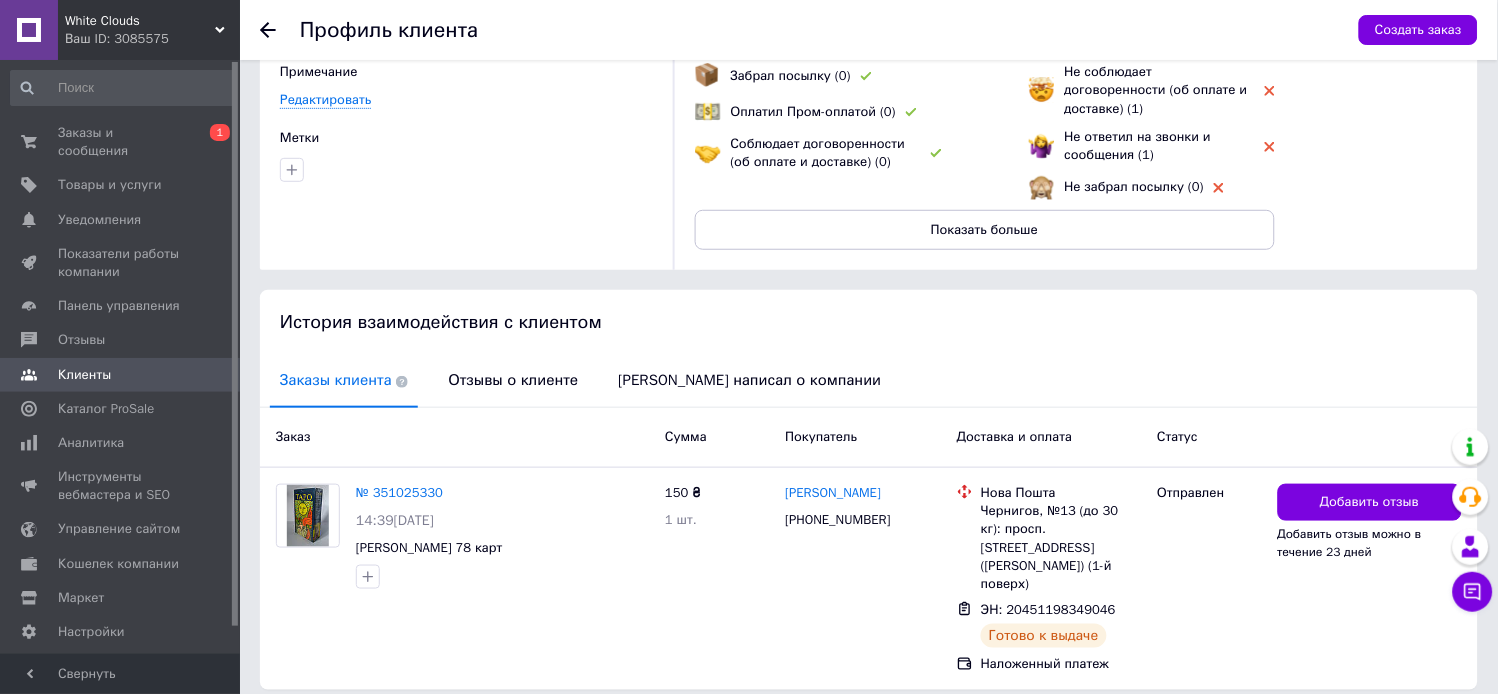 scroll, scrollTop: 195, scrollLeft: 0, axis: vertical 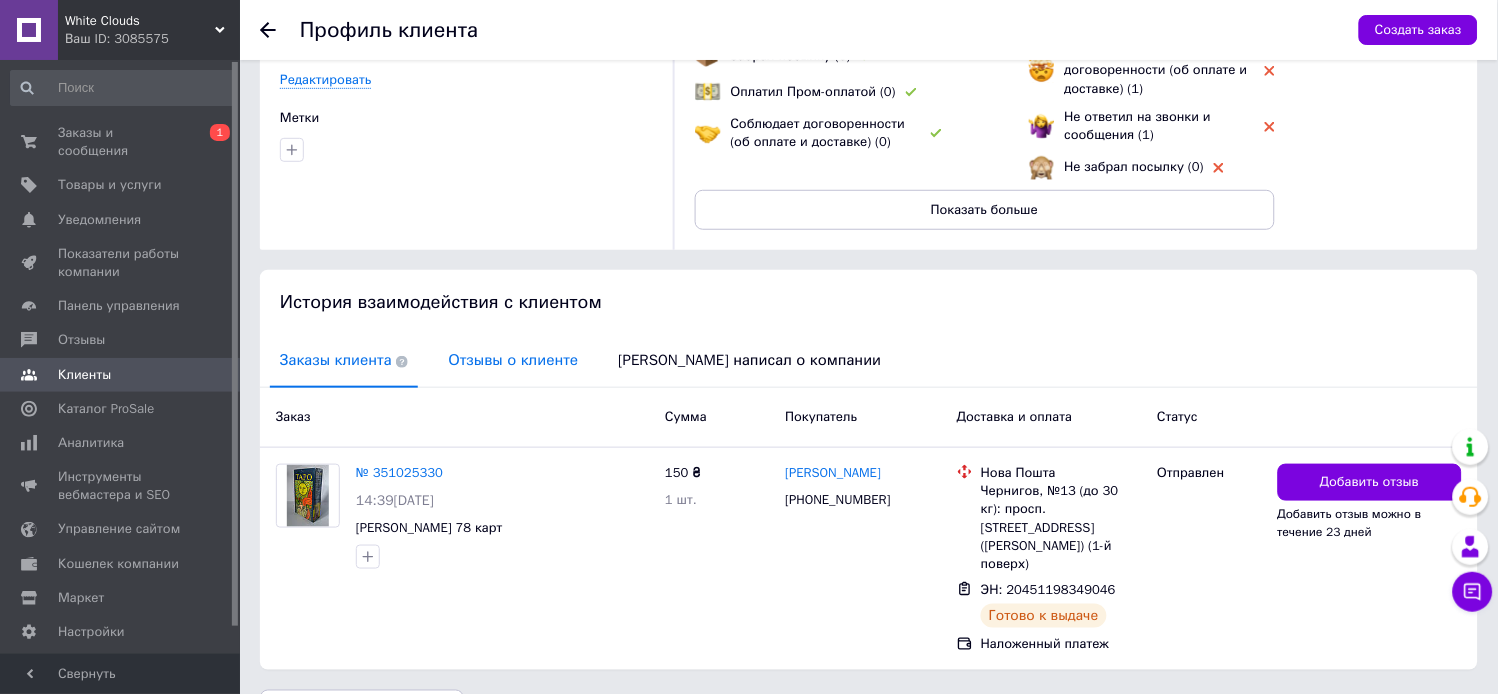 click on "Отзывы о клиенте" at bounding box center (513, 360) 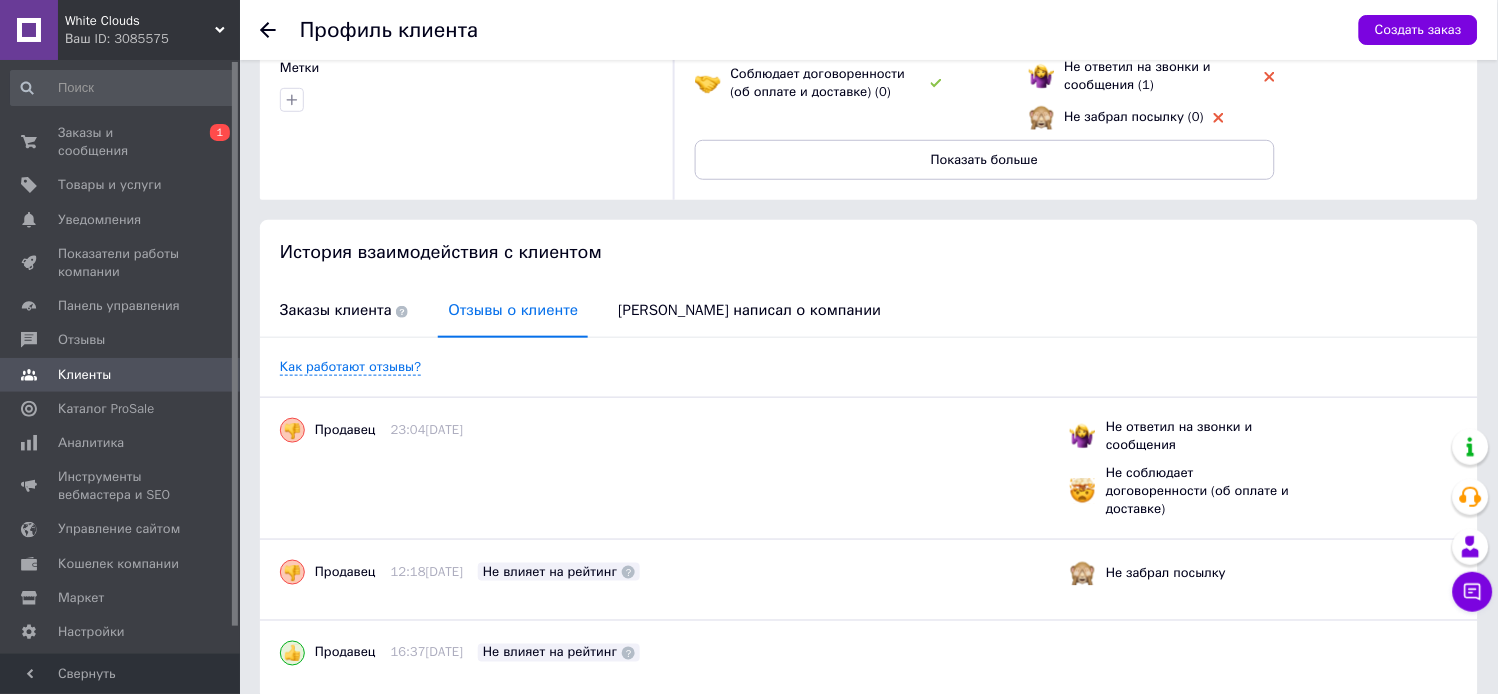 scroll, scrollTop: 294, scrollLeft: 0, axis: vertical 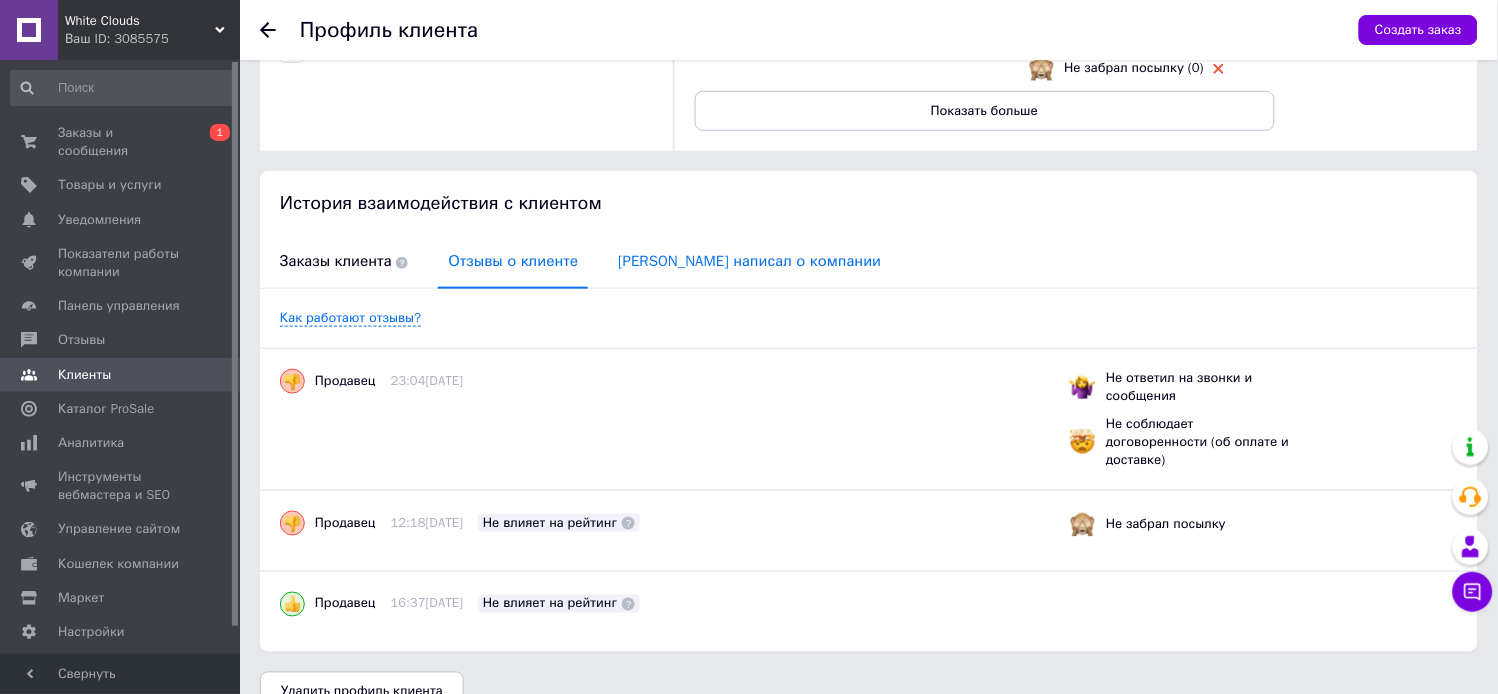 click on "Клиент написал о компании" at bounding box center [749, 261] 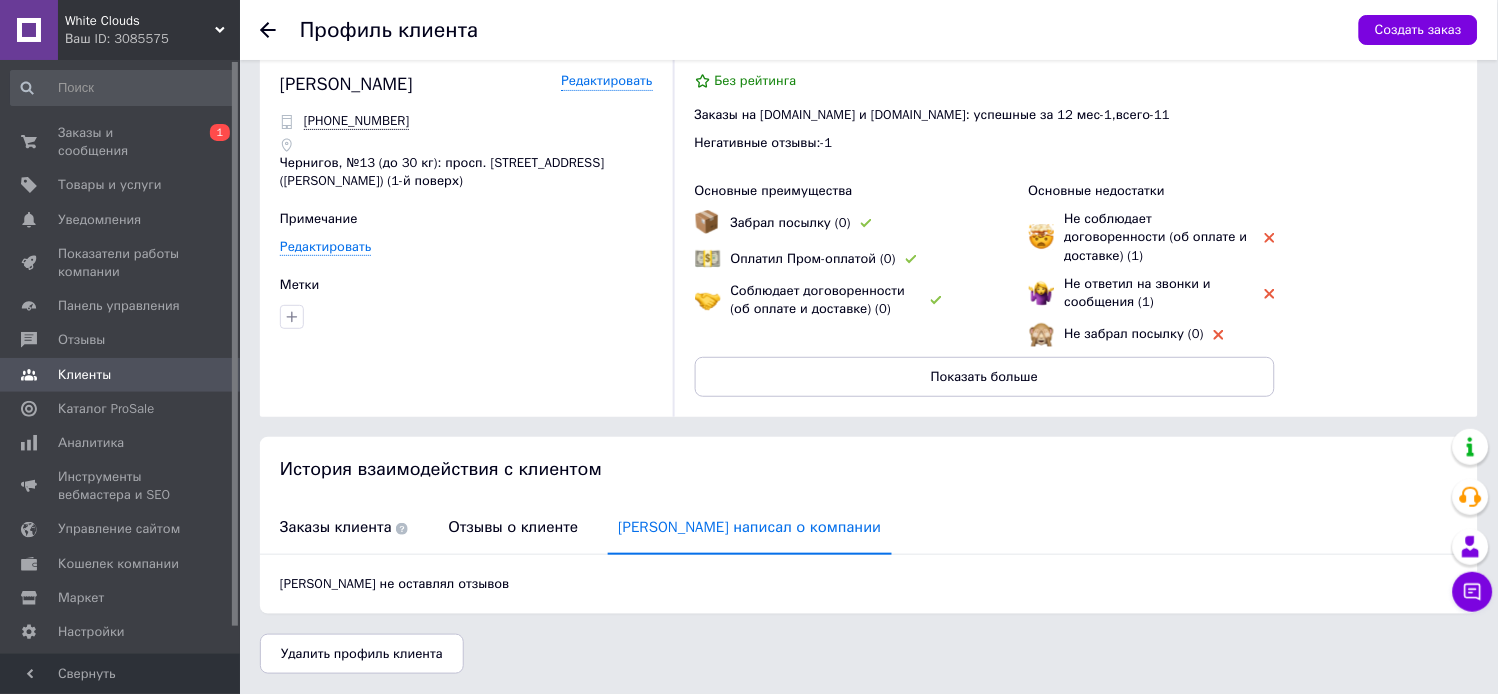 scroll, scrollTop: 7, scrollLeft: 0, axis: vertical 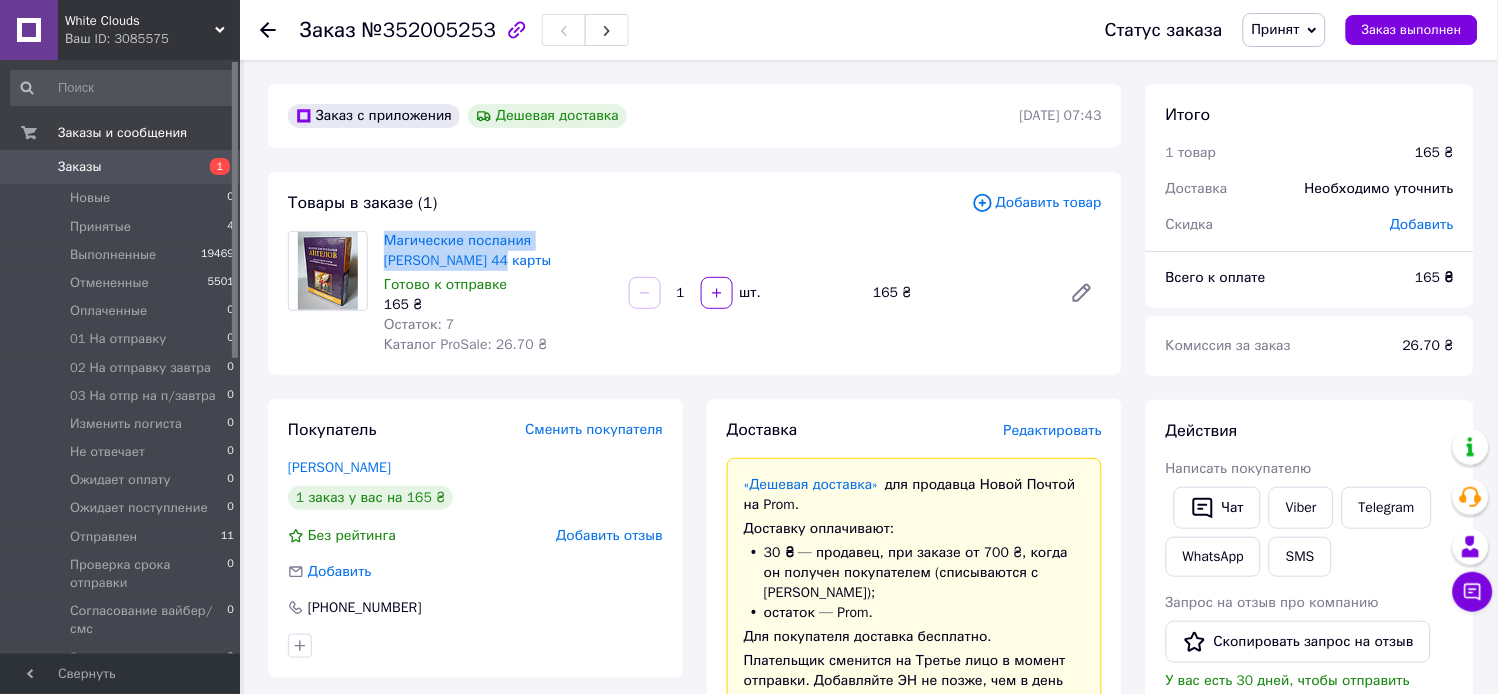 drag, startPoint x: 376, startPoint y: 240, endPoint x: 463, endPoint y: 261, distance: 89.498604 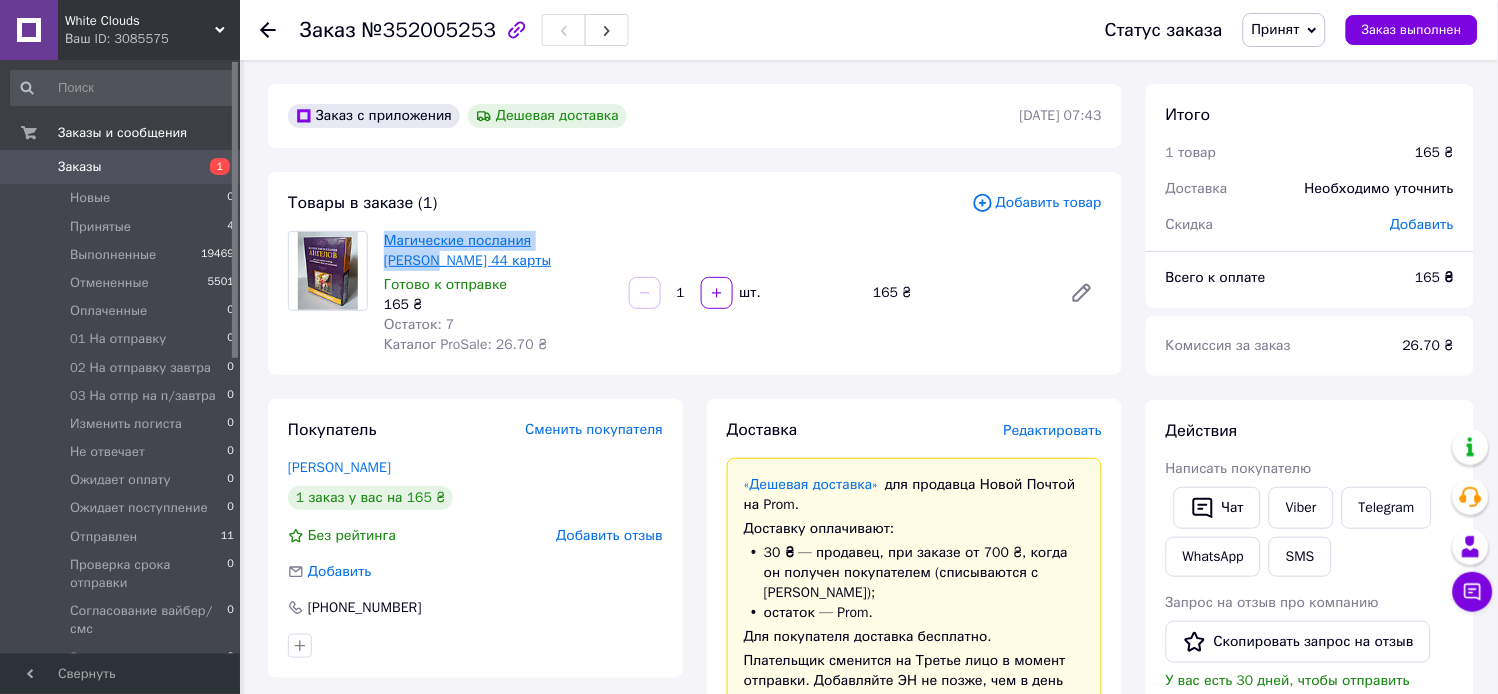 drag, startPoint x: 380, startPoint y: 231, endPoint x: 581, endPoint y: 244, distance: 201.41995 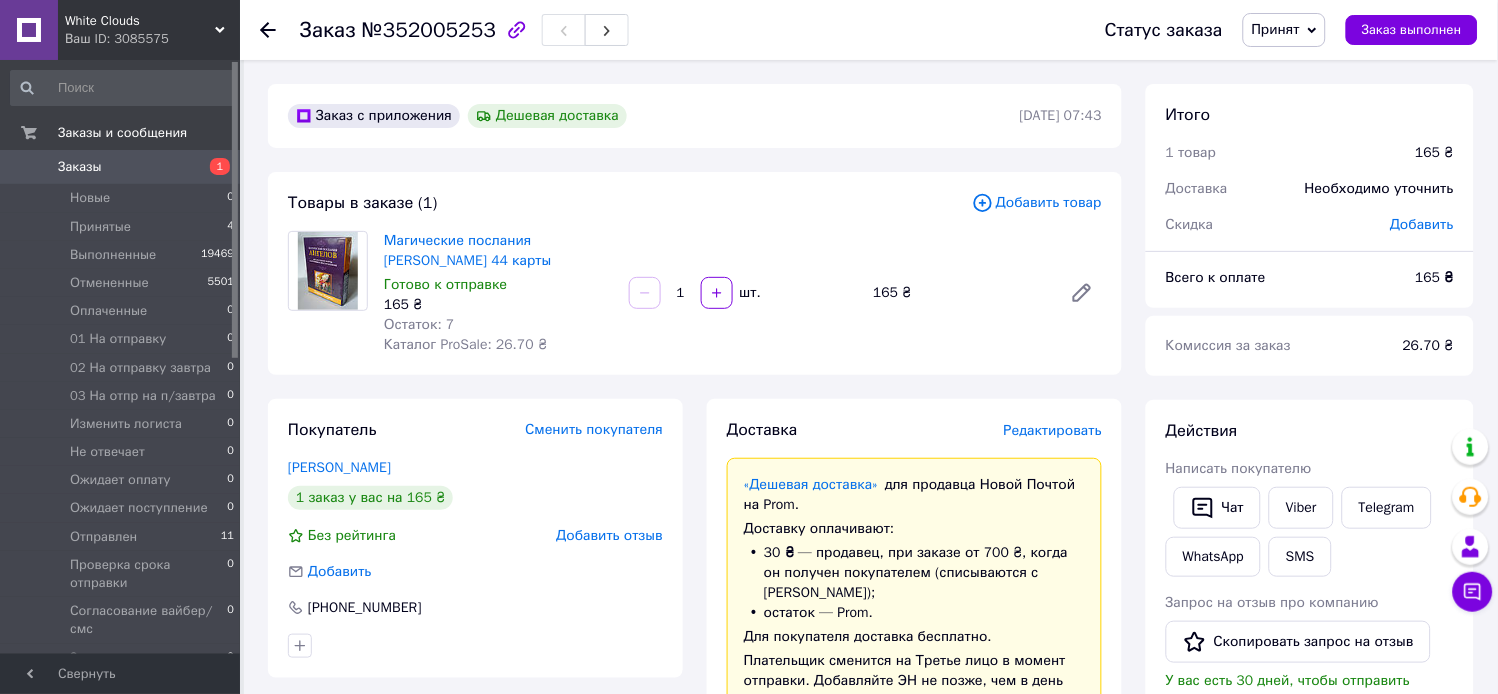 drag, startPoint x: 682, startPoint y: 294, endPoint x: 252, endPoint y: 140, distance: 456.745 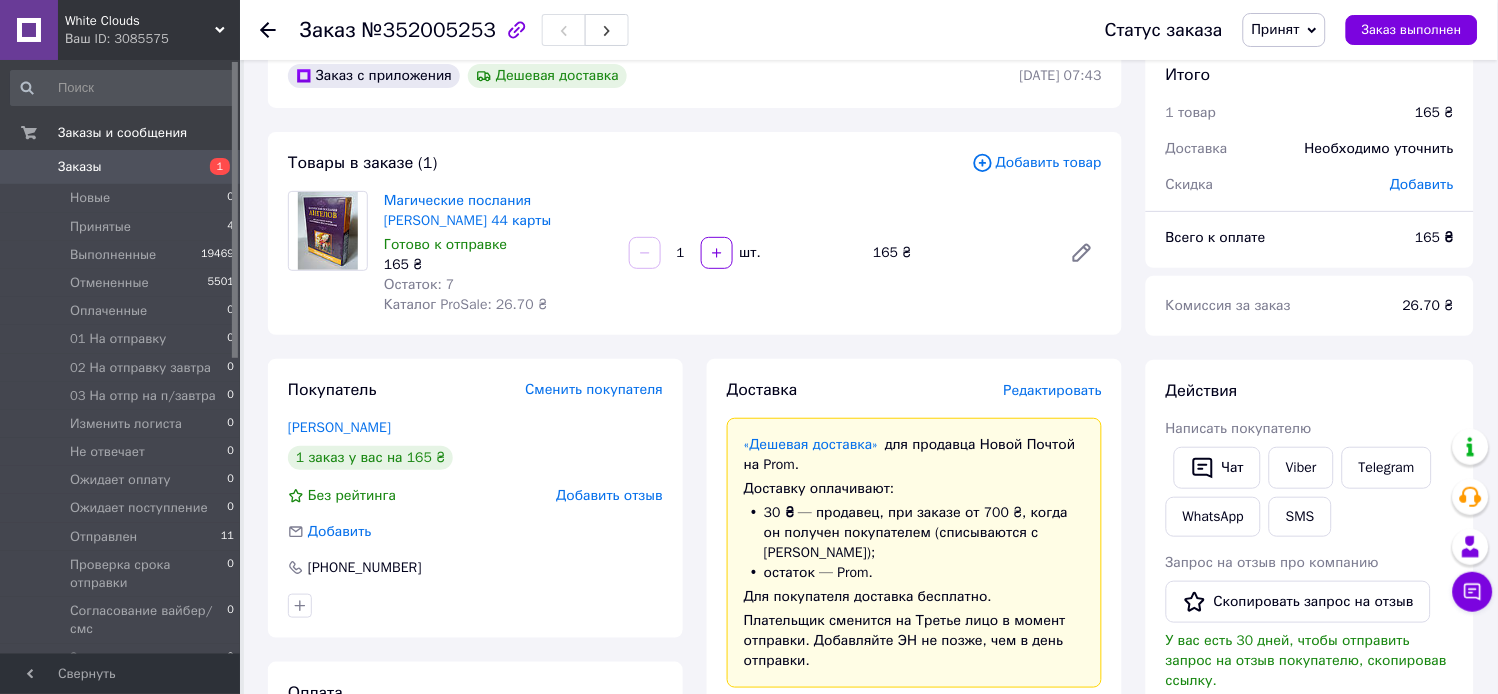 scroll, scrollTop: 0, scrollLeft: 0, axis: both 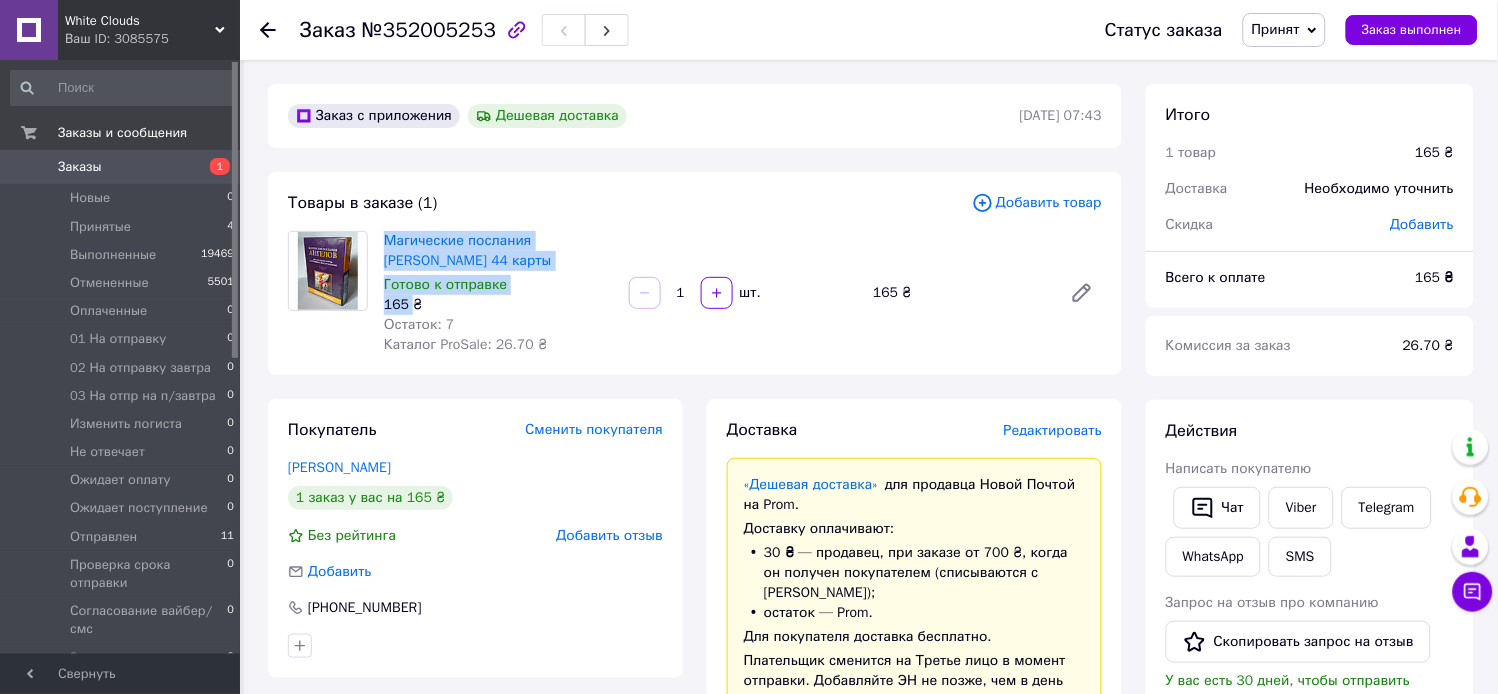 drag, startPoint x: 380, startPoint y: 243, endPoint x: 411, endPoint y: 307, distance: 71.11259 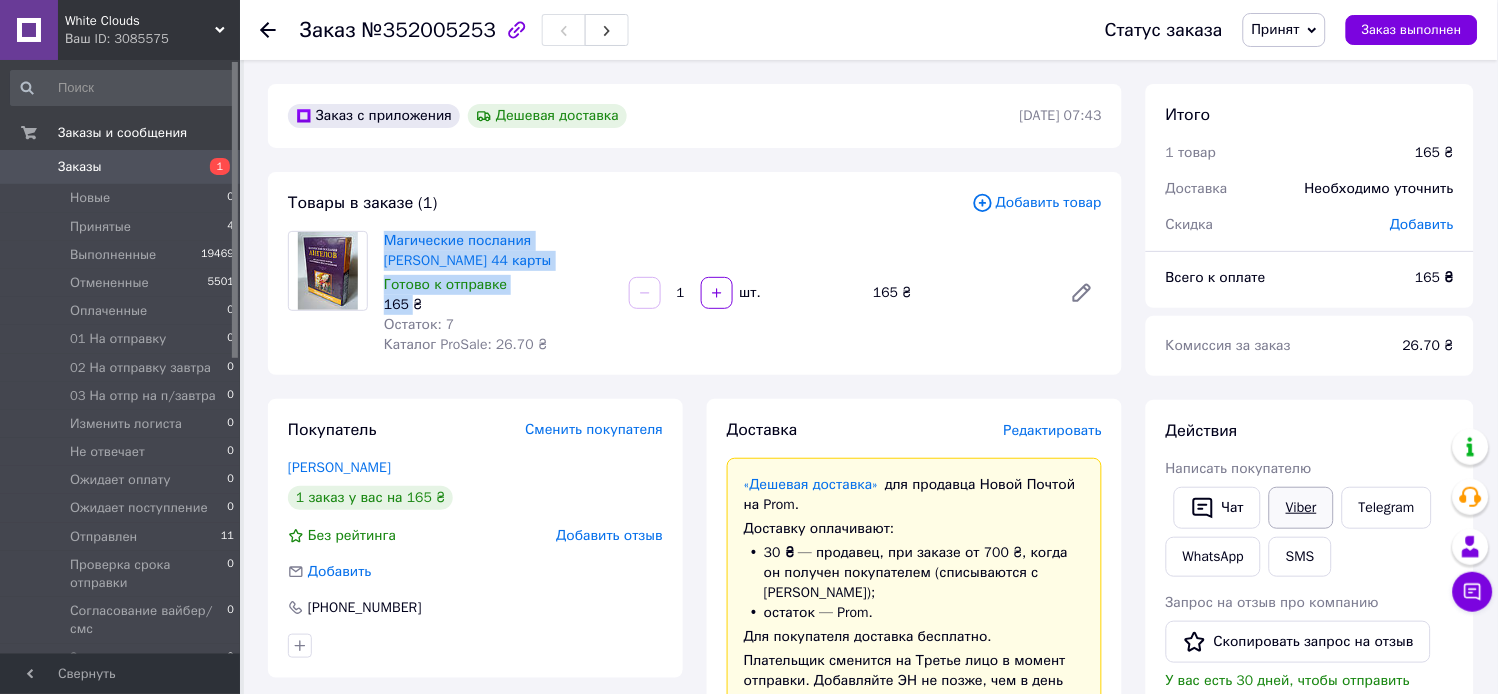 click on "Viber" at bounding box center (1301, 508) 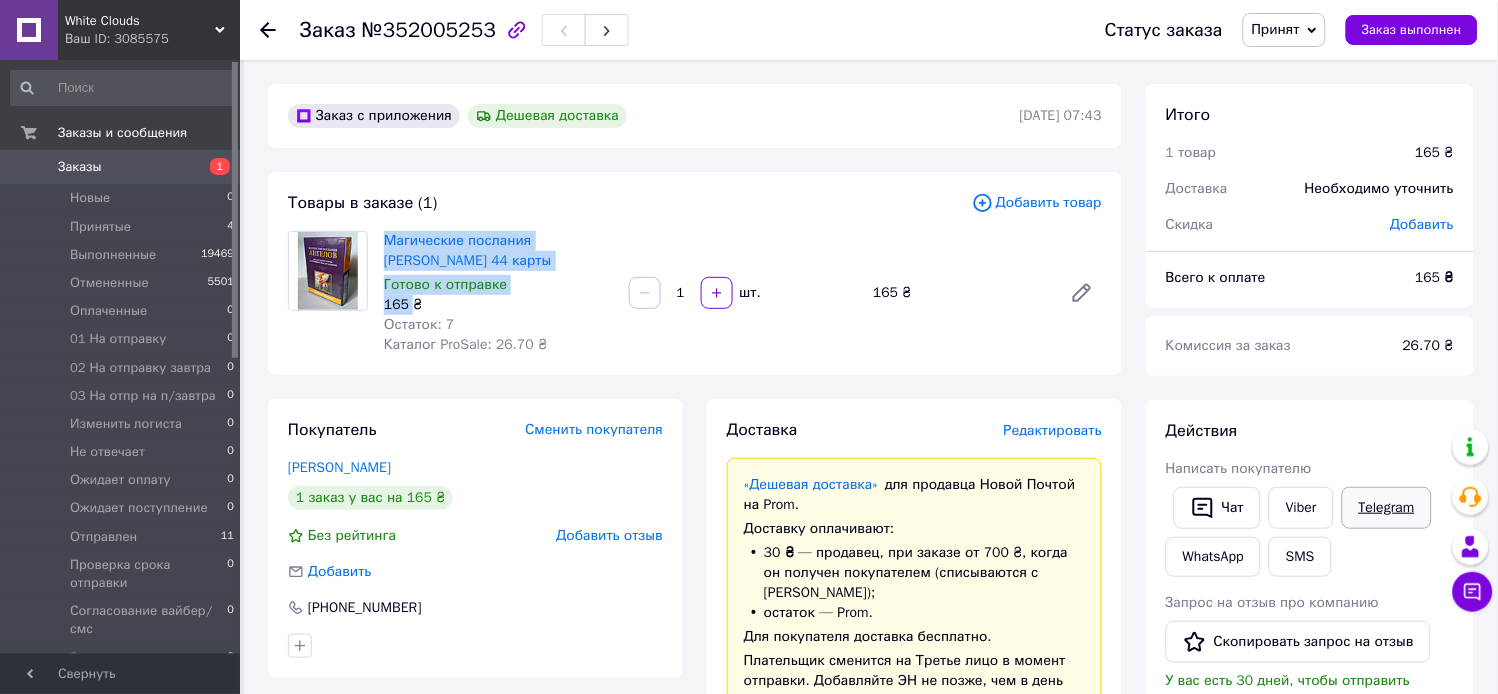 click on "Telegram" at bounding box center [1387, 508] 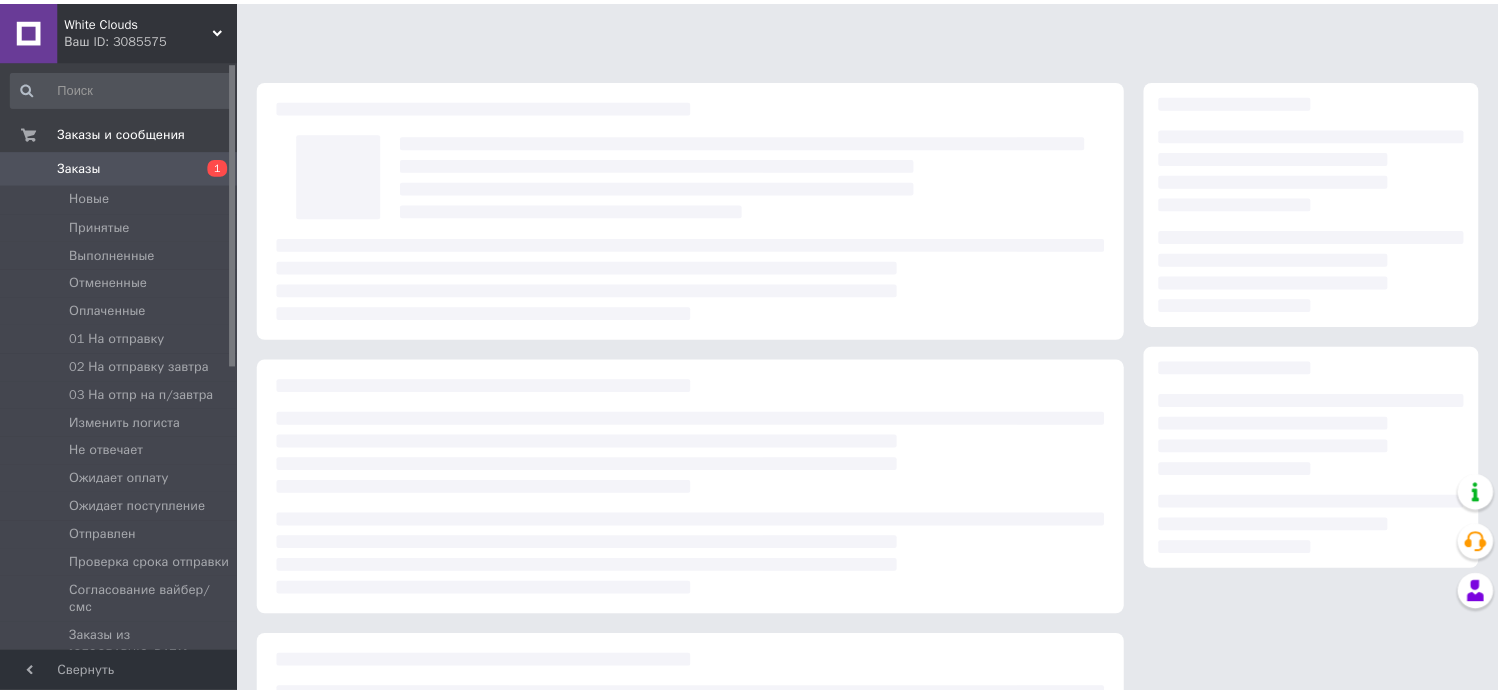 scroll, scrollTop: 0, scrollLeft: 0, axis: both 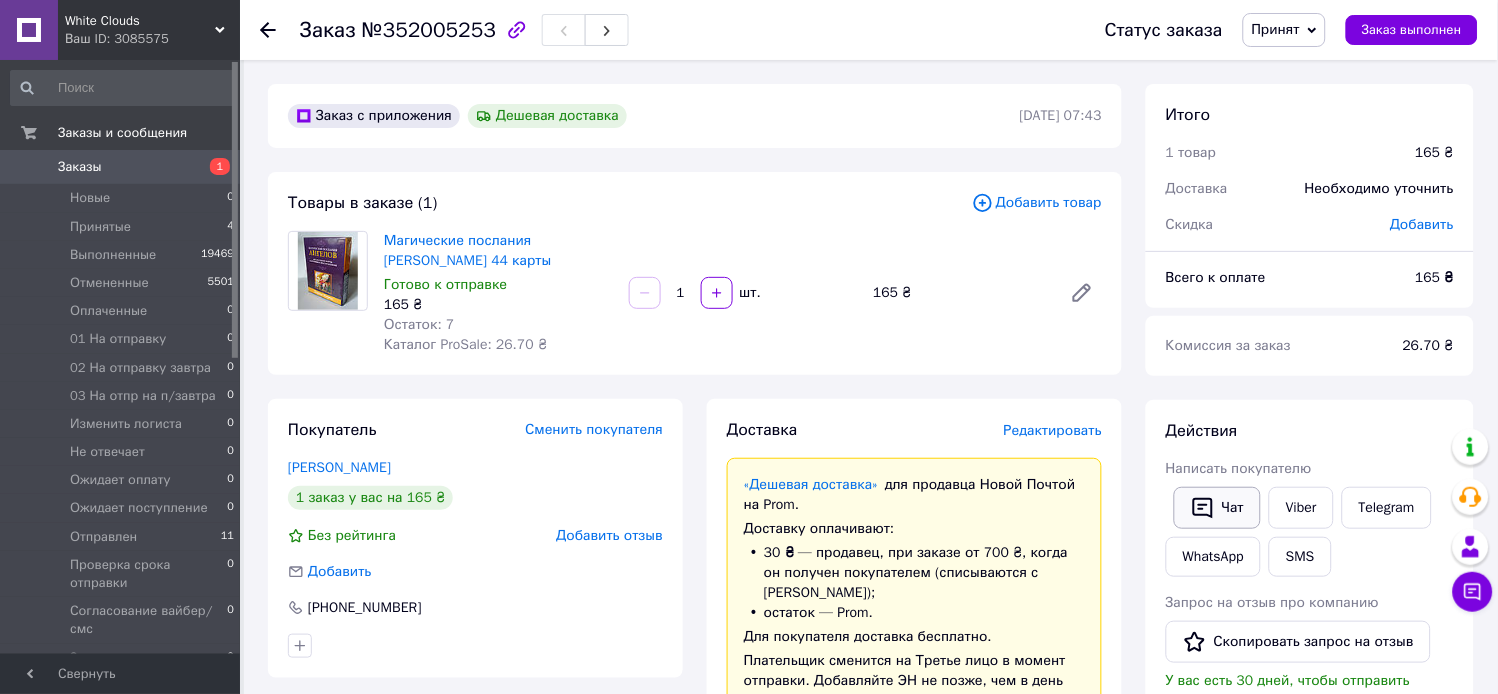 click on "Чат" at bounding box center [1217, 508] 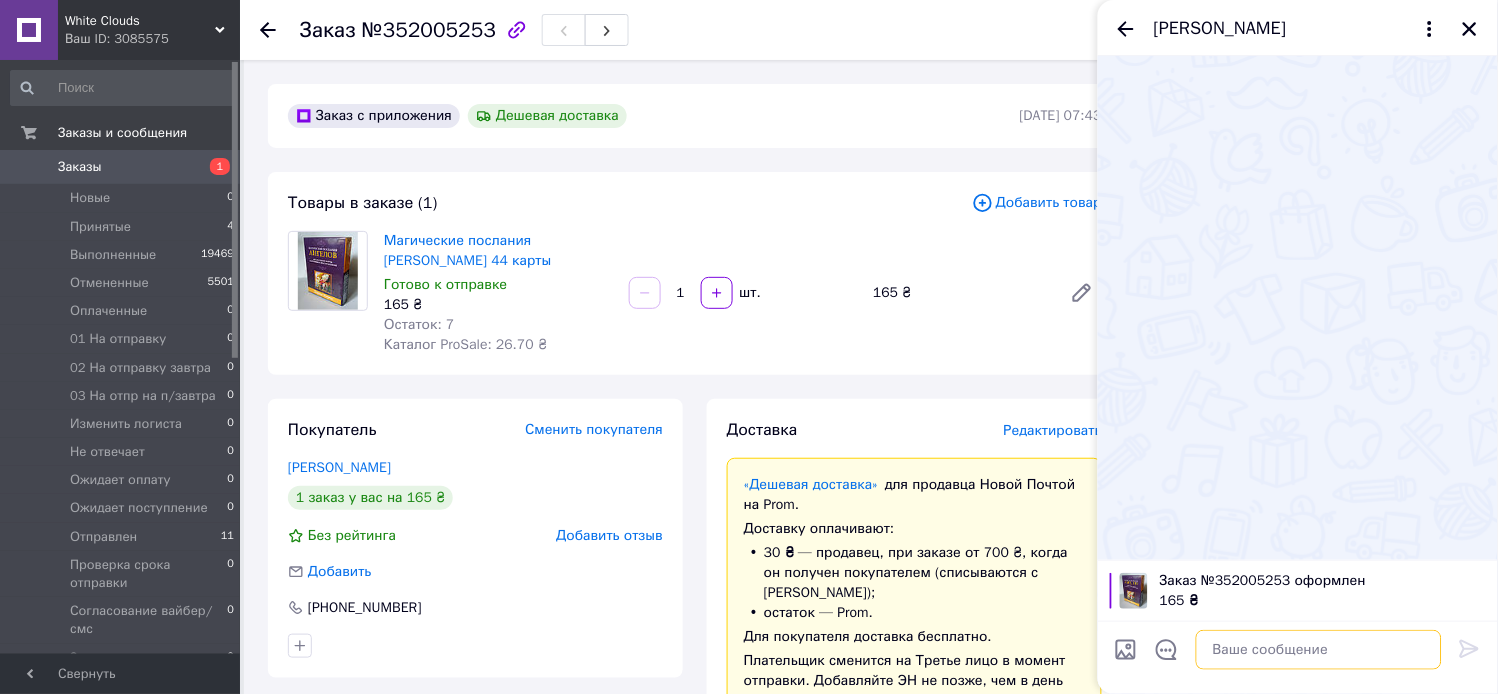 click at bounding box center [1319, 650] 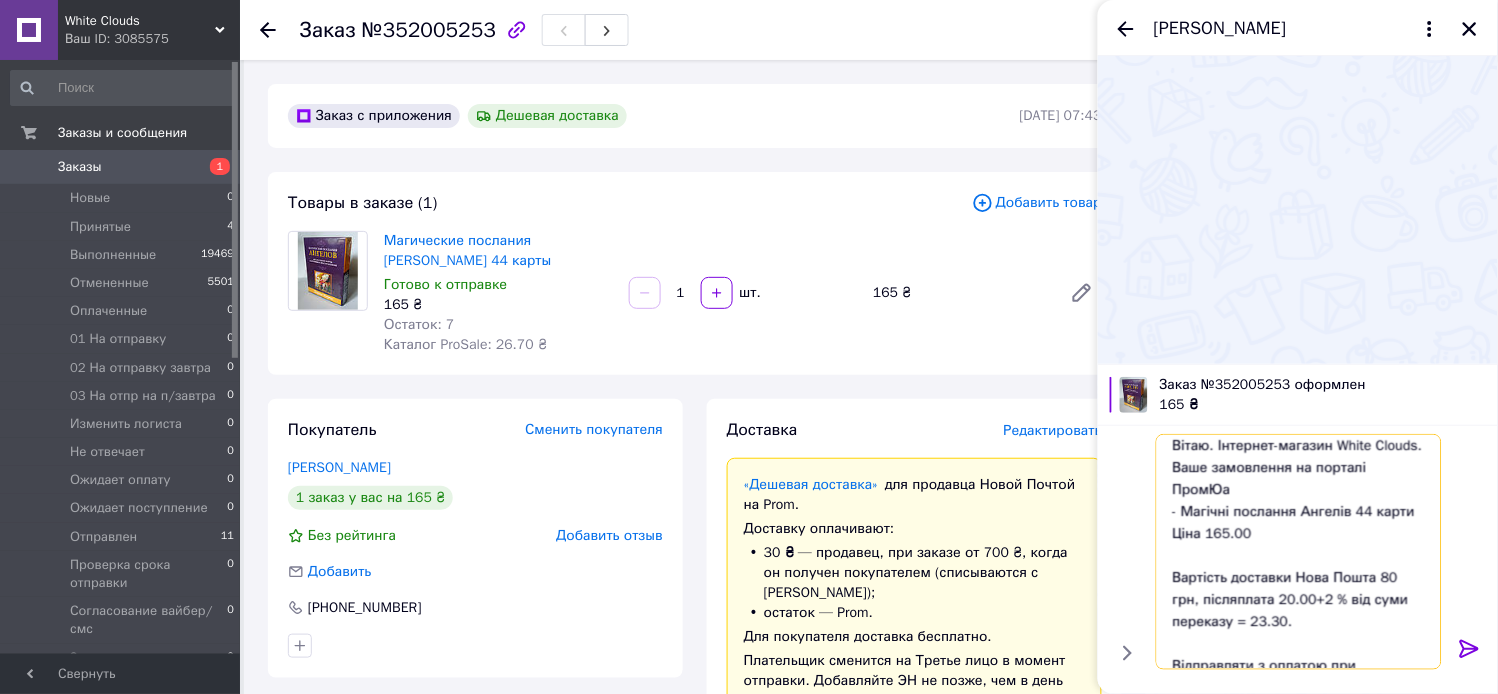 scroll, scrollTop: 0, scrollLeft: 0, axis: both 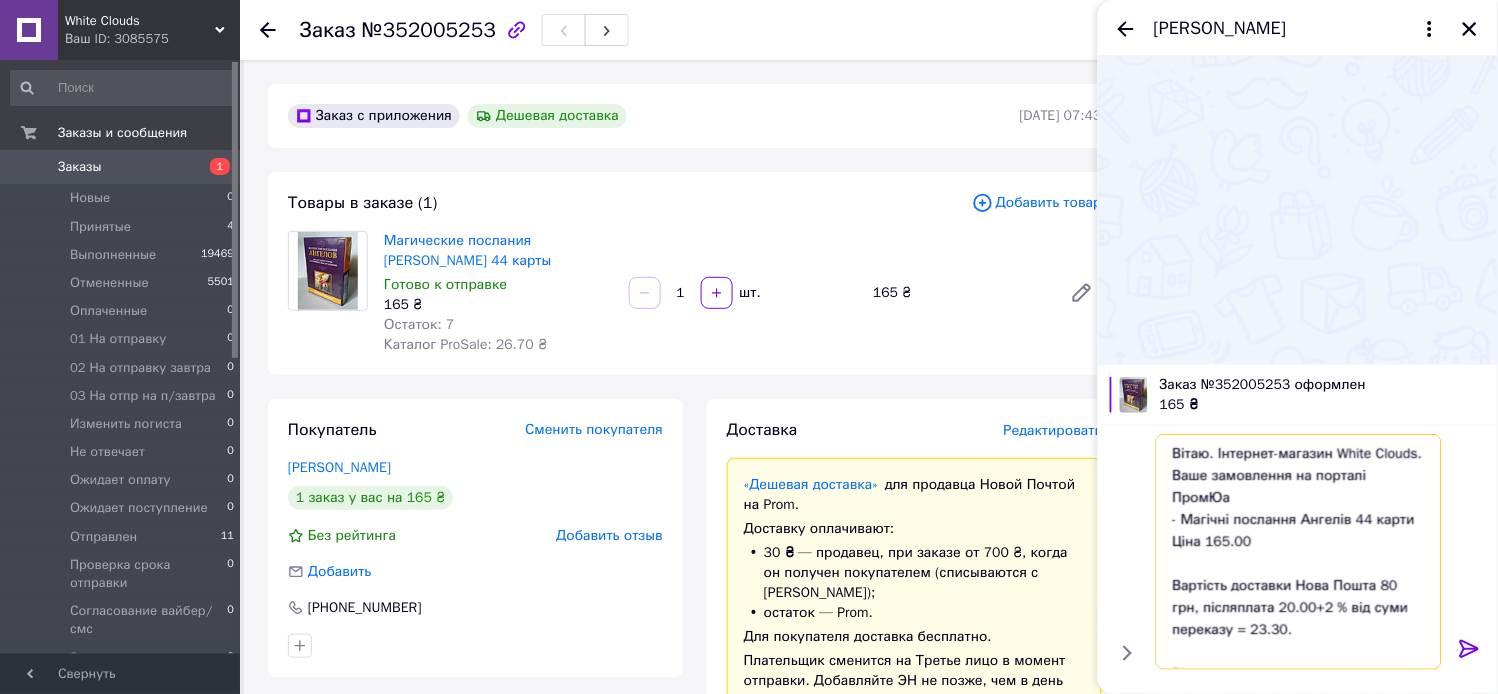 drag, startPoint x: 1214, startPoint y: 454, endPoint x: 1416, endPoint y: 451, distance: 202.02228 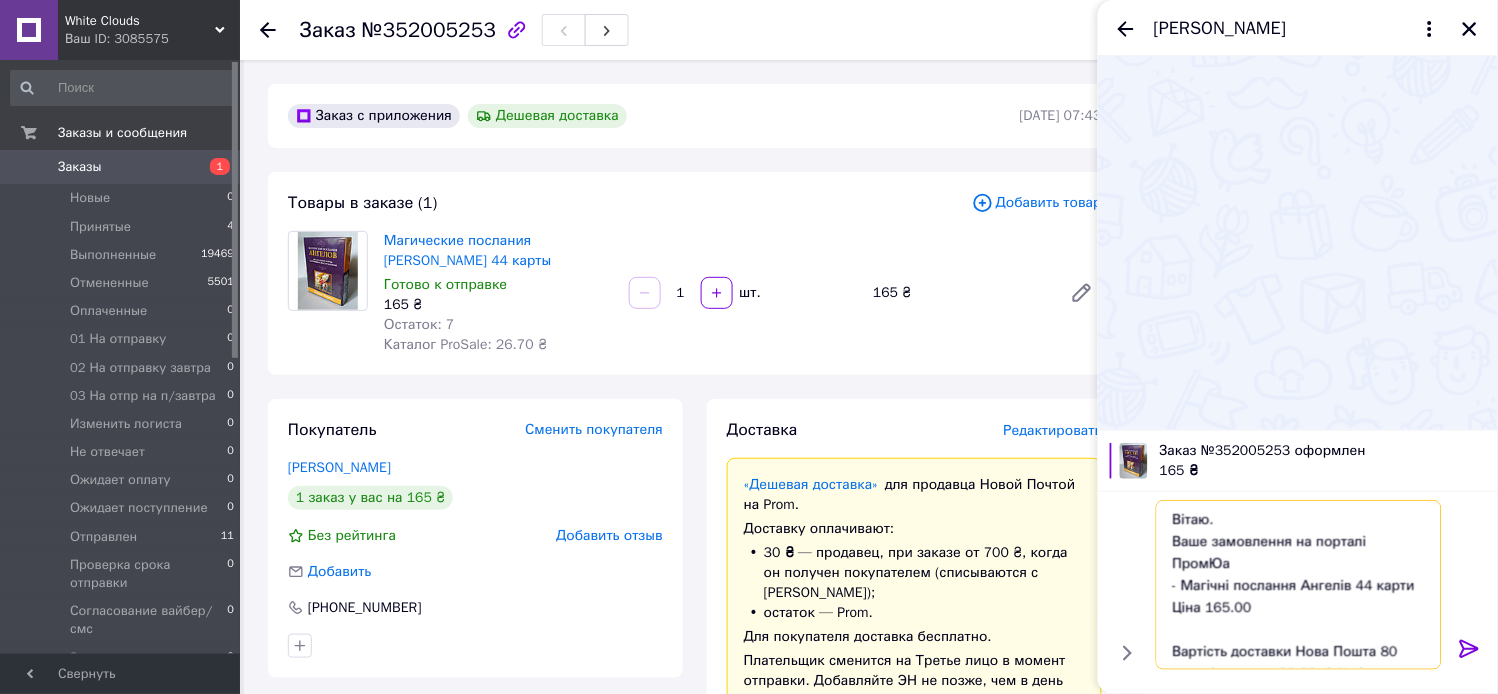 drag, startPoint x: 1293, startPoint y: 540, endPoint x: 1433, endPoint y: 536, distance: 140.05713 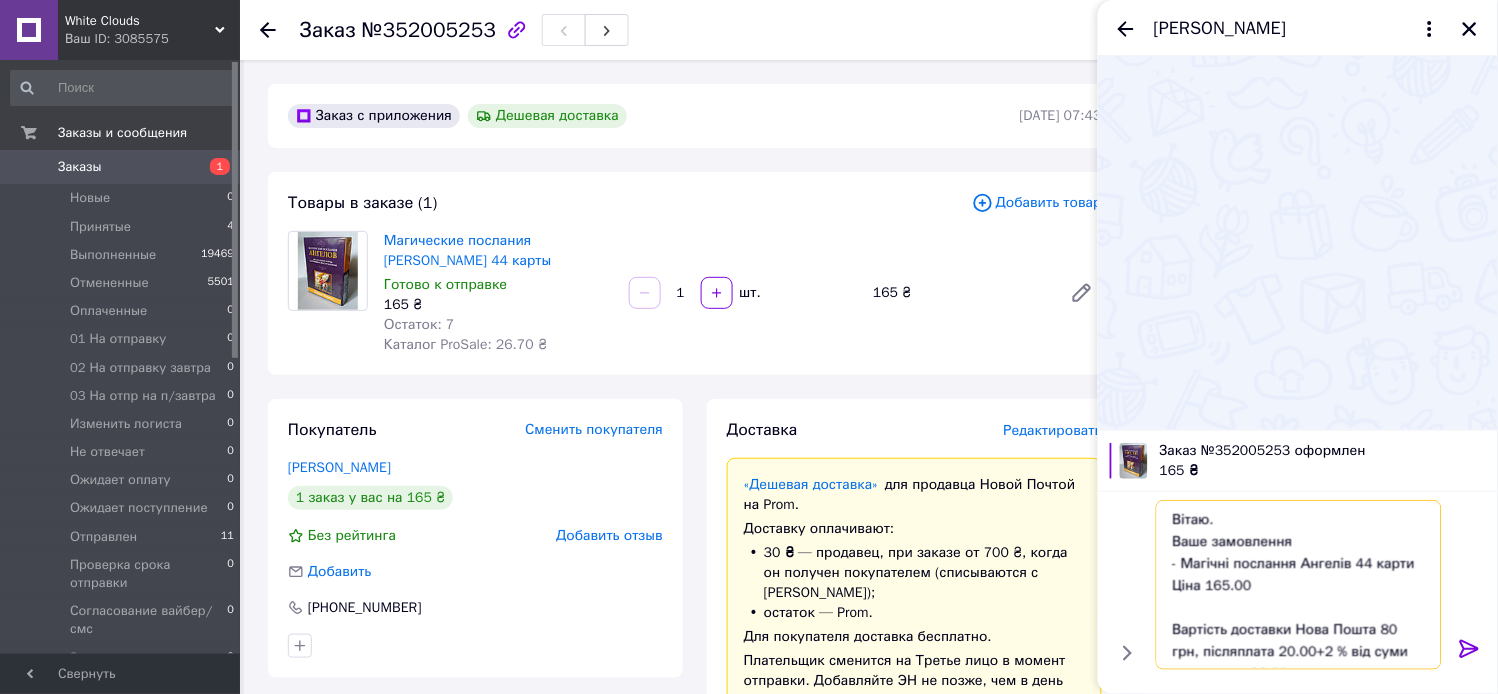 scroll, scrollTop: 90, scrollLeft: 0, axis: vertical 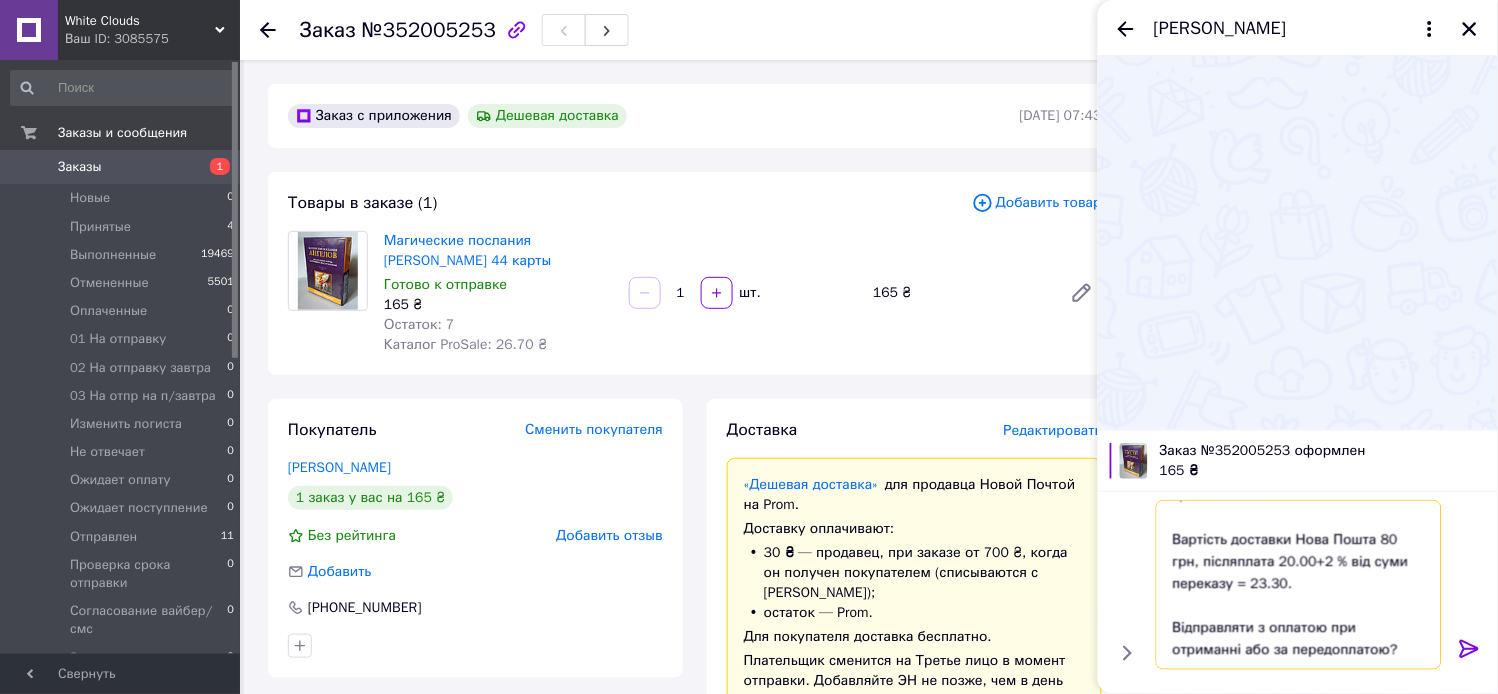 type on "Вітаю.
Ваше замовлення
- Магічні послання Ангелів 44 карти
Ціна 165.00
Вартість доставки Нова Пошта 80 грн, післяплата 20.00+2 % від суми переказу = 23.30.
Відправляти з оплатою при отриманні або за передоплатою?" 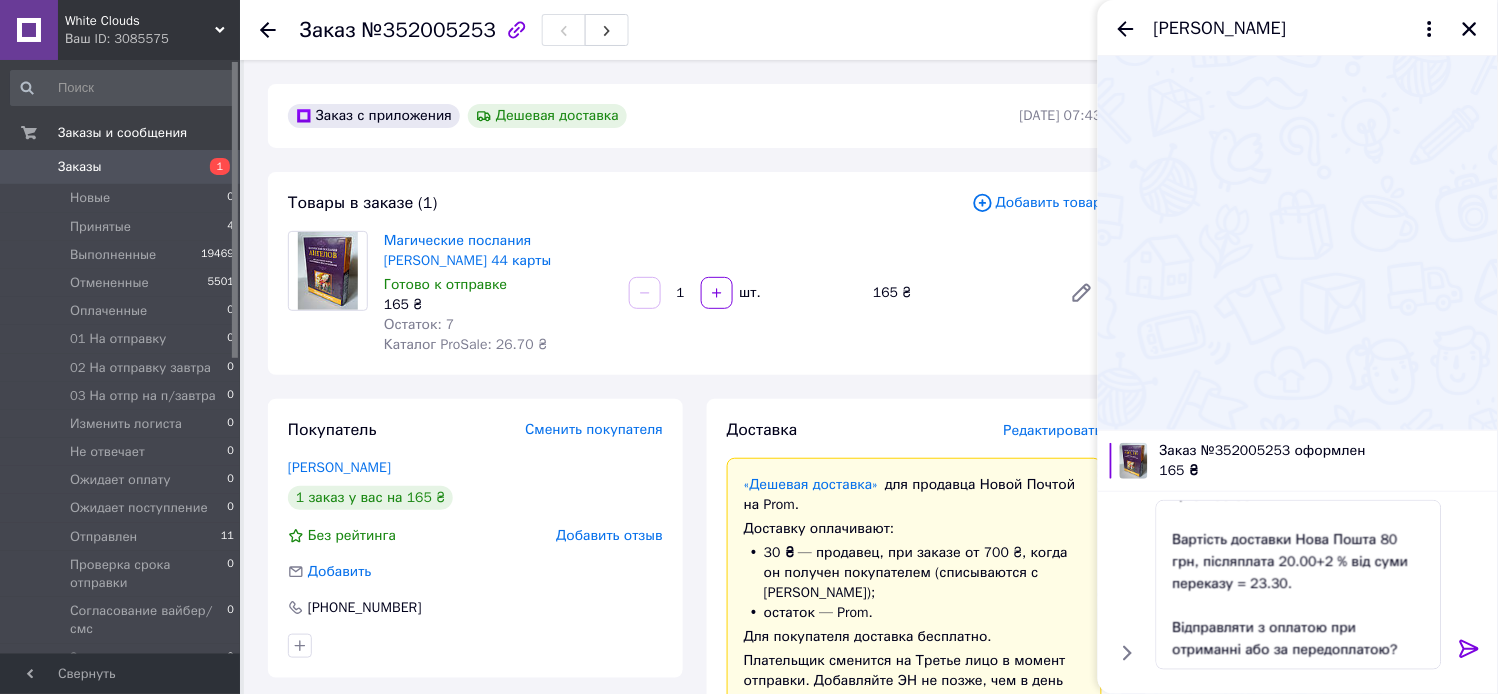 click 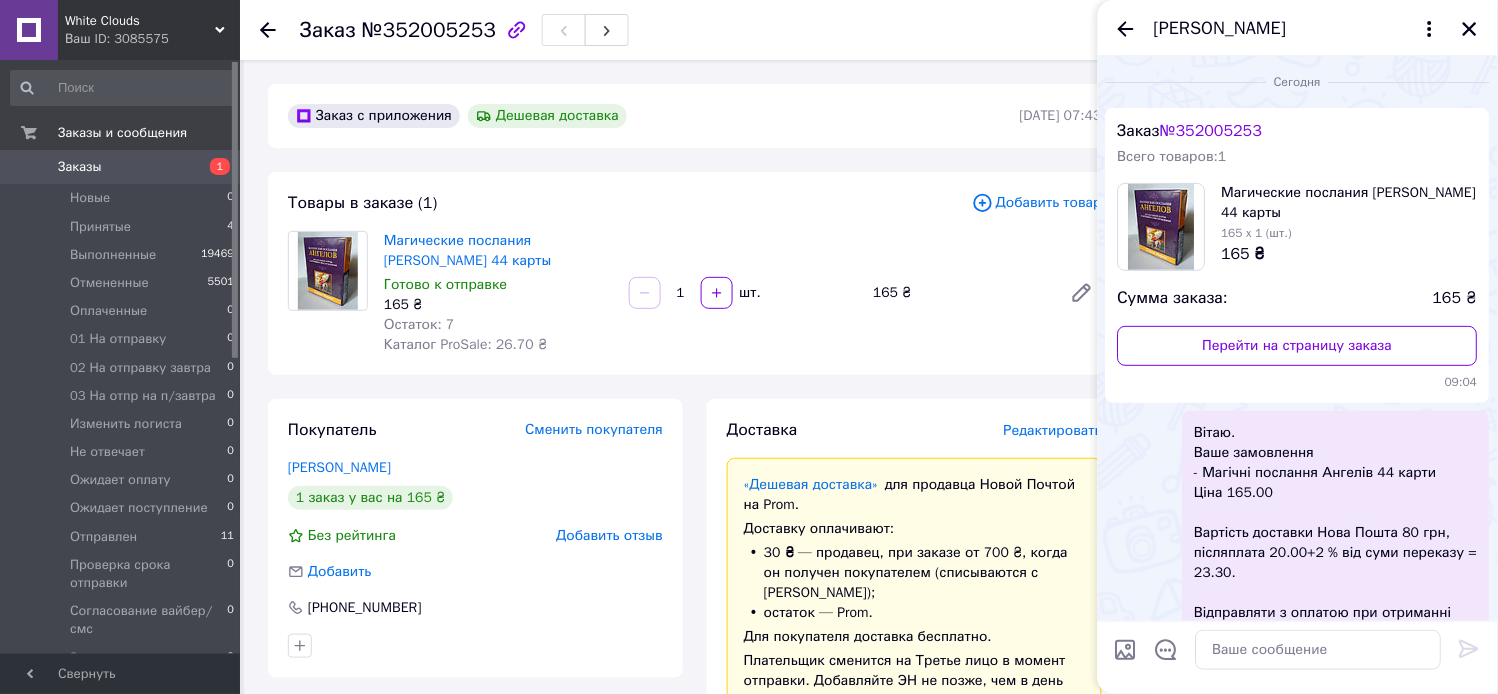 scroll, scrollTop: 0, scrollLeft: 0, axis: both 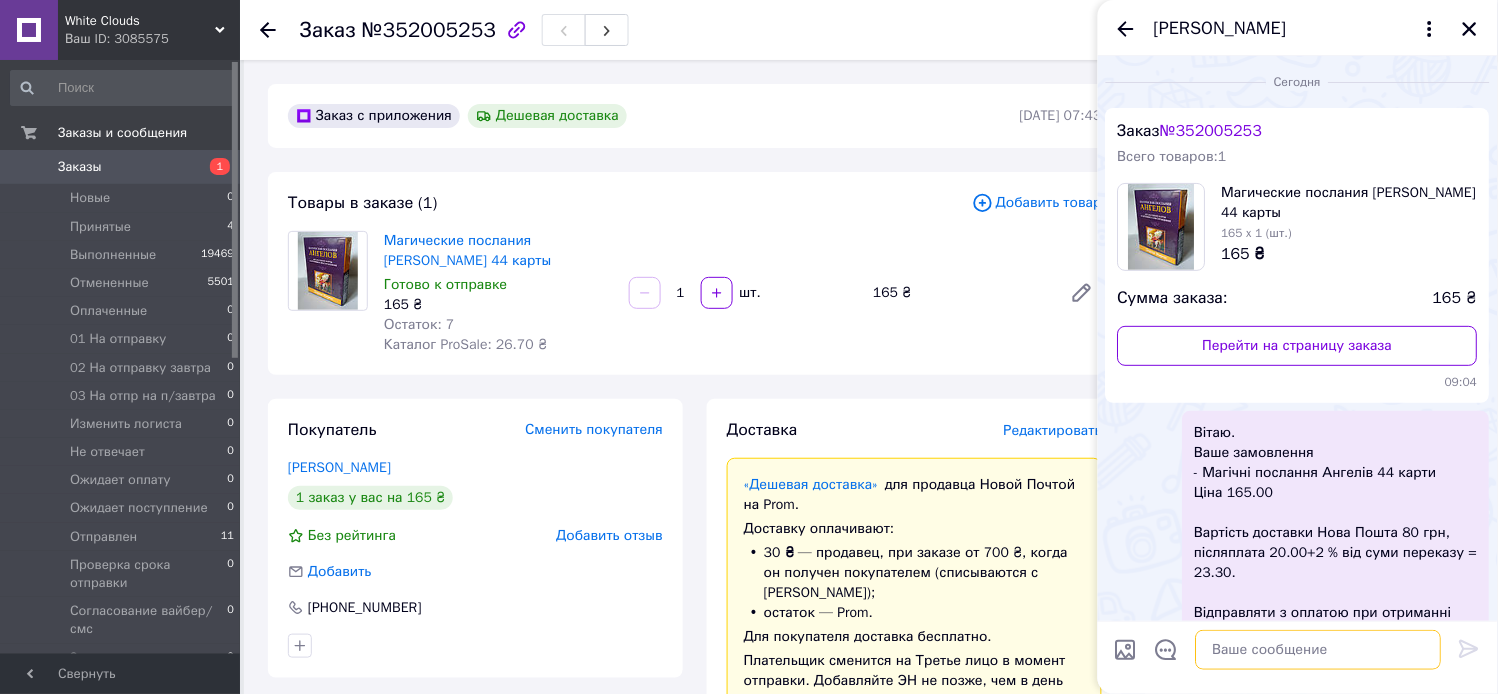 click at bounding box center [1319, 650] 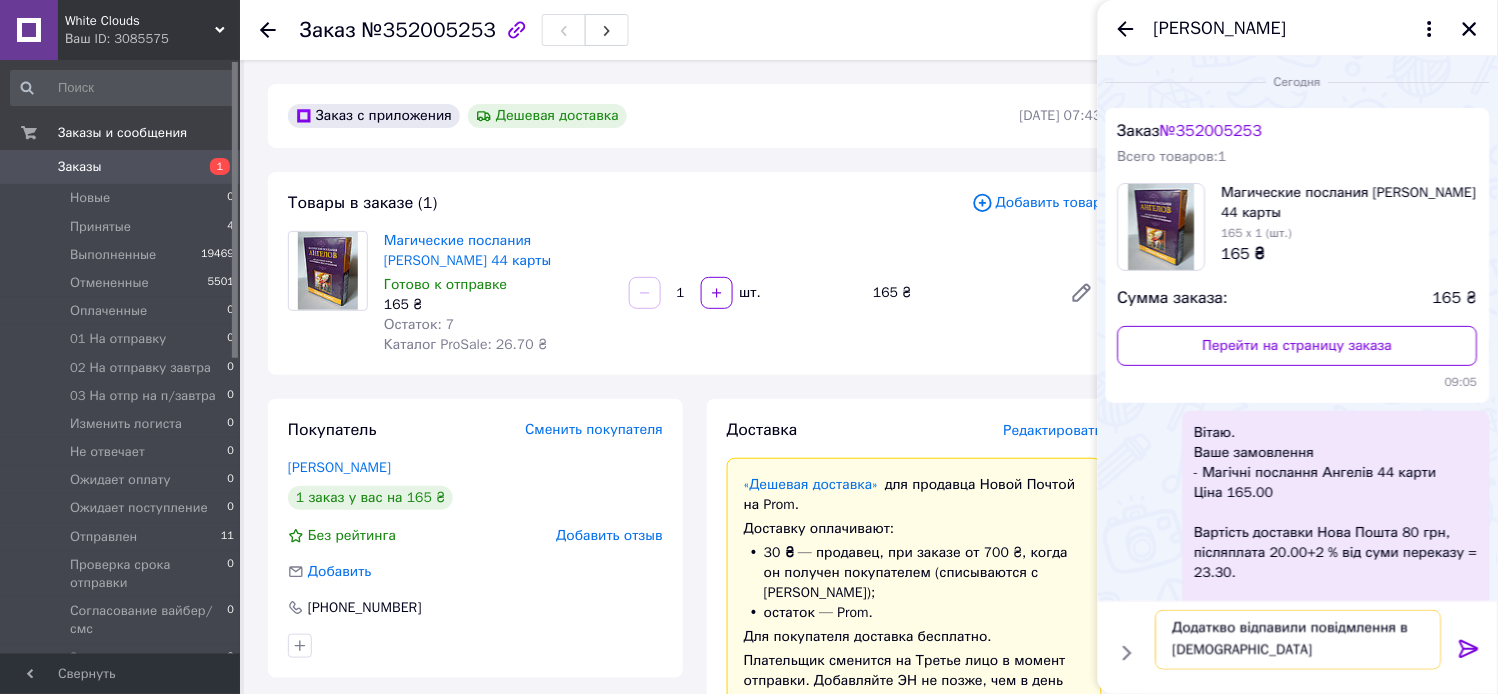 scroll, scrollTop: 2, scrollLeft: 0, axis: vertical 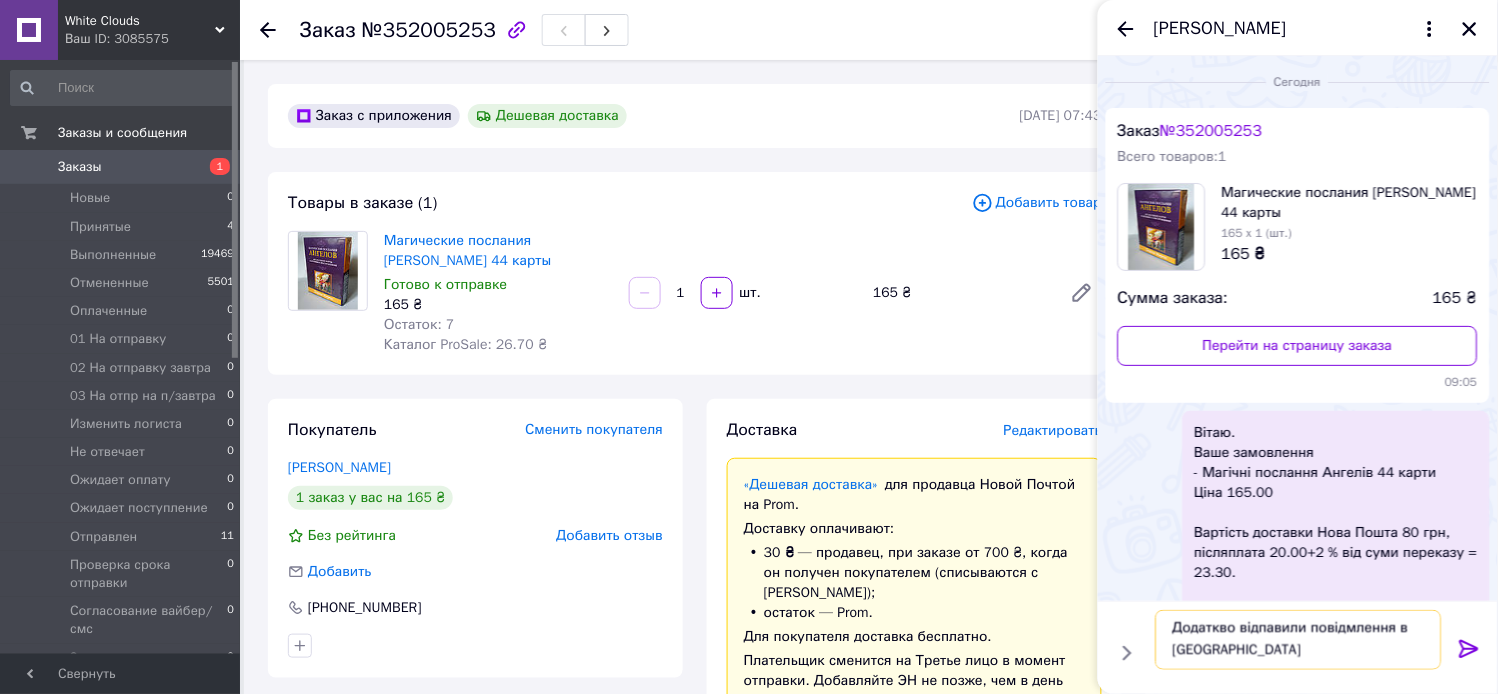 type on "Додаткво відпавили повідмлення в вайбер" 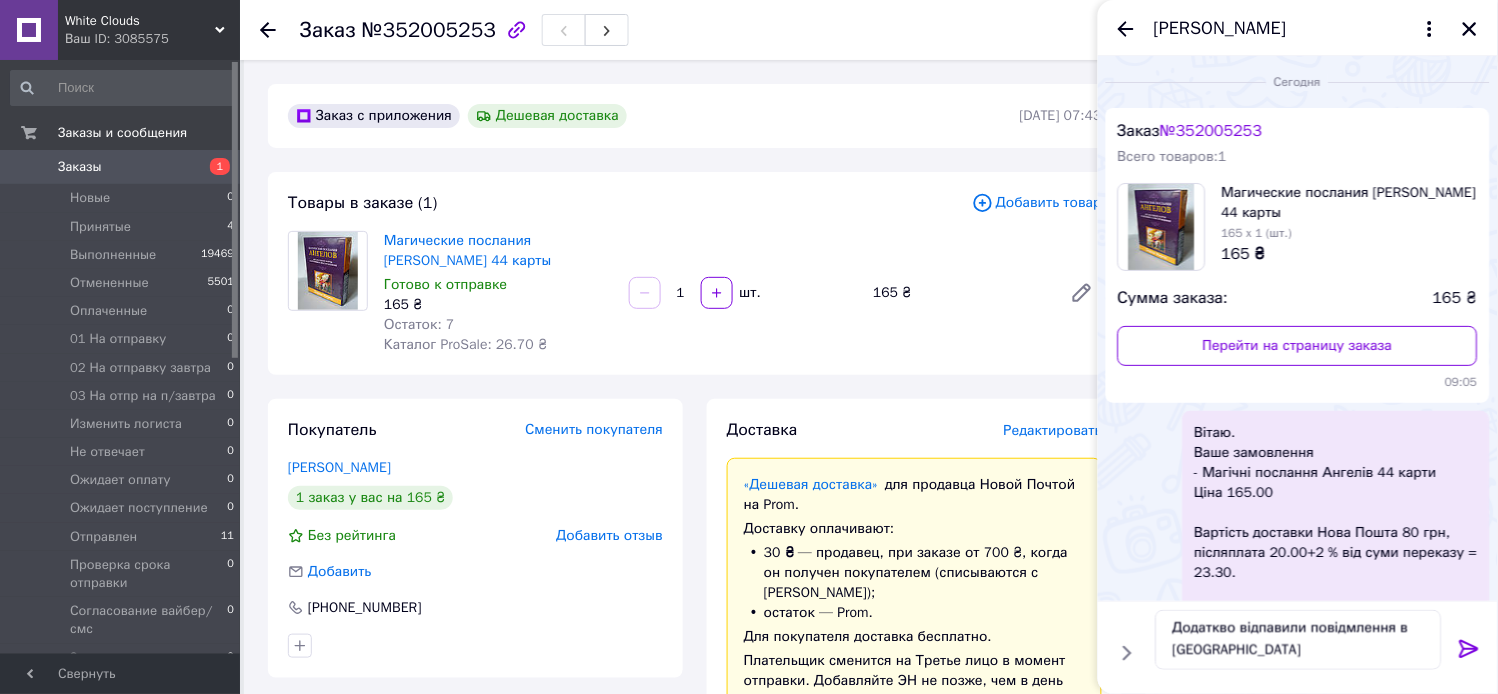 drag, startPoint x: 1471, startPoint y: 650, endPoint x: 1483, endPoint y: 650, distance: 12 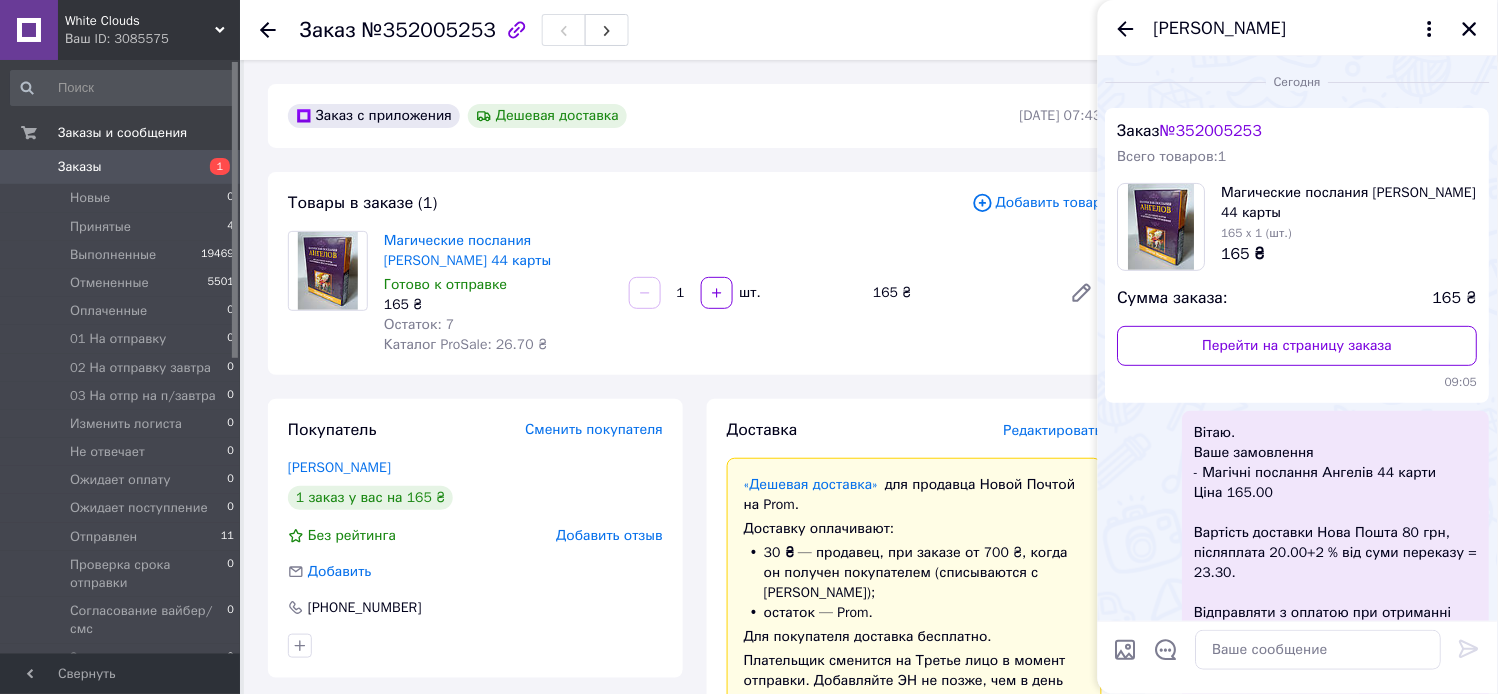 scroll, scrollTop: 0, scrollLeft: 0, axis: both 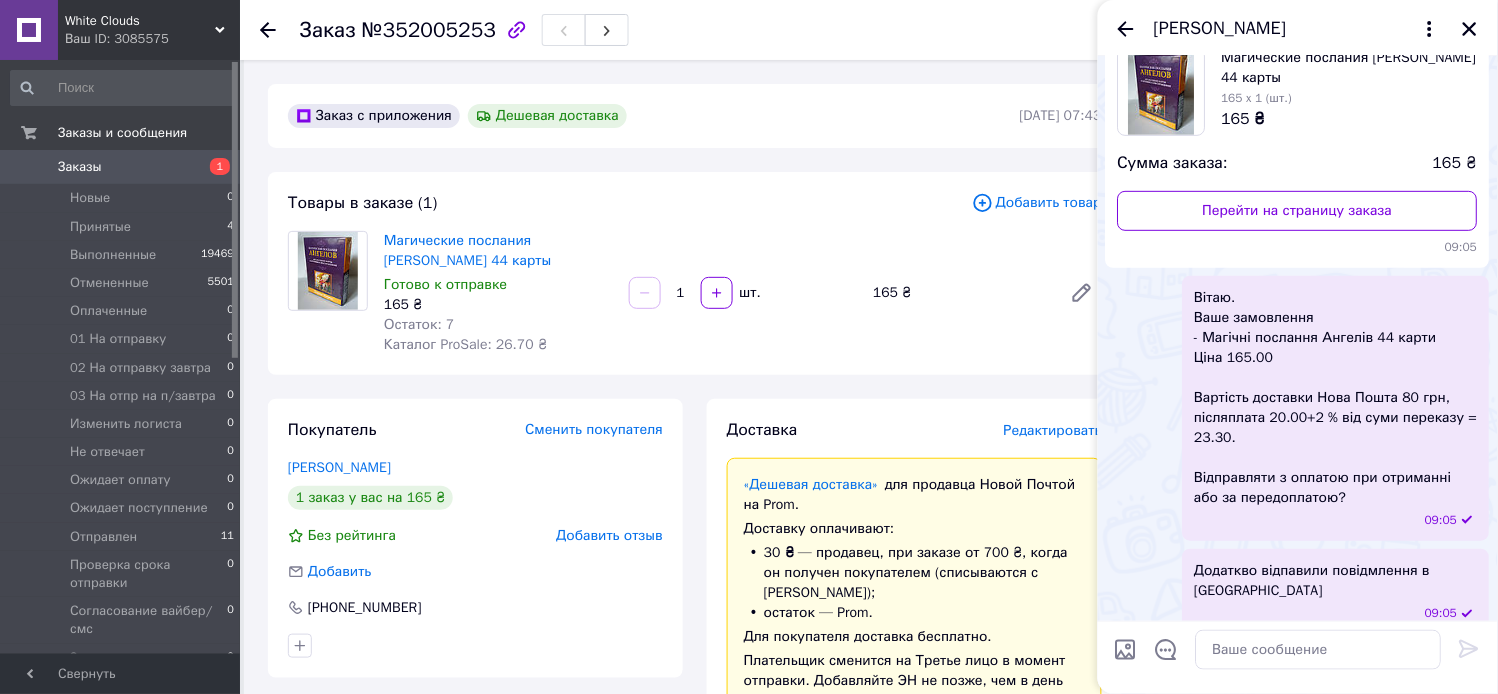 drag, startPoint x: 1313, startPoint y: 573, endPoint x: 1295, endPoint y: 602, distance: 34.132095 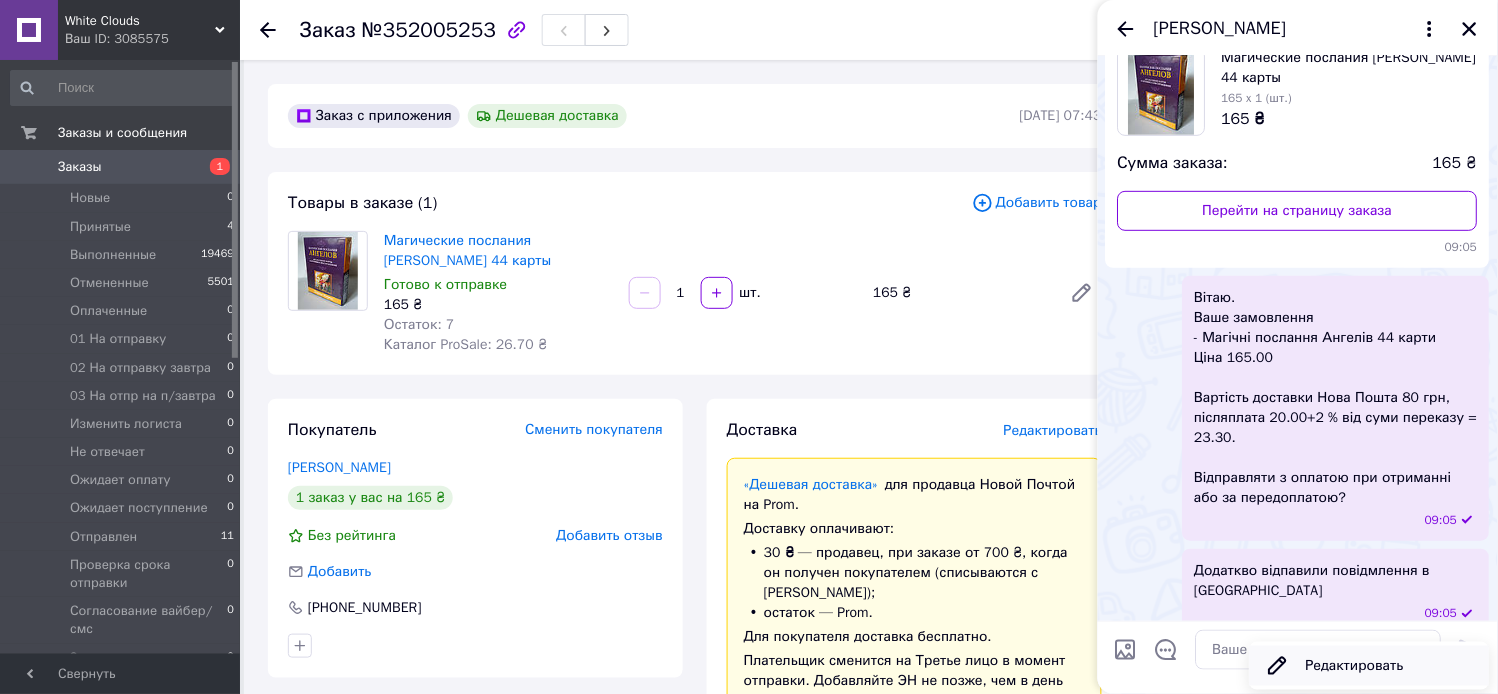 click on "Редактировать" at bounding box center [1370, 666] 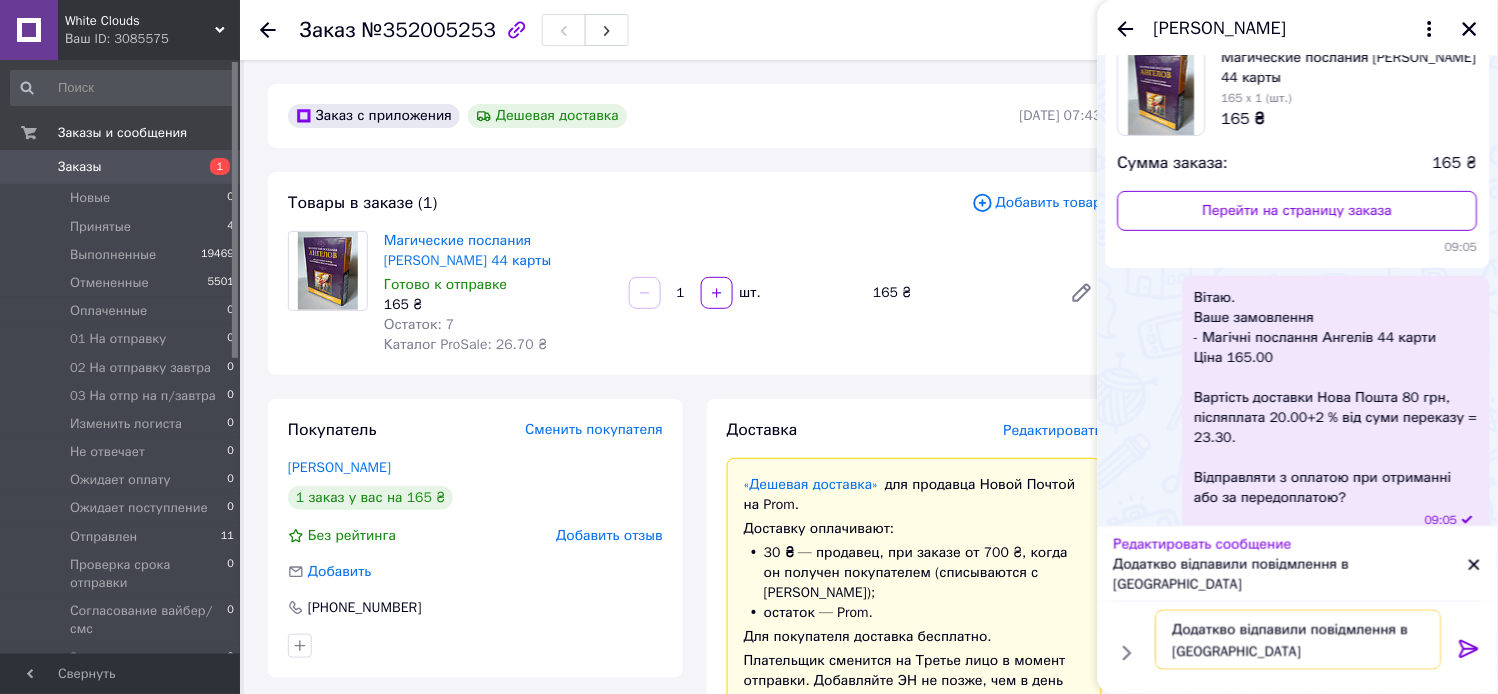 click on "Додаткво відпавили повідмлення в вайбер" at bounding box center [1299, 640] 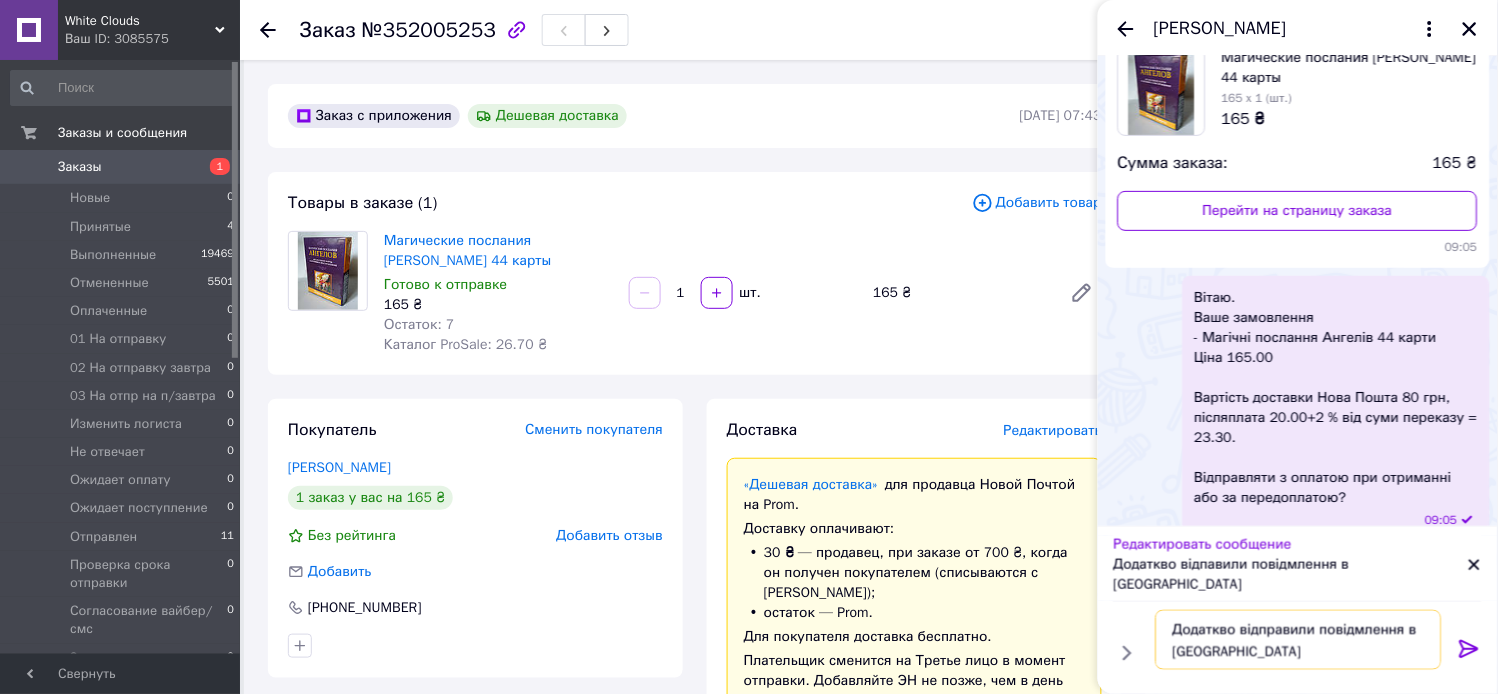 type on "Додаткво відправили повідмлення в вайбер" 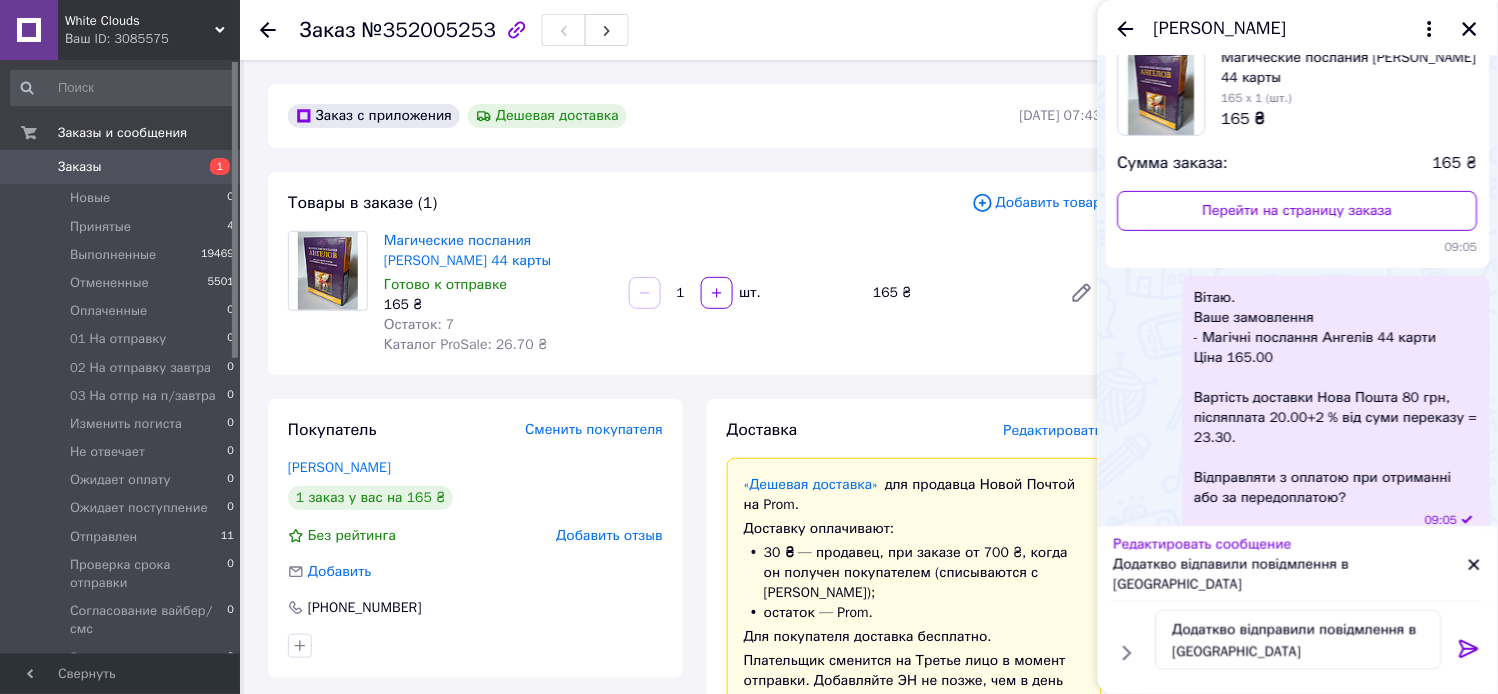 click 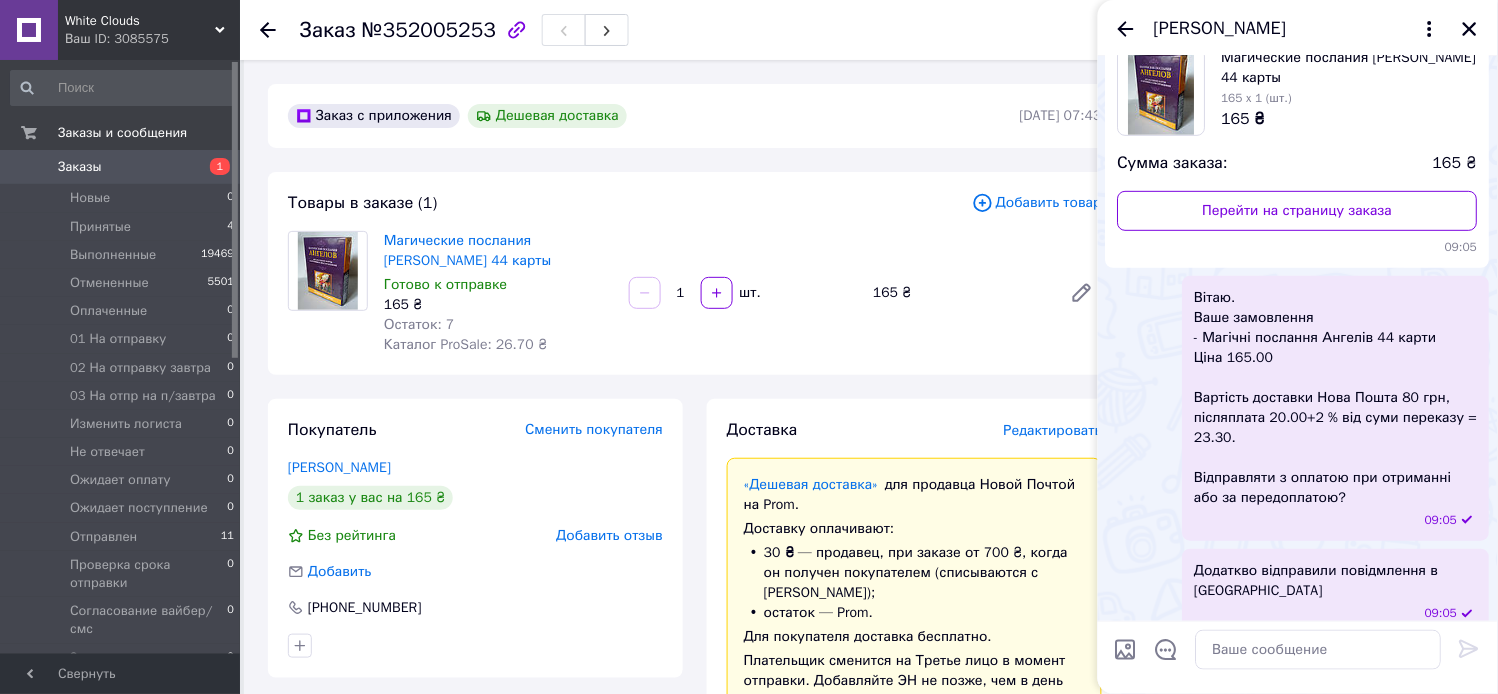 click on "Додаткво відправили повідмлення в вайбер" at bounding box center [1336, 581] 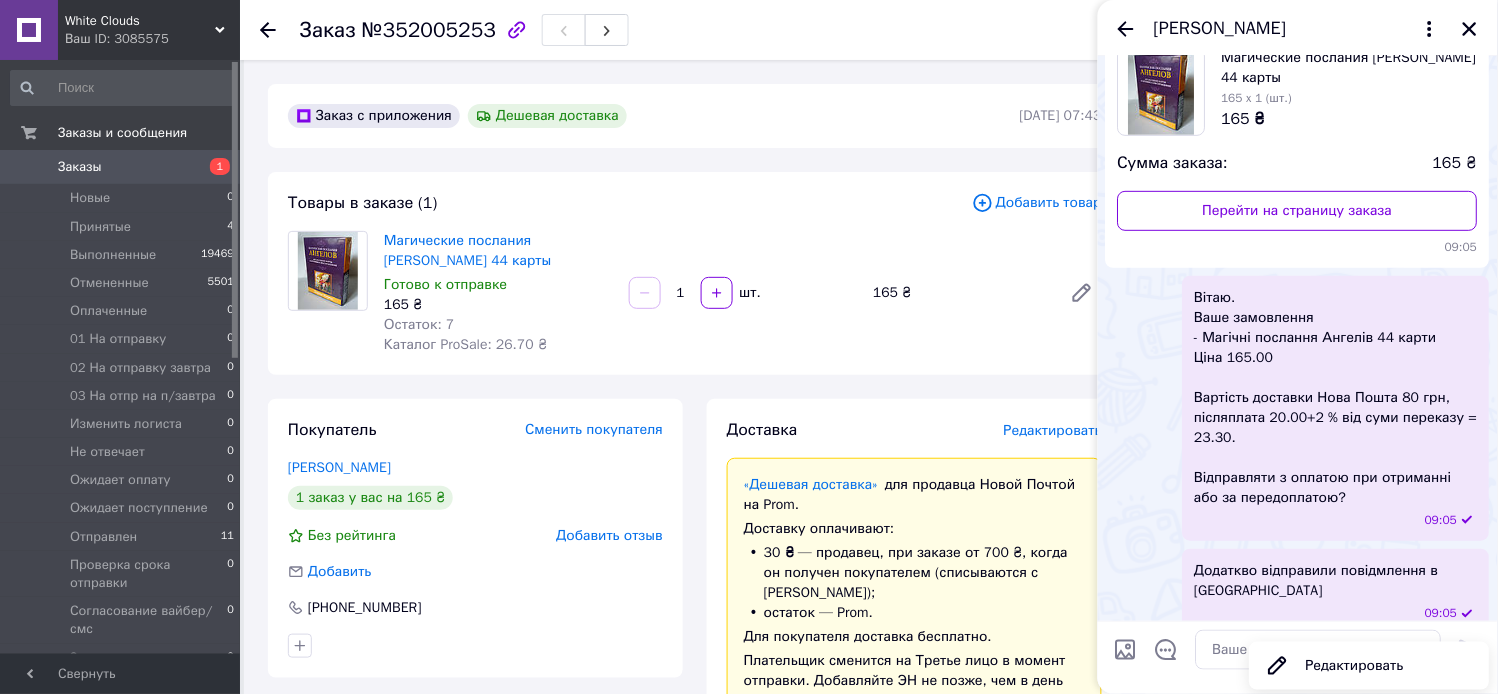 click on "Редактировать" at bounding box center [1370, 666] 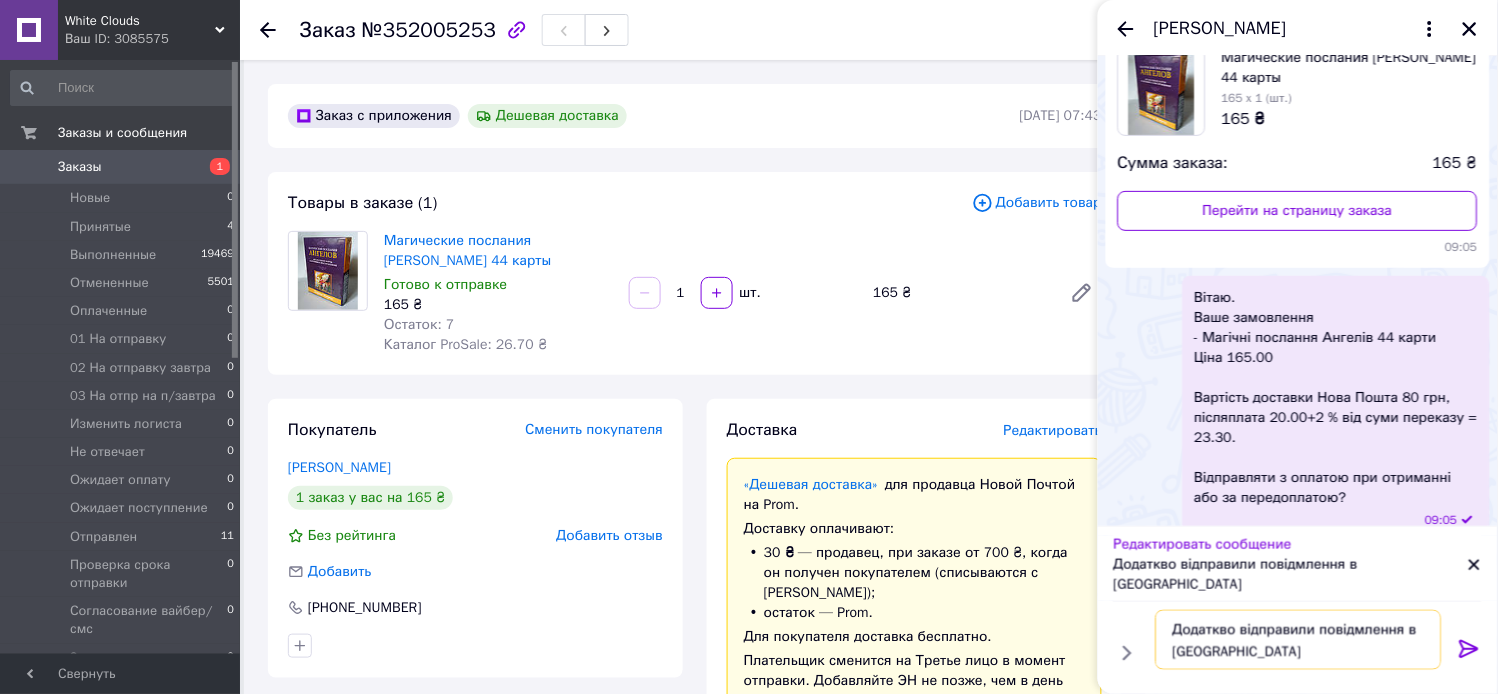 click on "Додаткво відправили повідмлення в вайбер" at bounding box center [1299, 640] 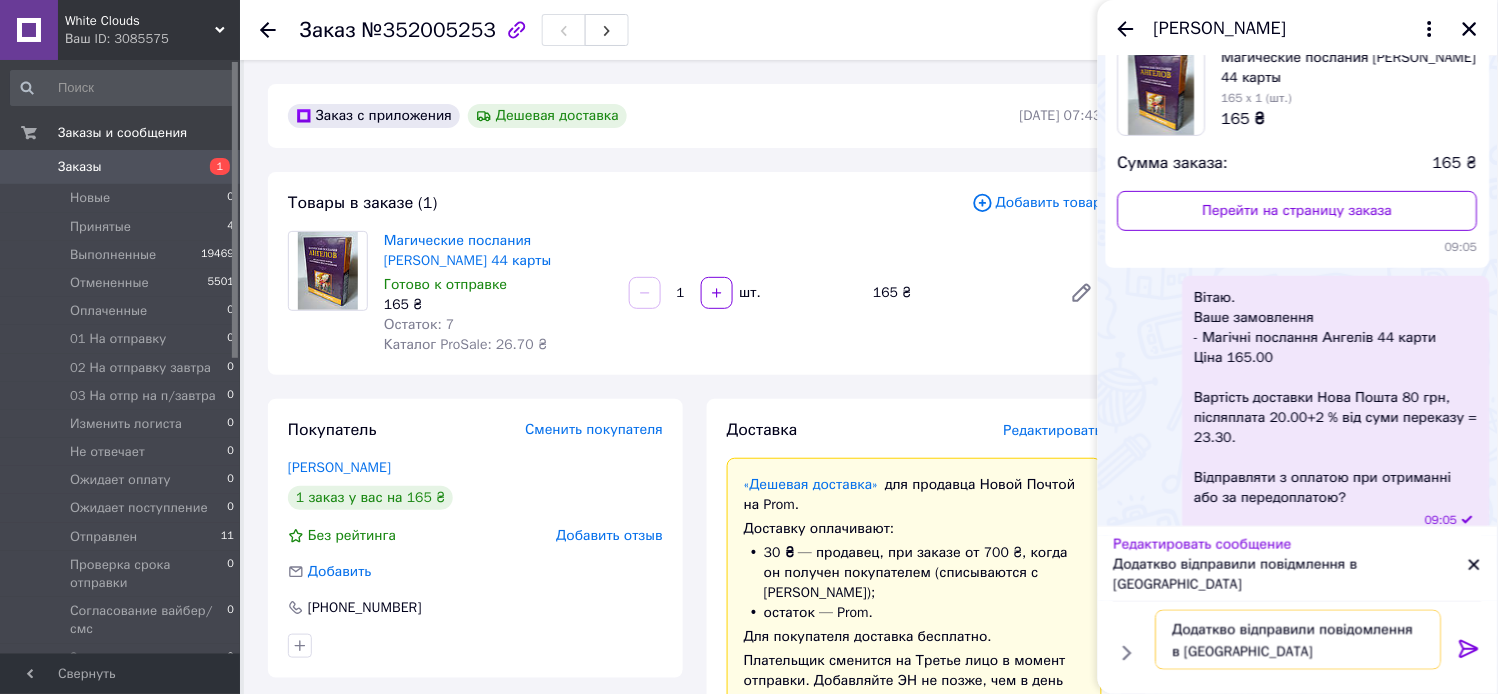 type on "Додаткво відправили повідомлення в [GEOGRAPHIC_DATA]" 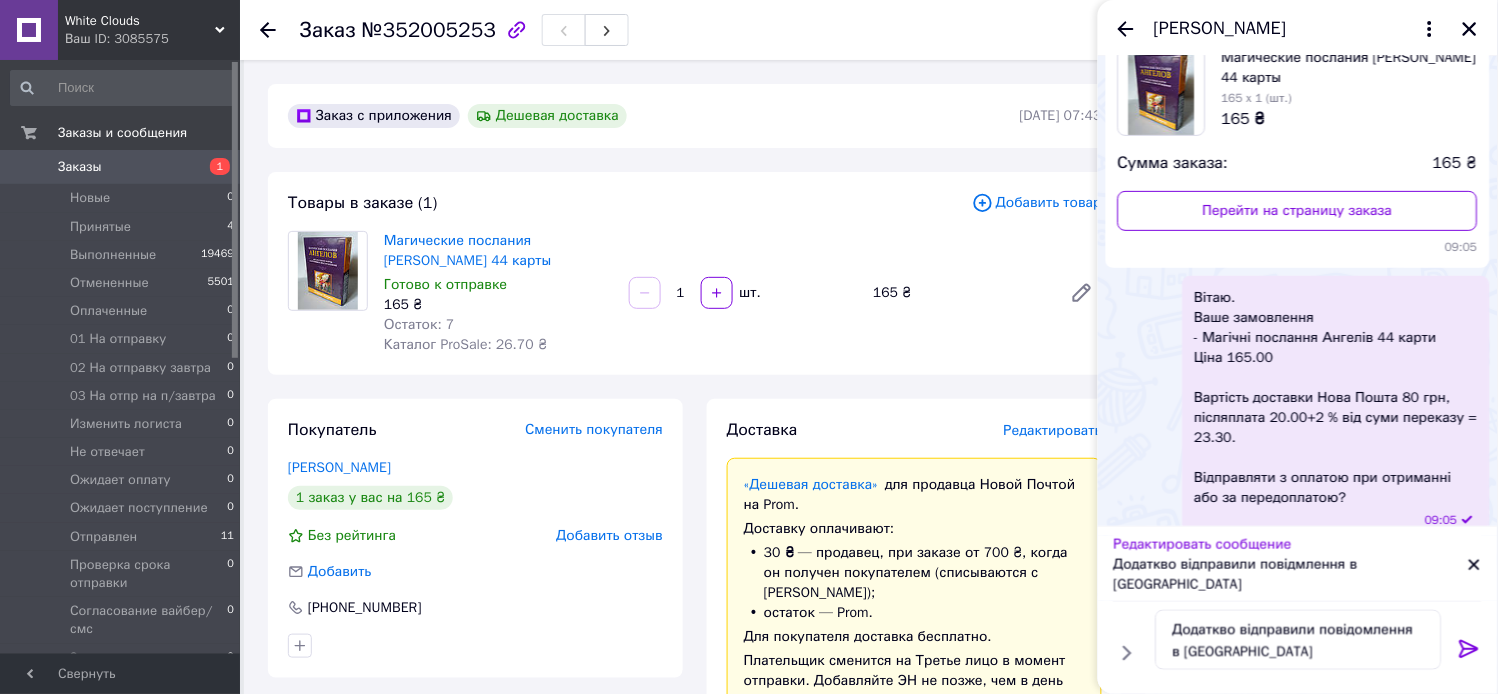 click 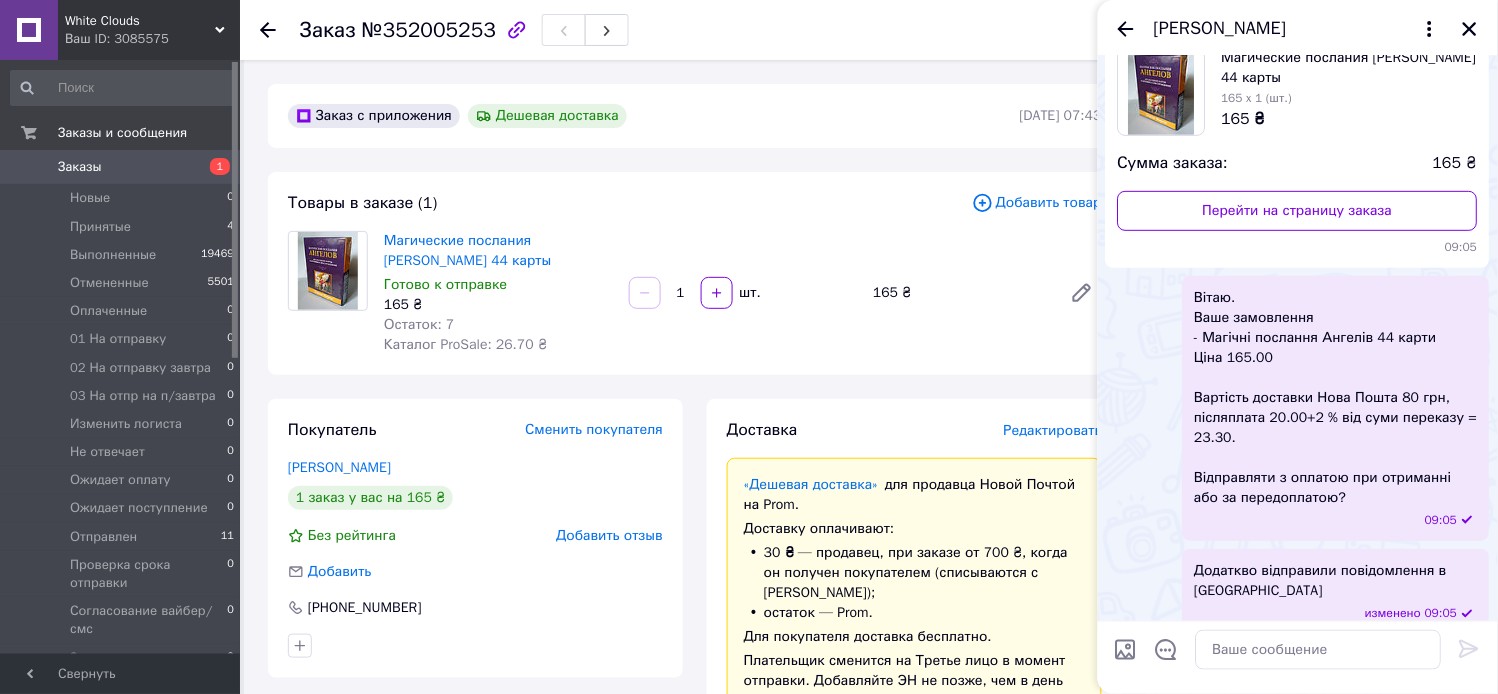 drag, startPoint x: 1470, startPoint y: 26, endPoint x: 1311, endPoint y: 58, distance: 162.18816 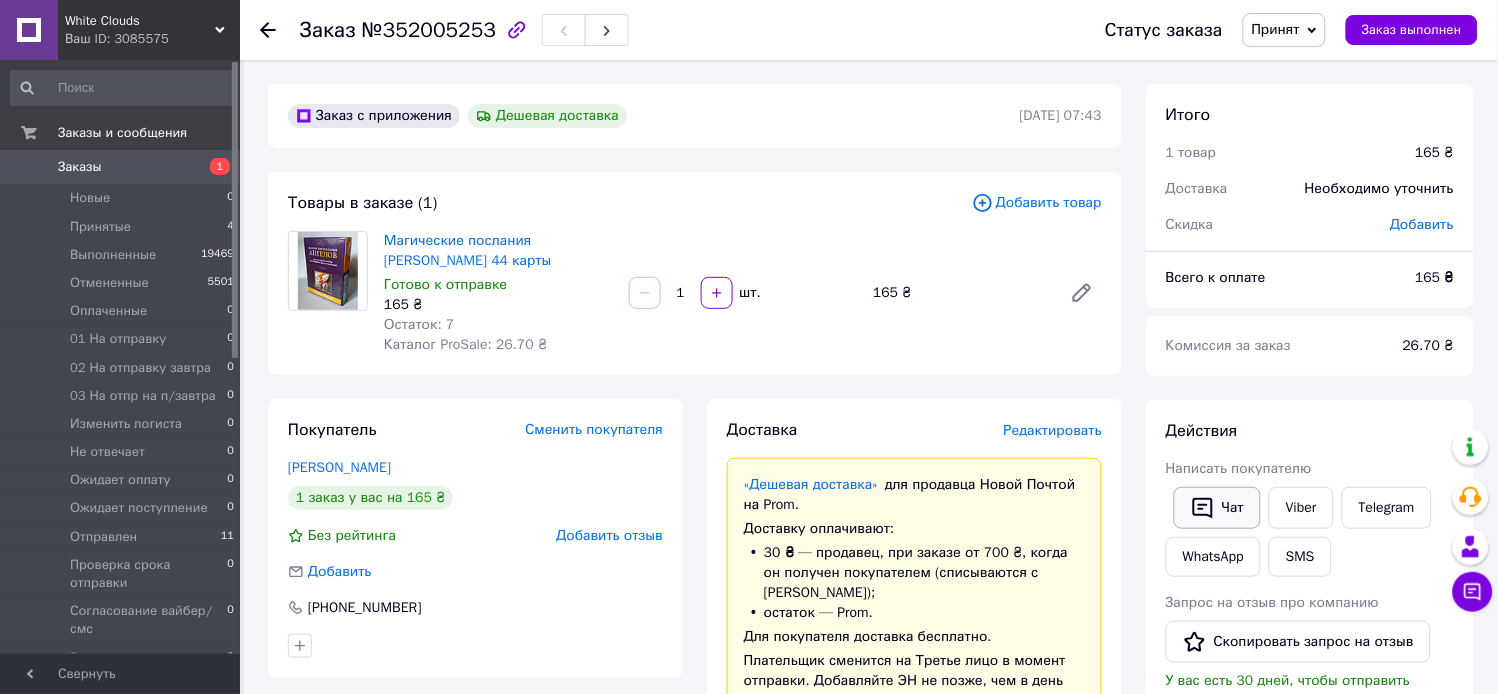 click on "Чат" at bounding box center [1217, 508] 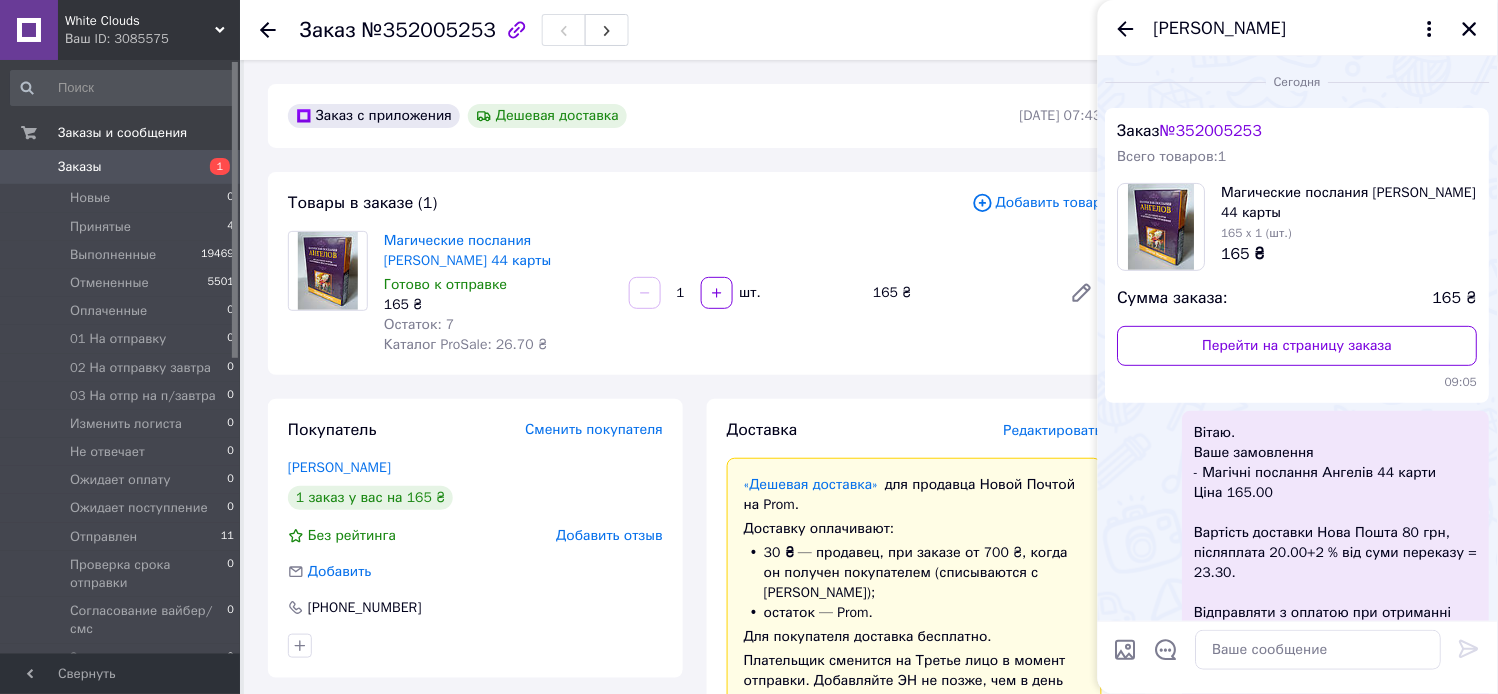 scroll, scrollTop: 155, scrollLeft: 0, axis: vertical 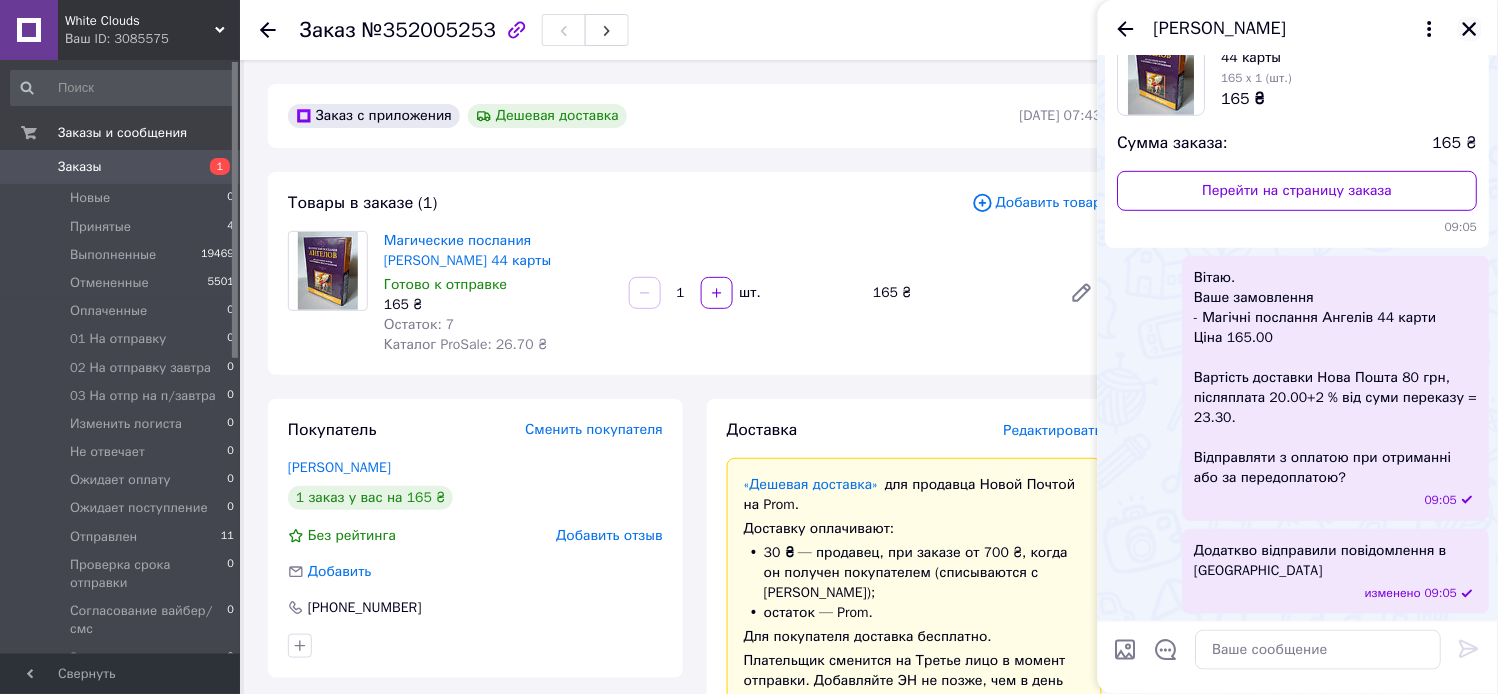 click 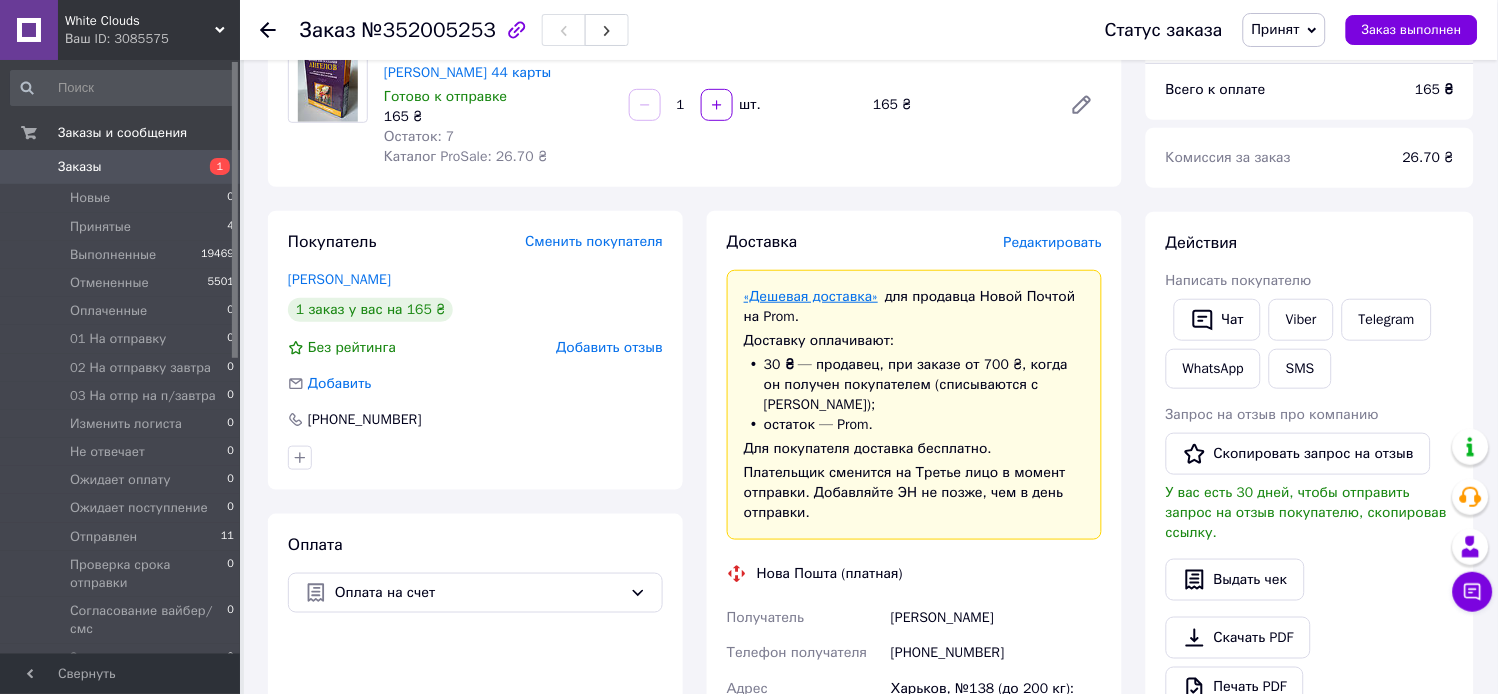 scroll, scrollTop: 222, scrollLeft: 0, axis: vertical 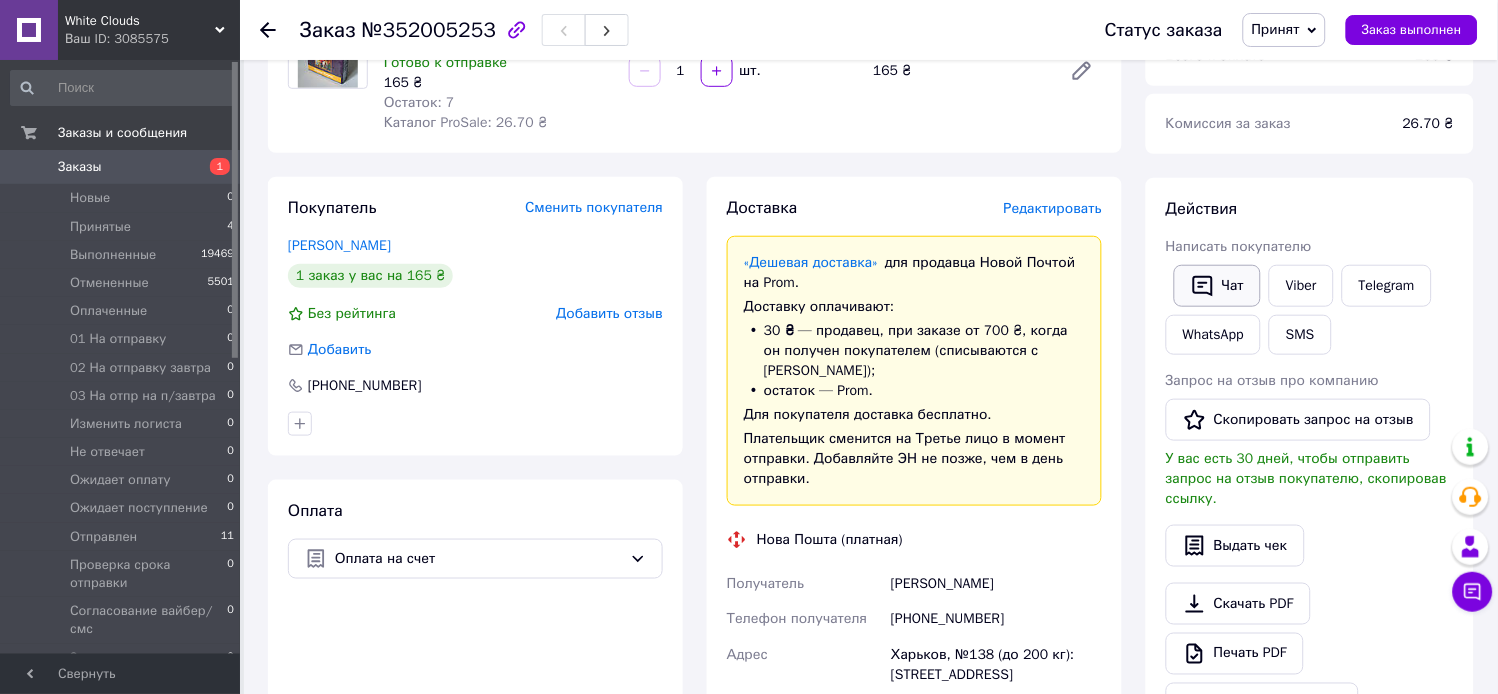 click on "Чат" at bounding box center (1217, 286) 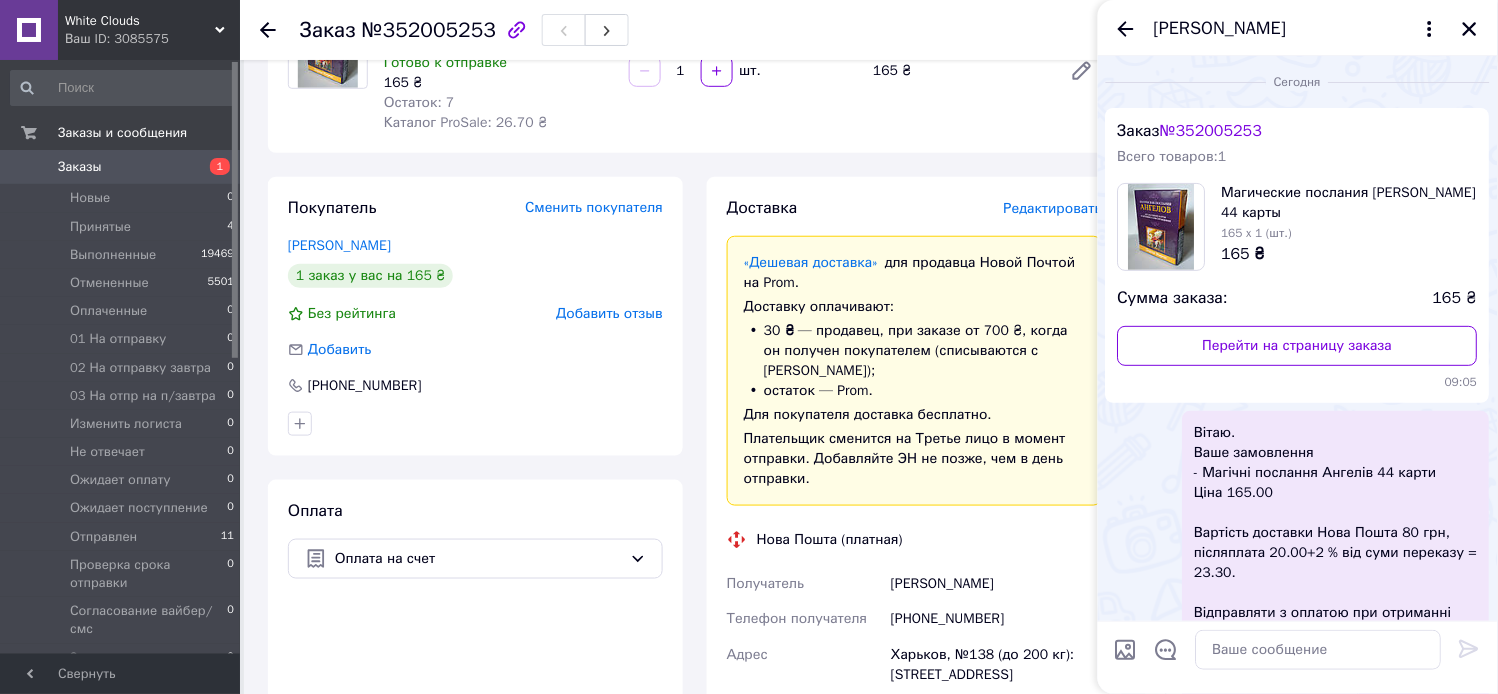 scroll, scrollTop: 155, scrollLeft: 0, axis: vertical 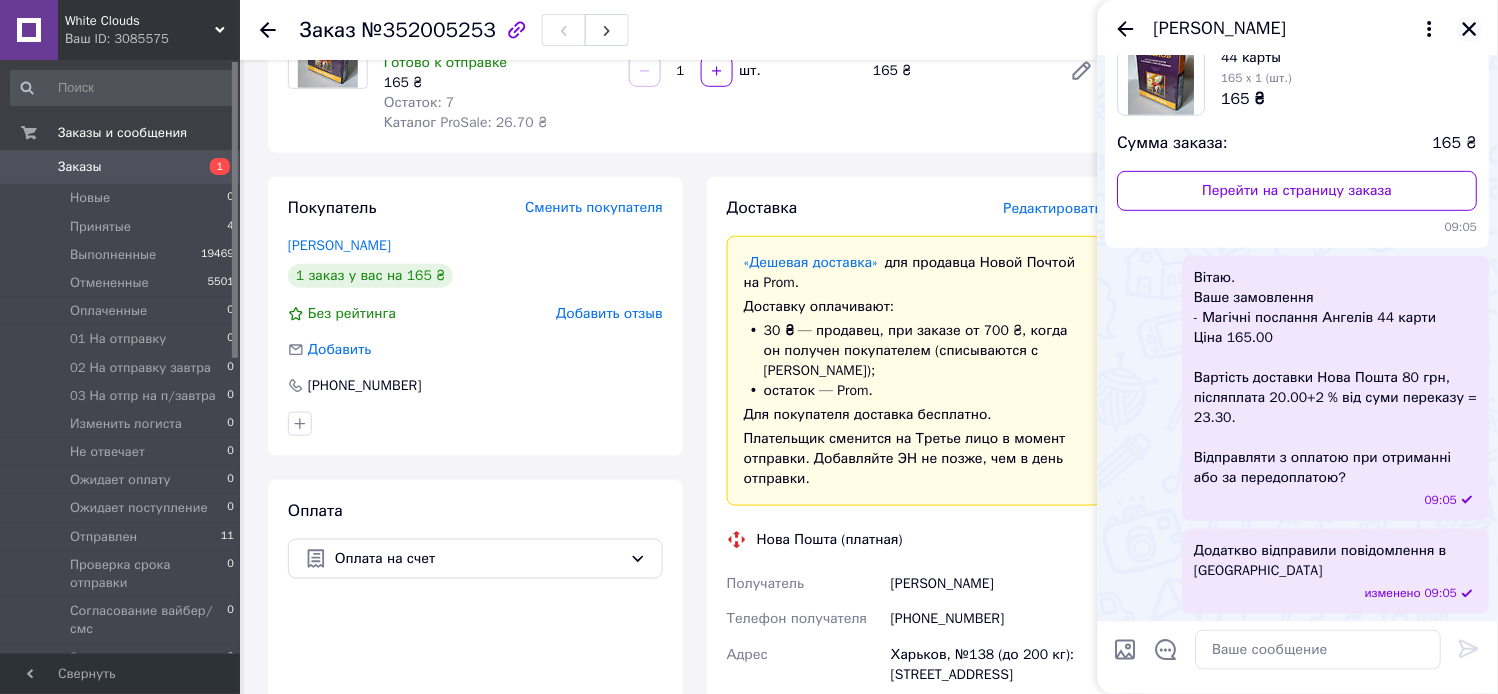 click 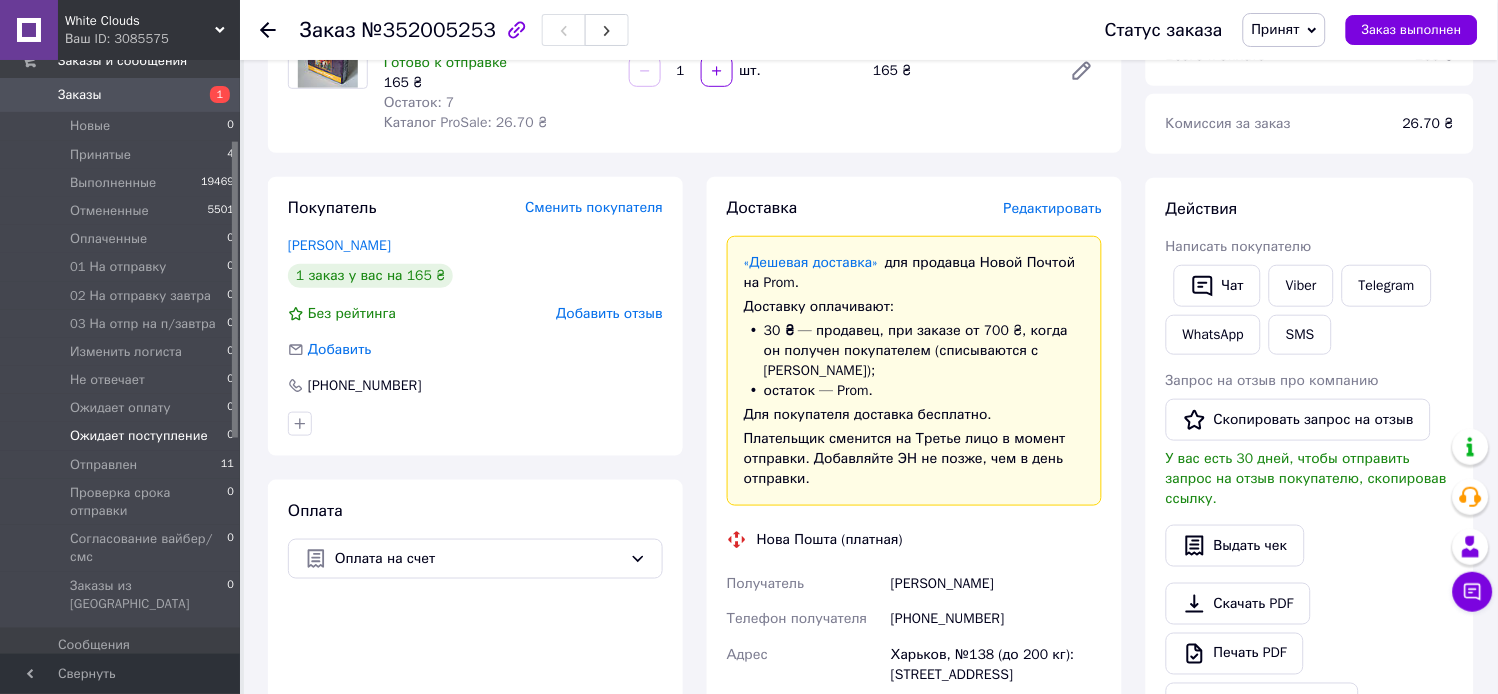 scroll, scrollTop: 222, scrollLeft: 0, axis: vertical 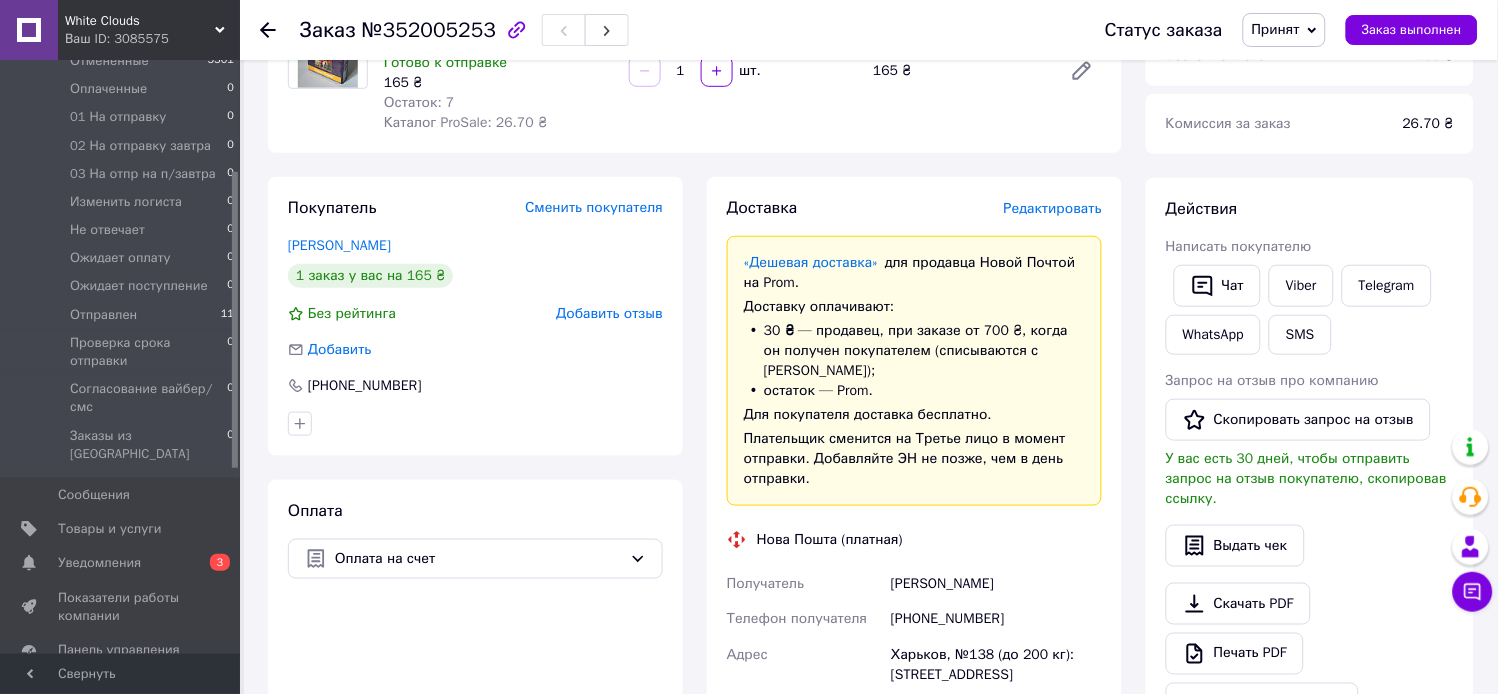 click on "Уведомления" at bounding box center (99, 563) 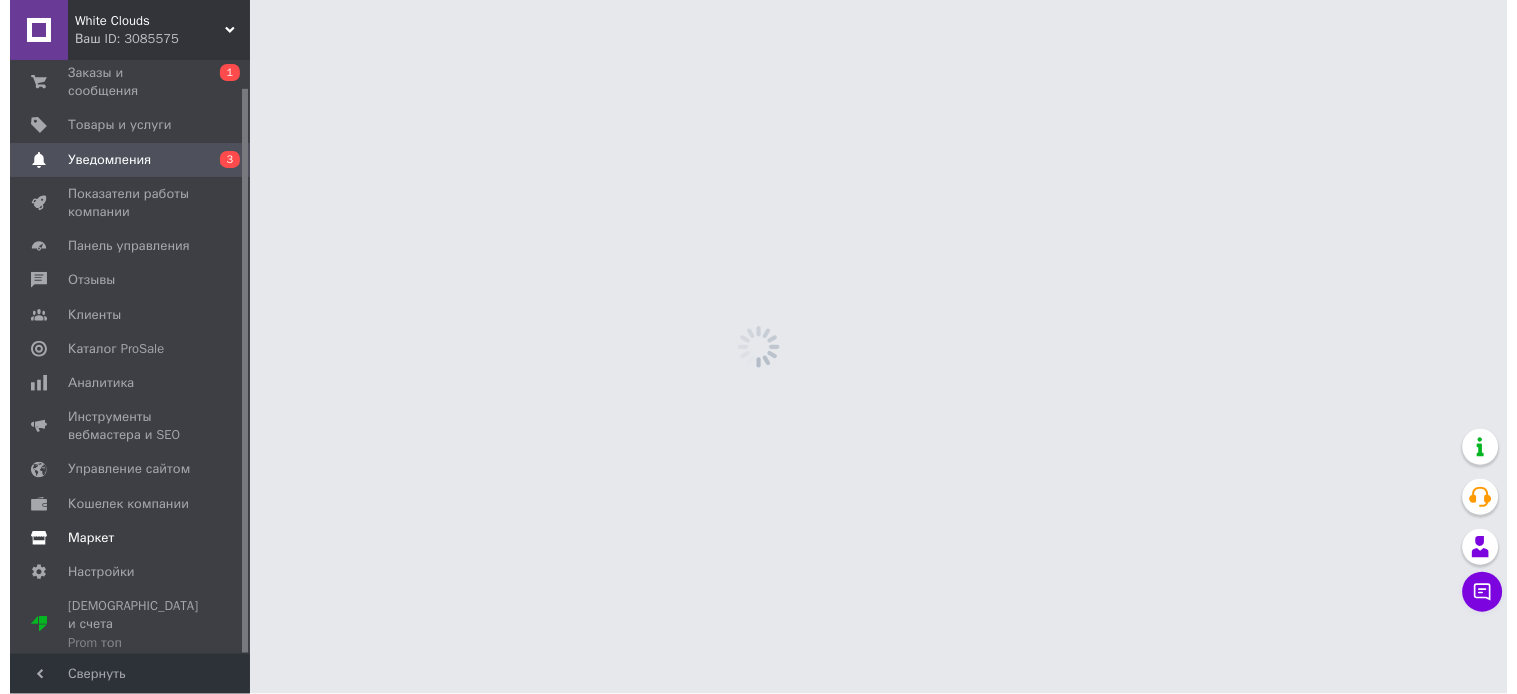 scroll, scrollTop: 0, scrollLeft: 0, axis: both 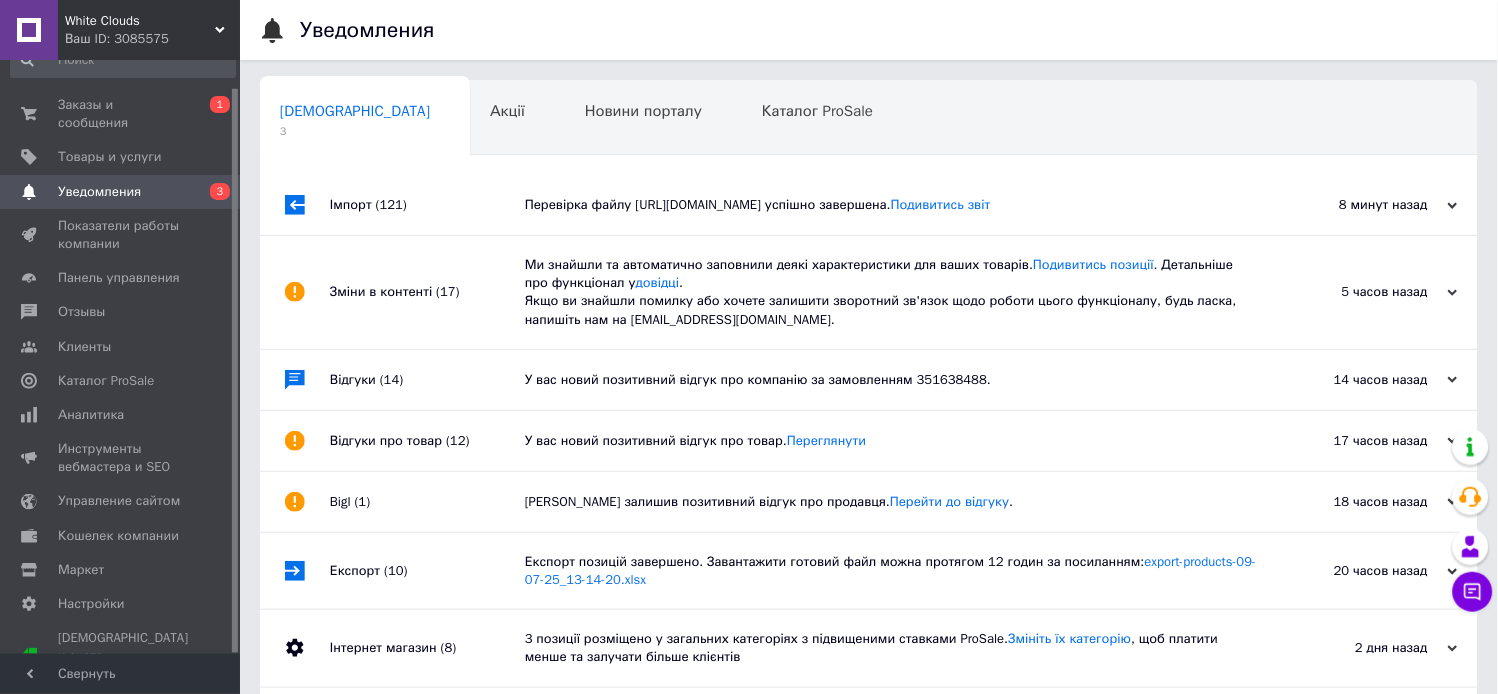 click on "Імпорт   (121)" at bounding box center [427, 205] 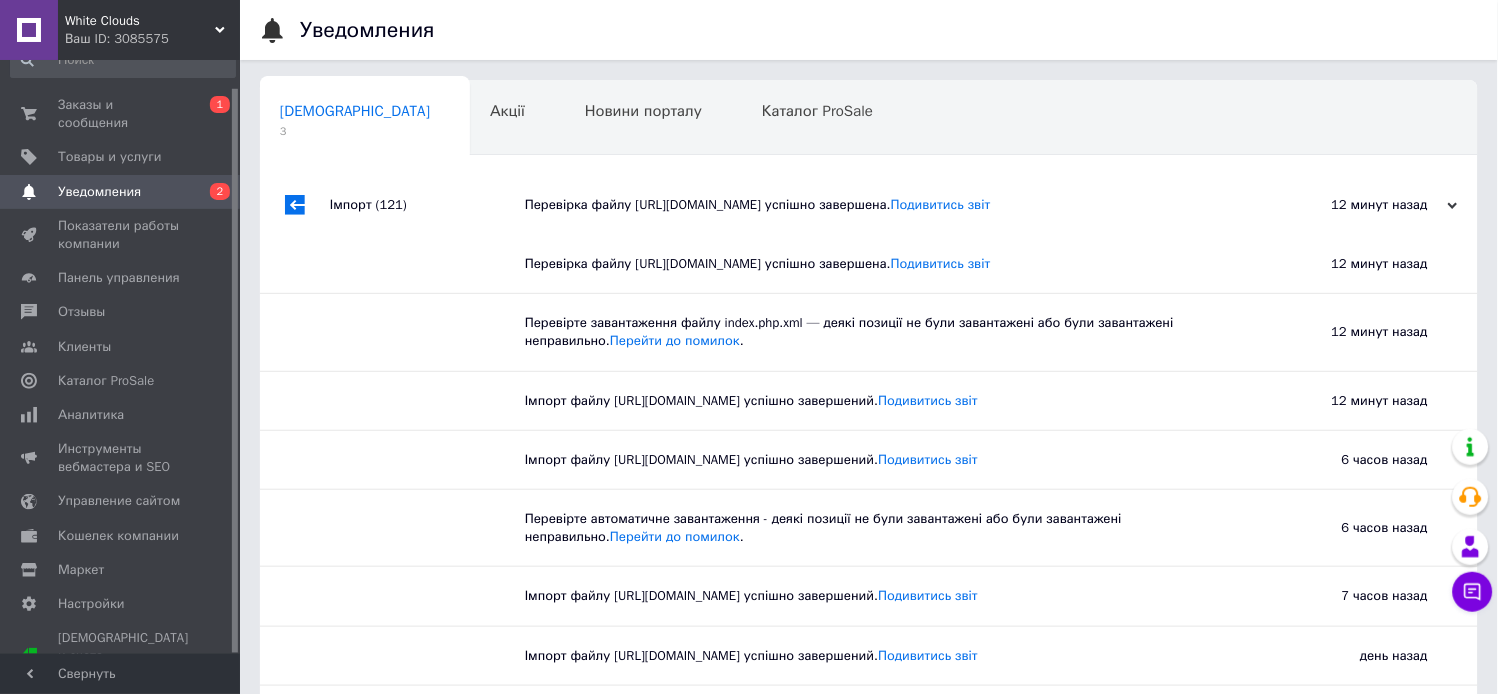 click on "Імпорт   (121)" at bounding box center [427, 205] 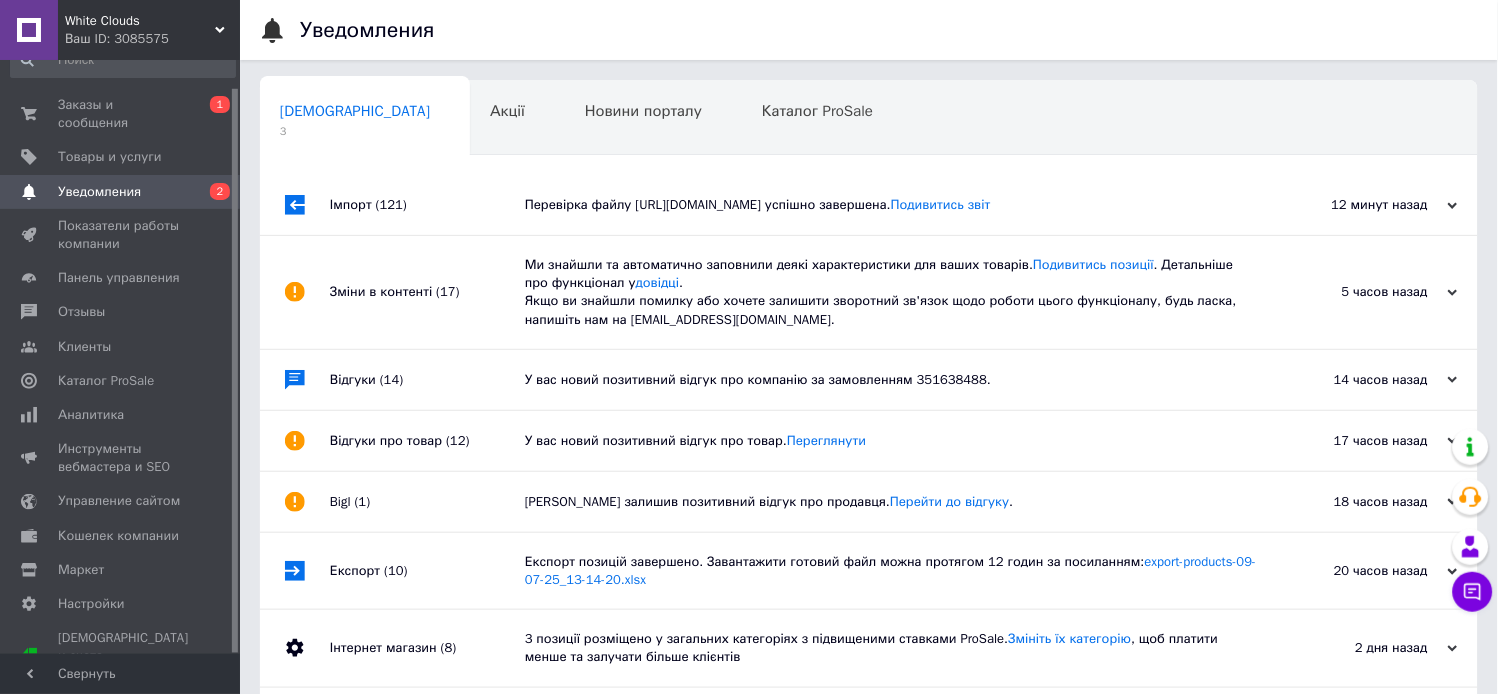 click on "Зміни в контенті   (17)" at bounding box center [427, 292] 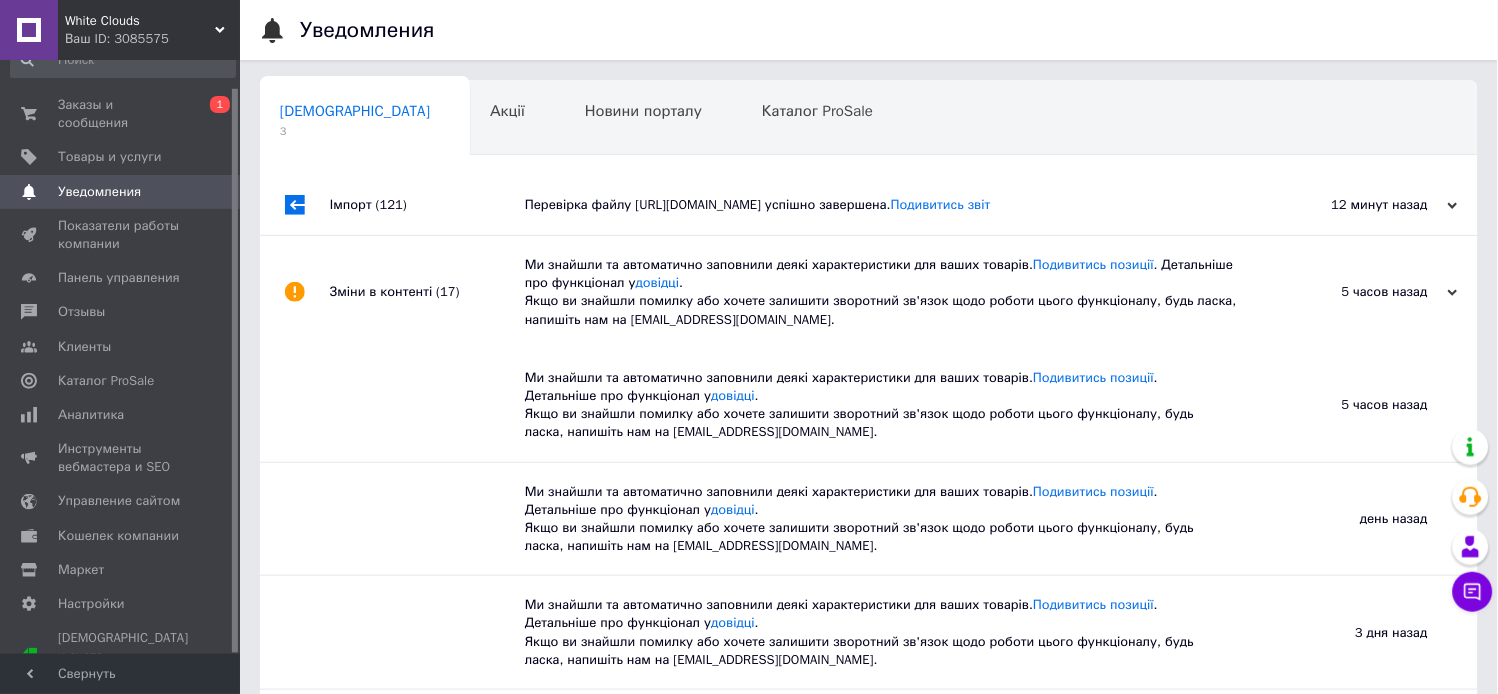 click on "Зміни в контенті   (17)" at bounding box center [427, 292] 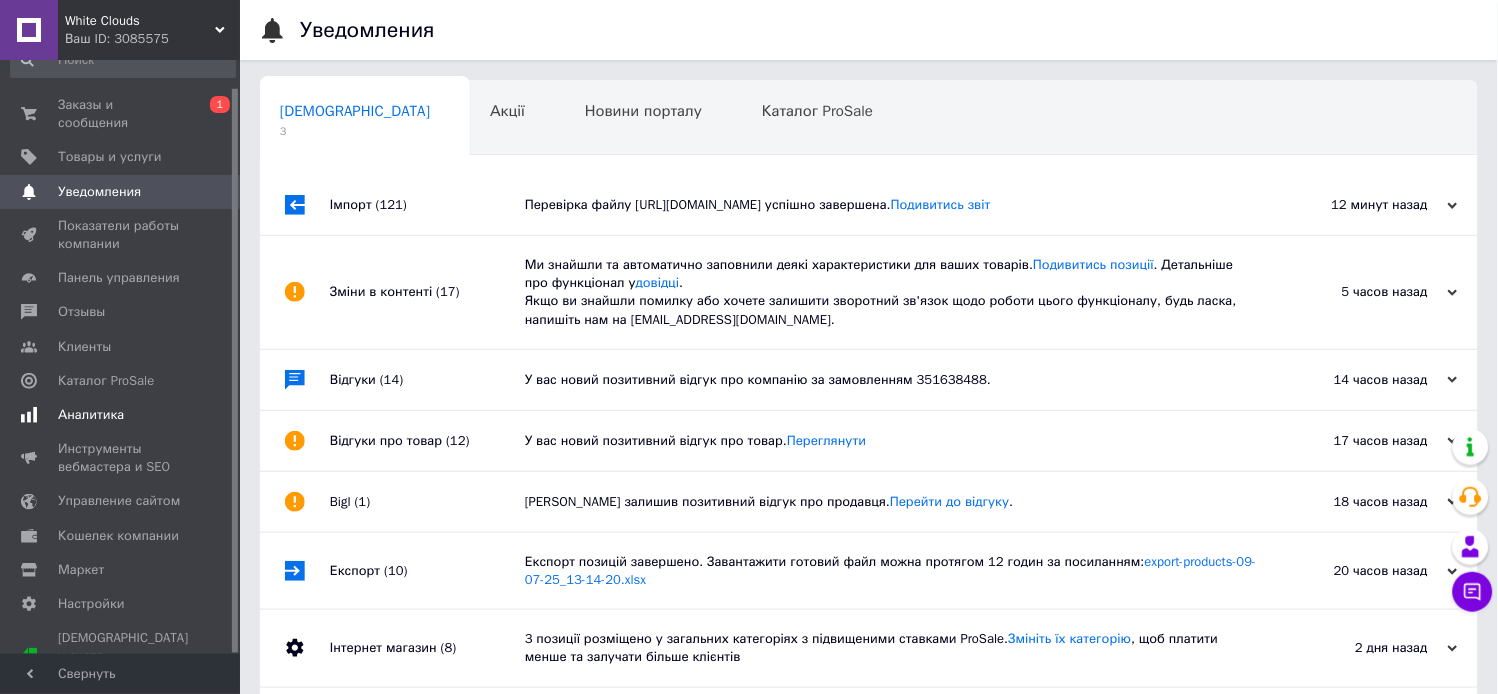click on "Аналитика" at bounding box center [91, 415] 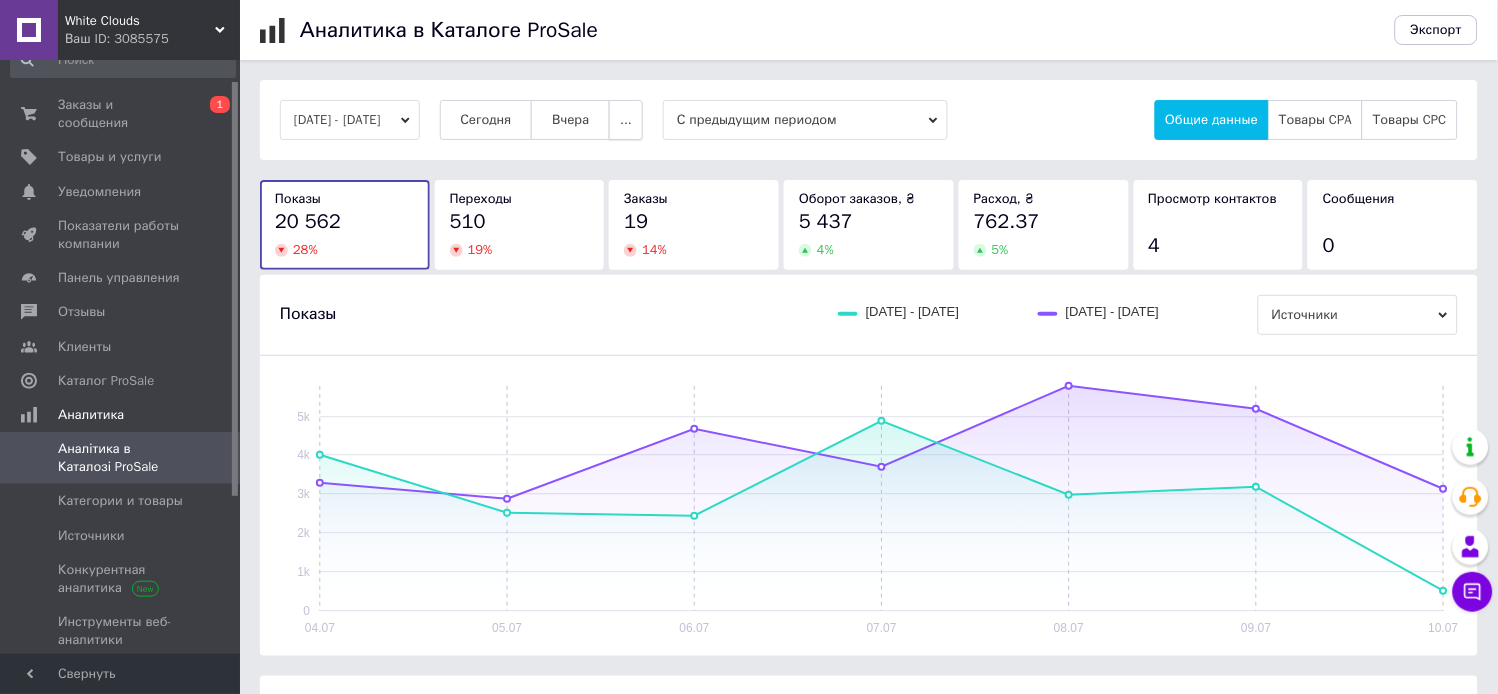 click on "..." at bounding box center (626, 120) 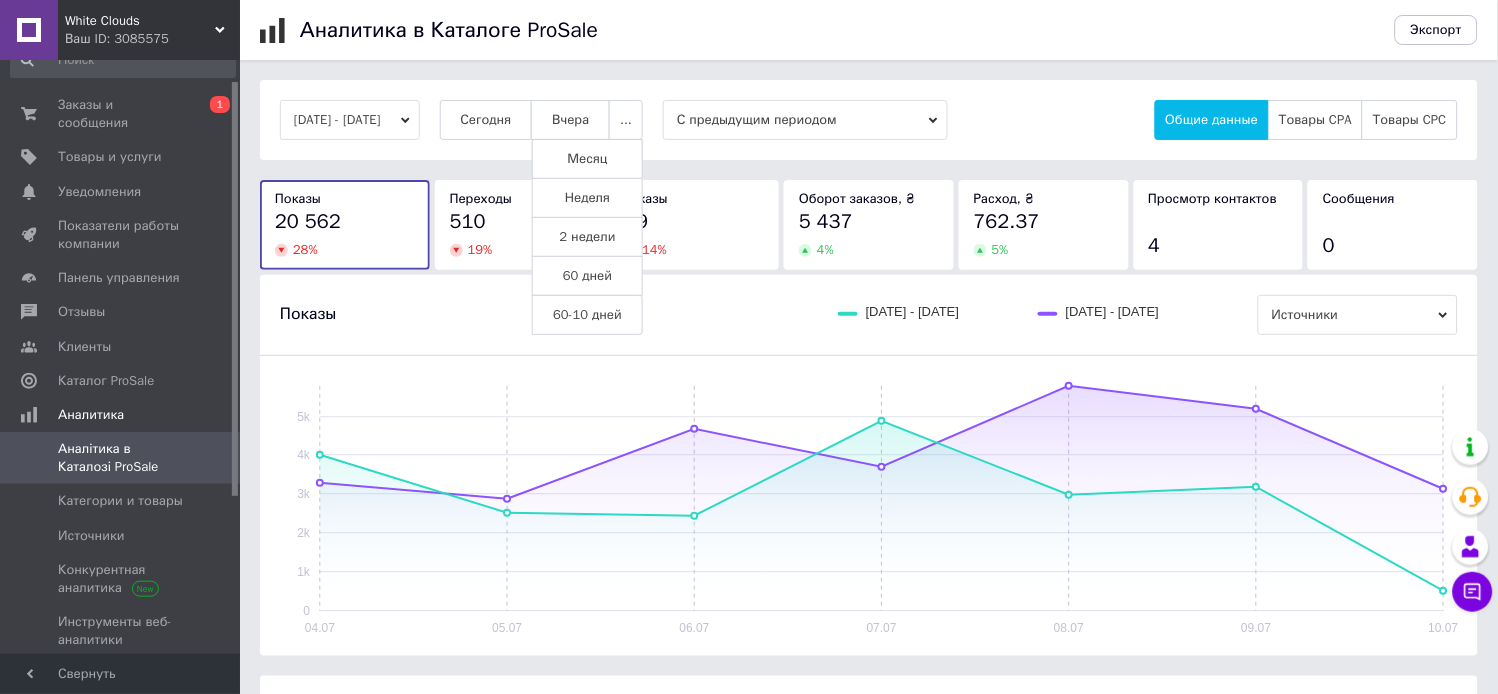 click on "Месяц" at bounding box center [587, 159] 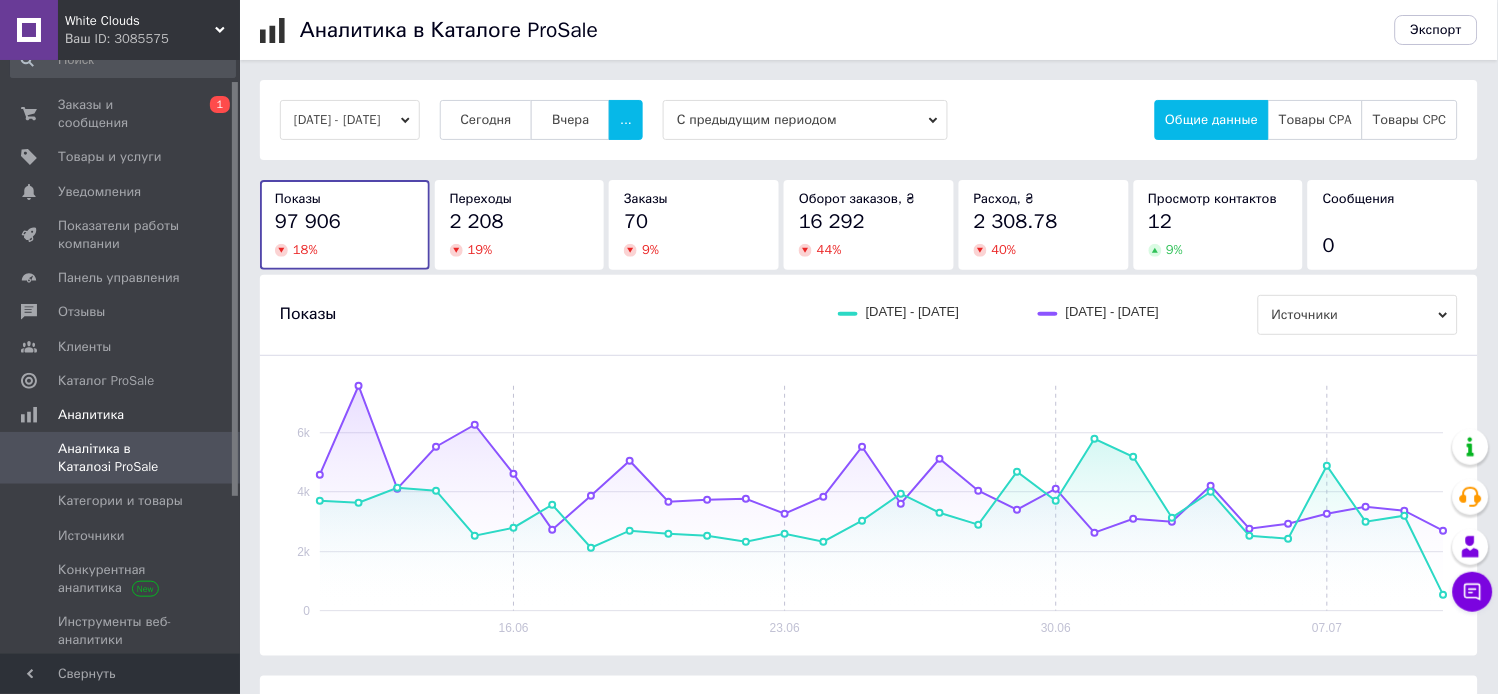 click on "19 %" at bounding box center (520, 250) 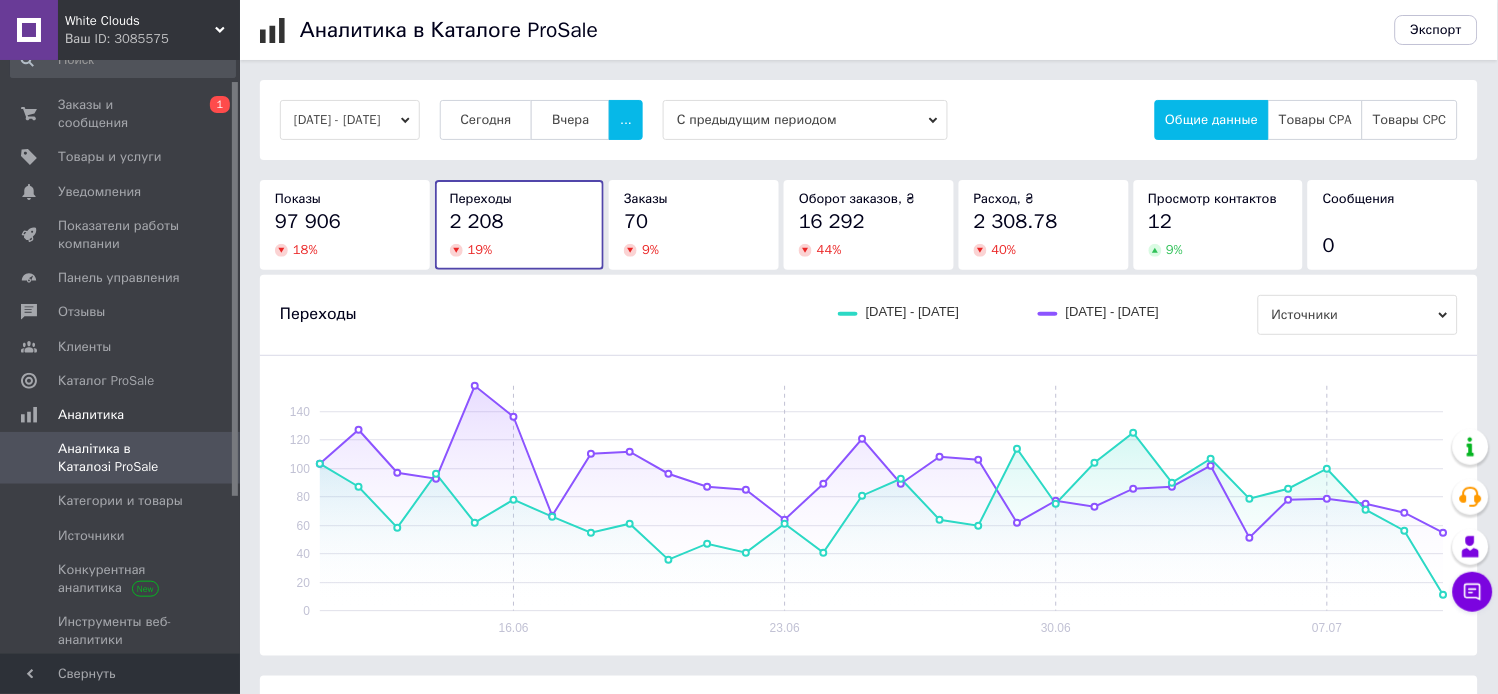 click on "70" at bounding box center (694, 222) 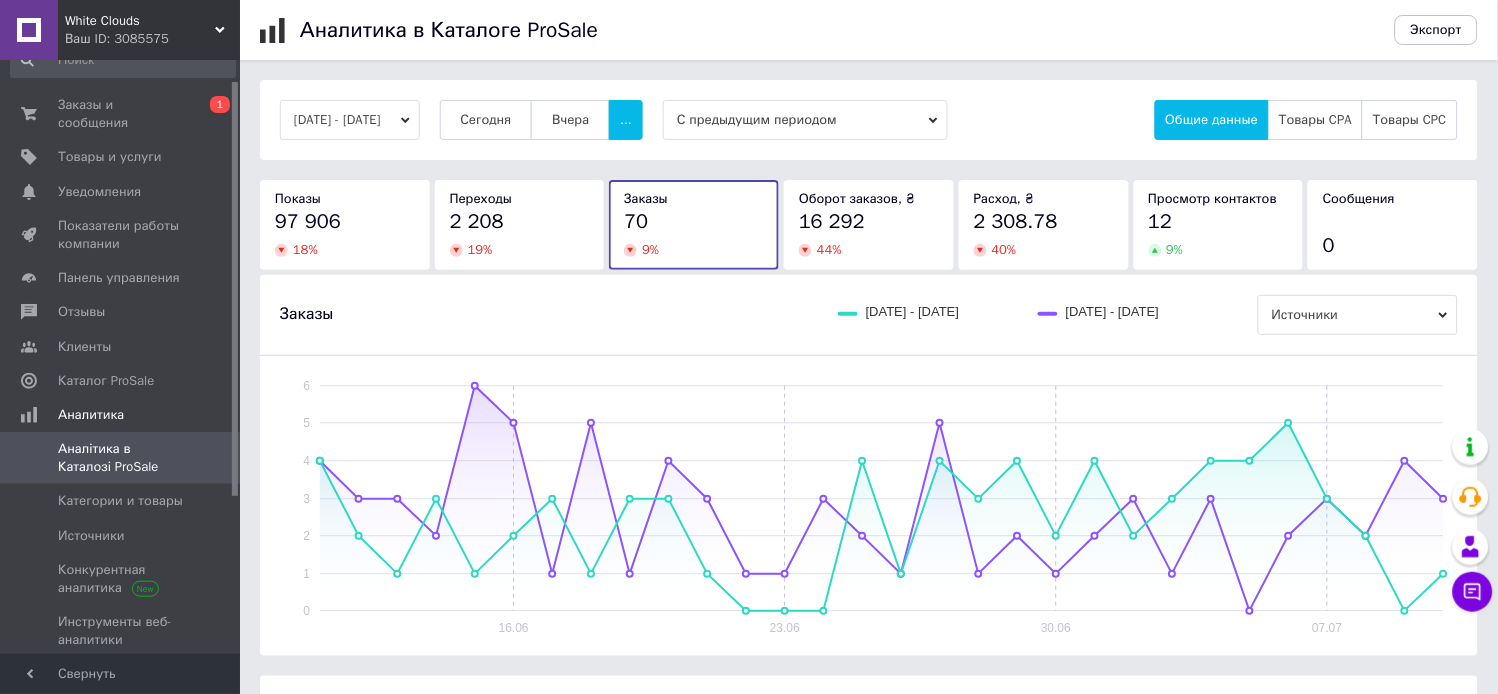 drag, startPoint x: 871, startPoint y: 216, endPoint x: 887, endPoint y: 241, distance: 29.681644 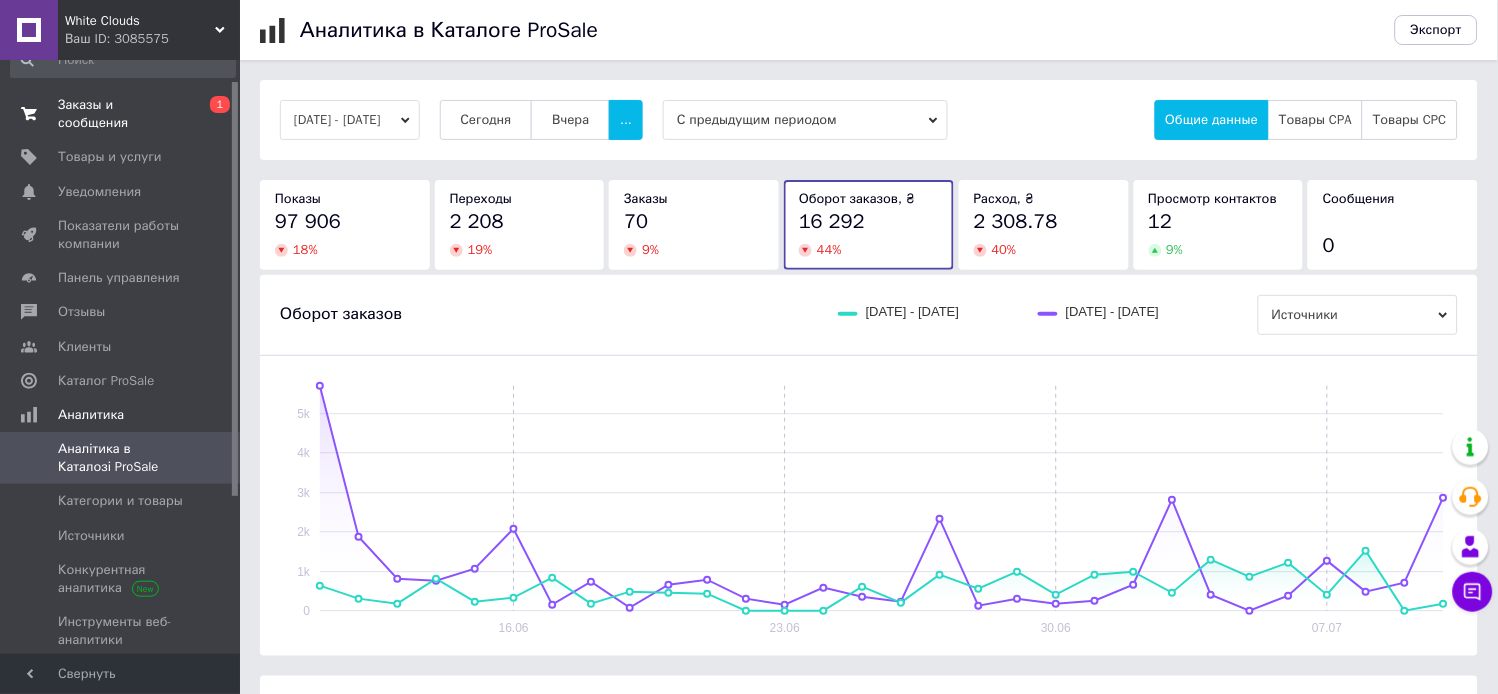 click on "Заказы и сообщения" at bounding box center (121, 114) 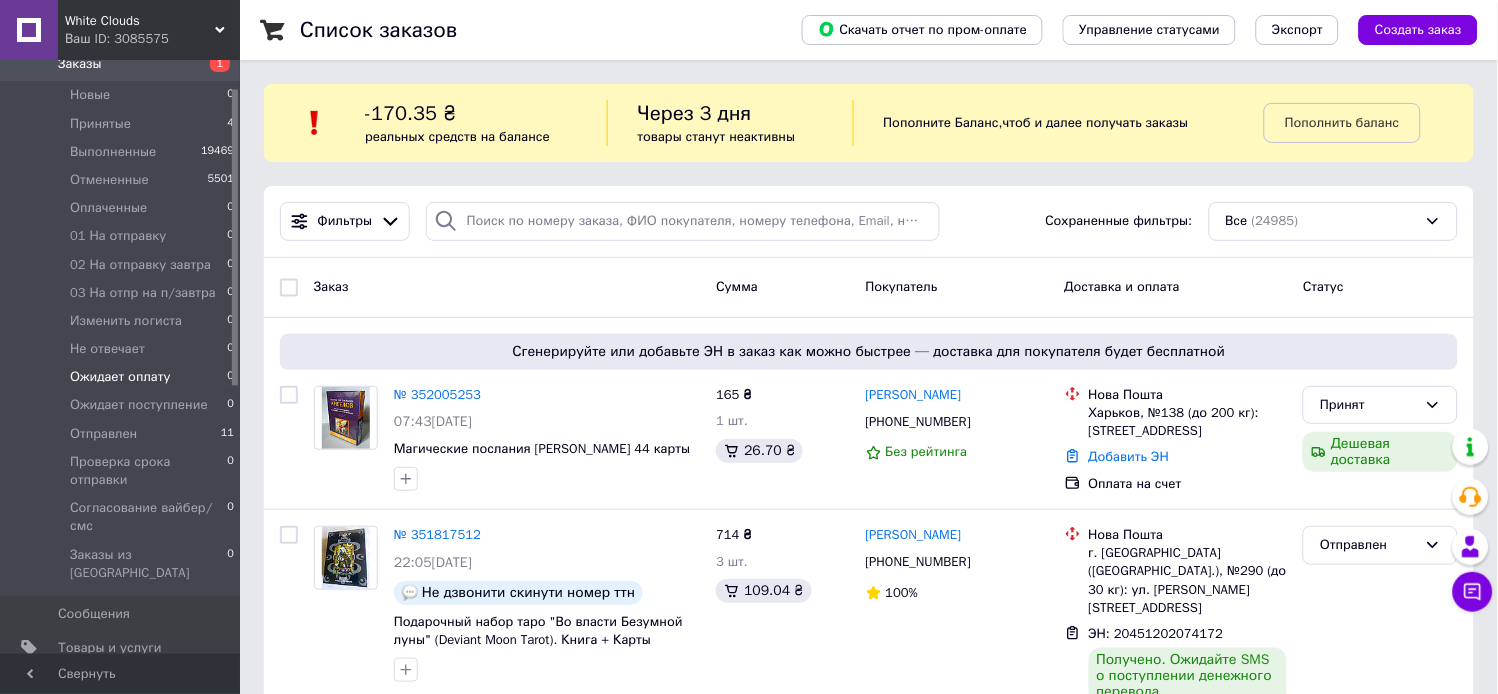 scroll, scrollTop: 251, scrollLeft: 0, axis: vertical 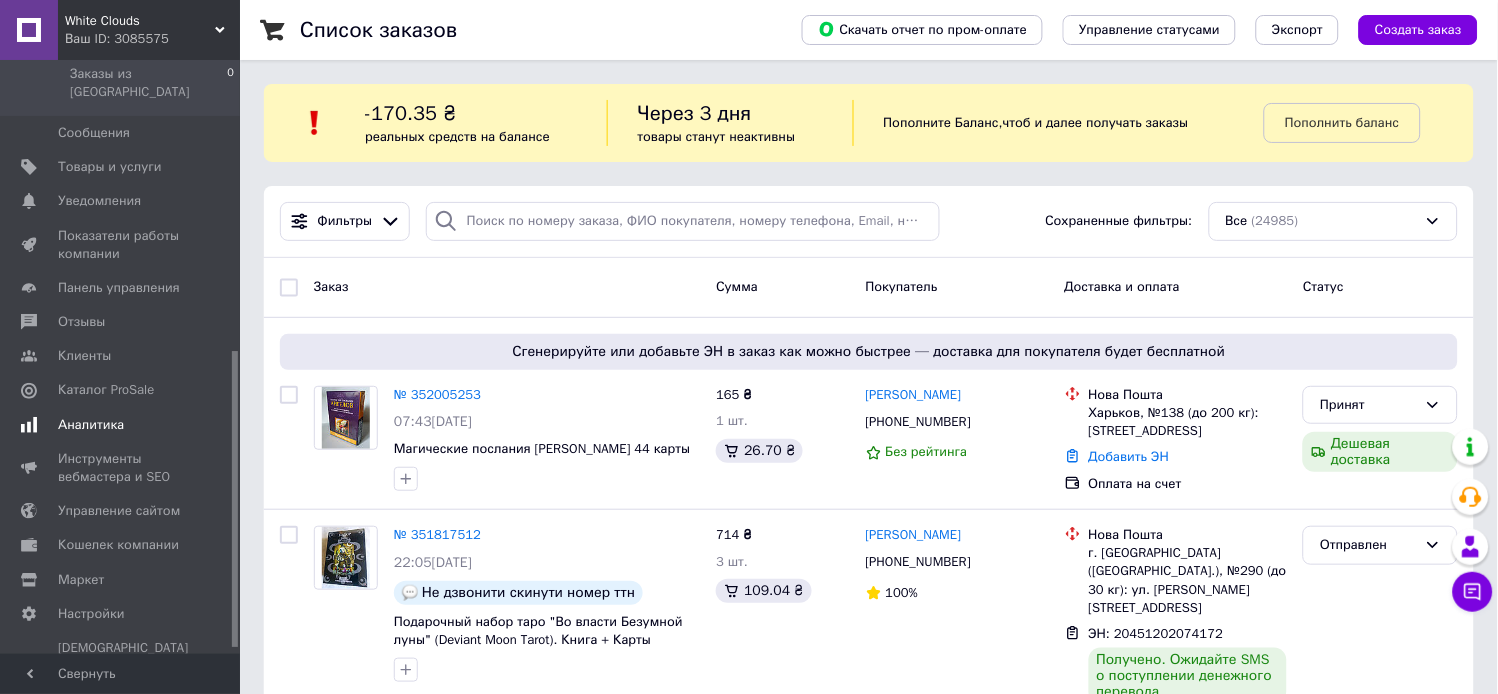 click on "Аналитика" at bounding box center (91, 425) 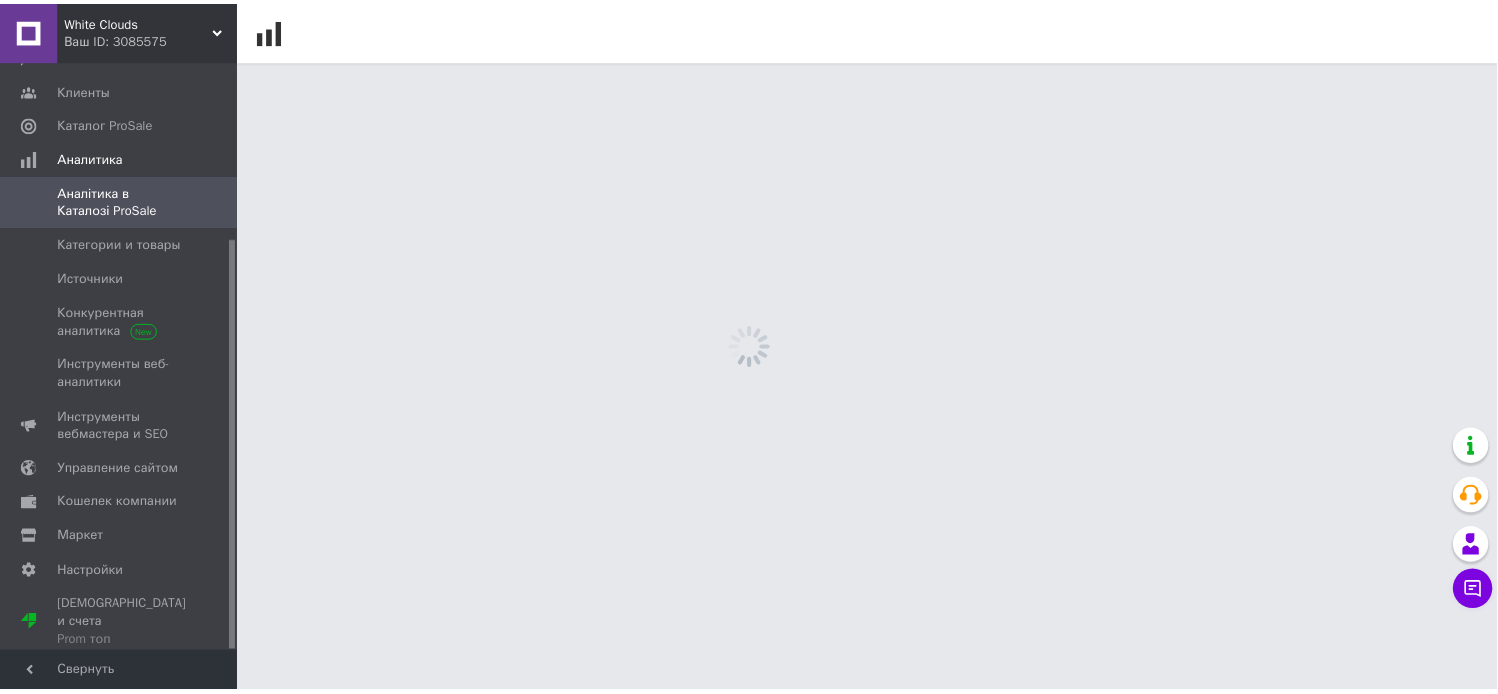 scroll, scrollTop: 254, scrollLeft: 0, axis: vertical 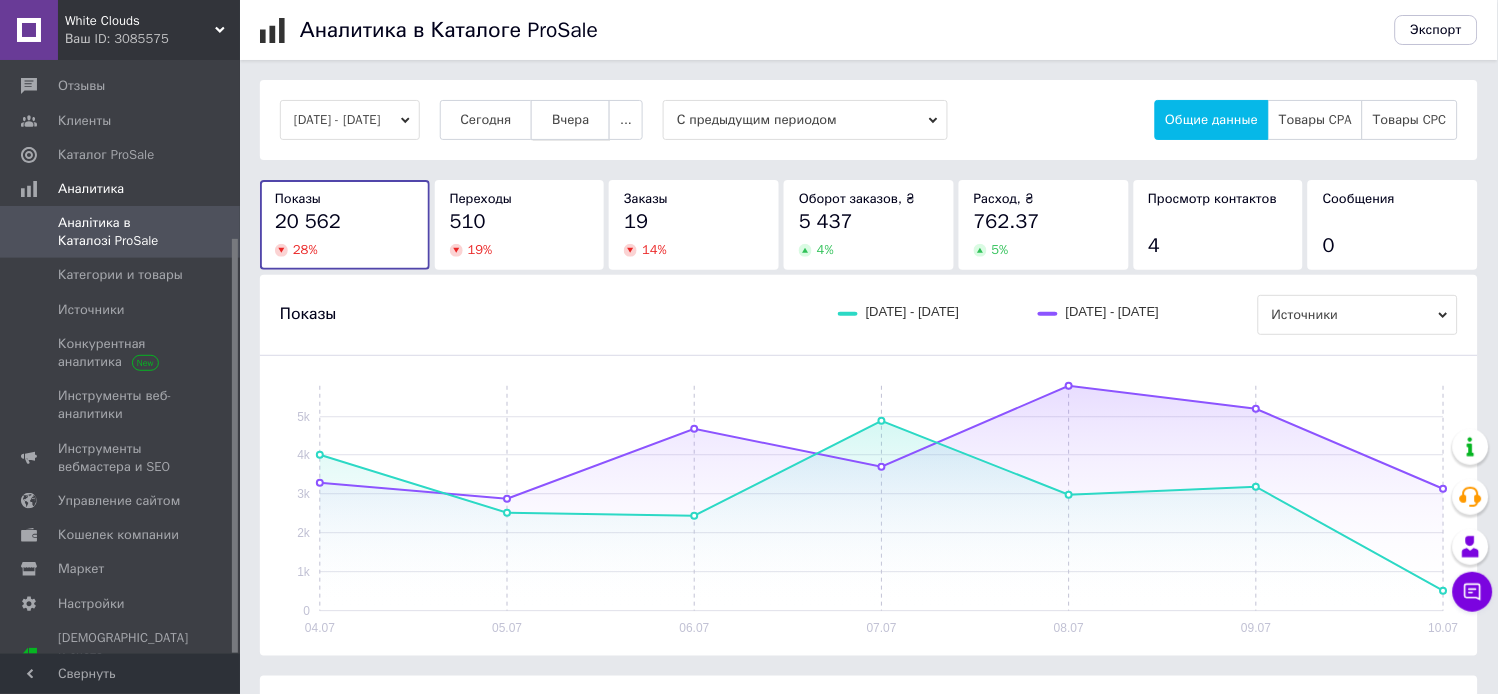 click on "Вчера" at bounding box center (570, 120) 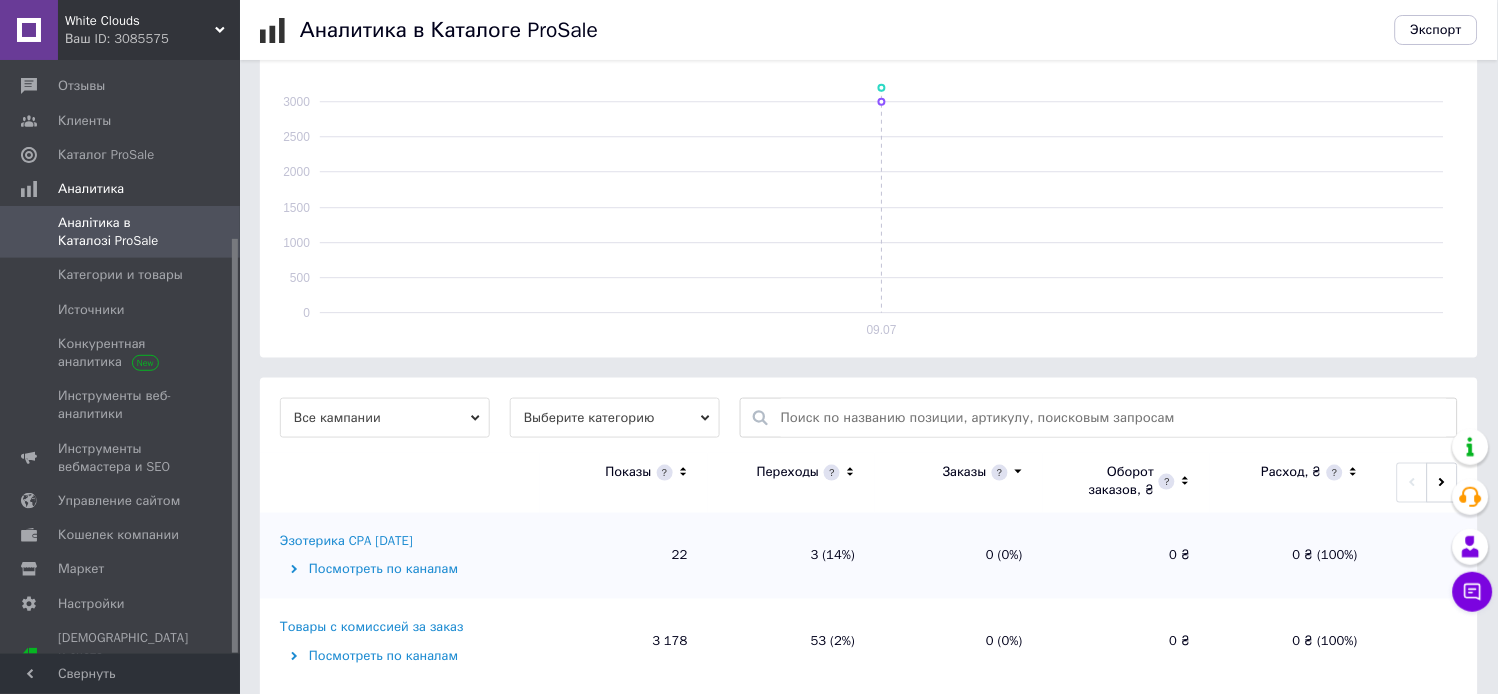 scroll, scrollTop: 330, scrollLeft: 0, axis: vertical 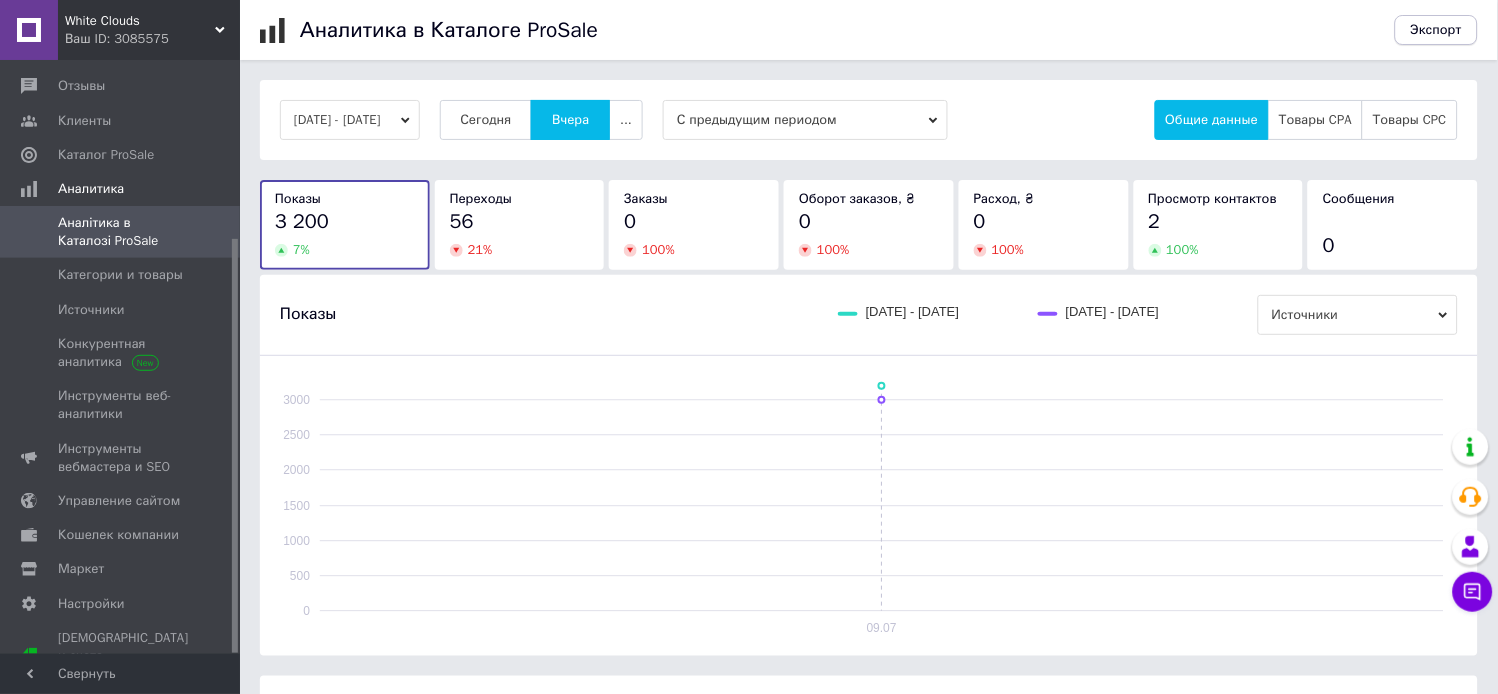 click on "Экспорт" at bounding box center [1436, 30] 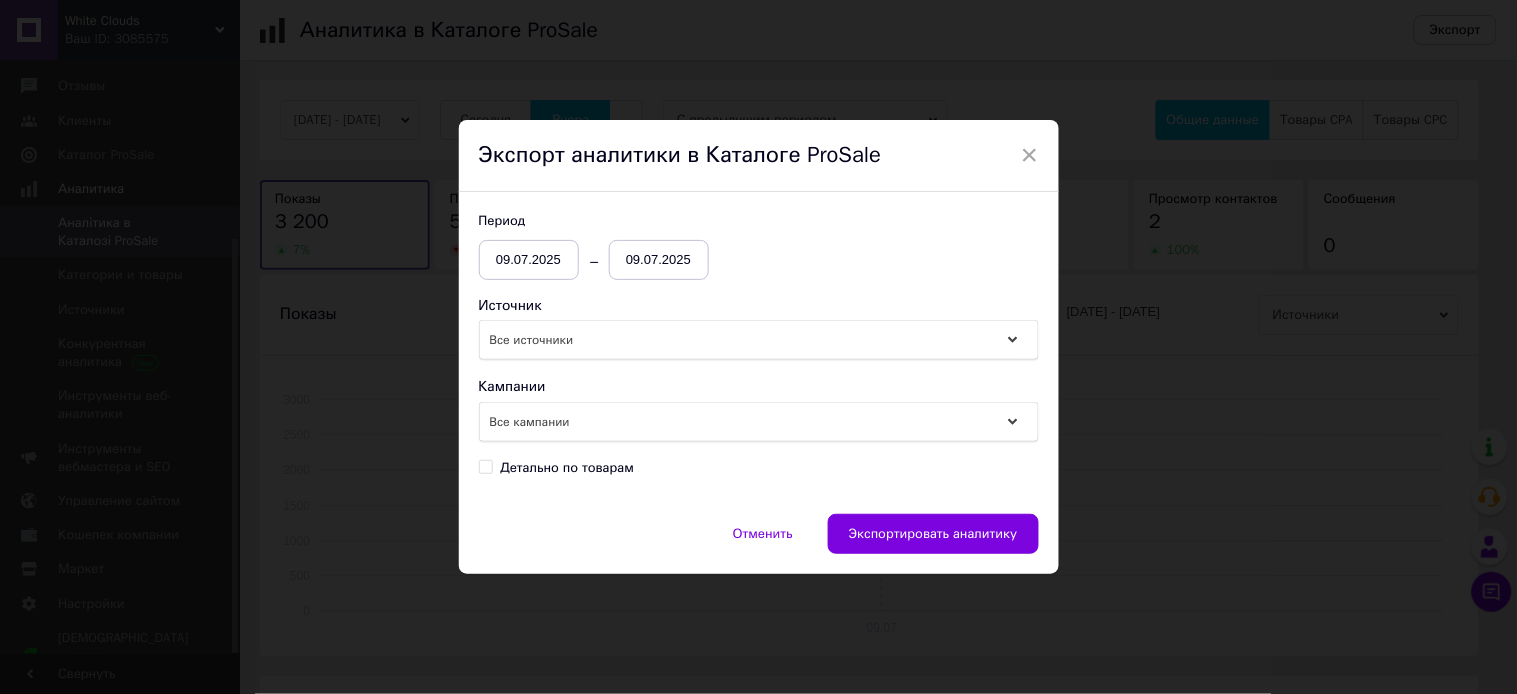 click on "Детально по товарам" at bounding box center [568, 467] 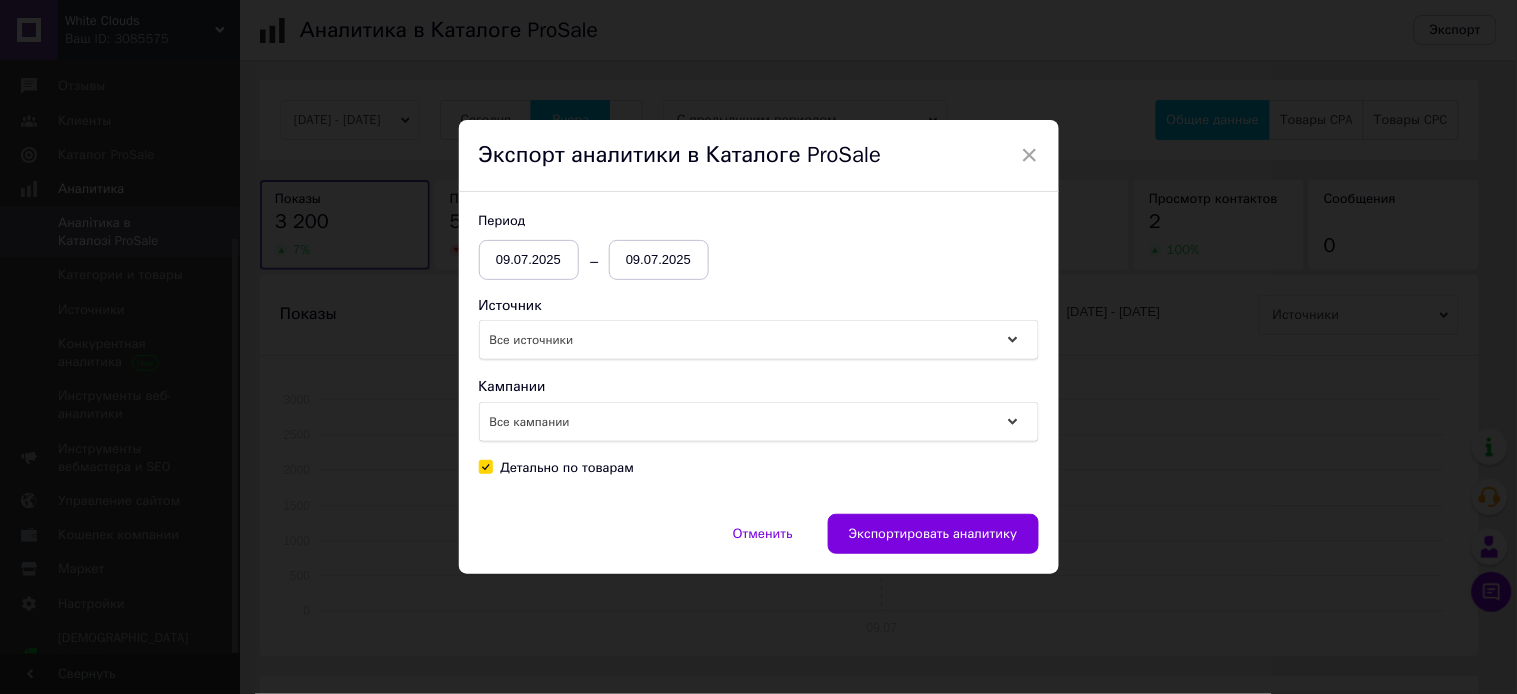 checkbox on "true" 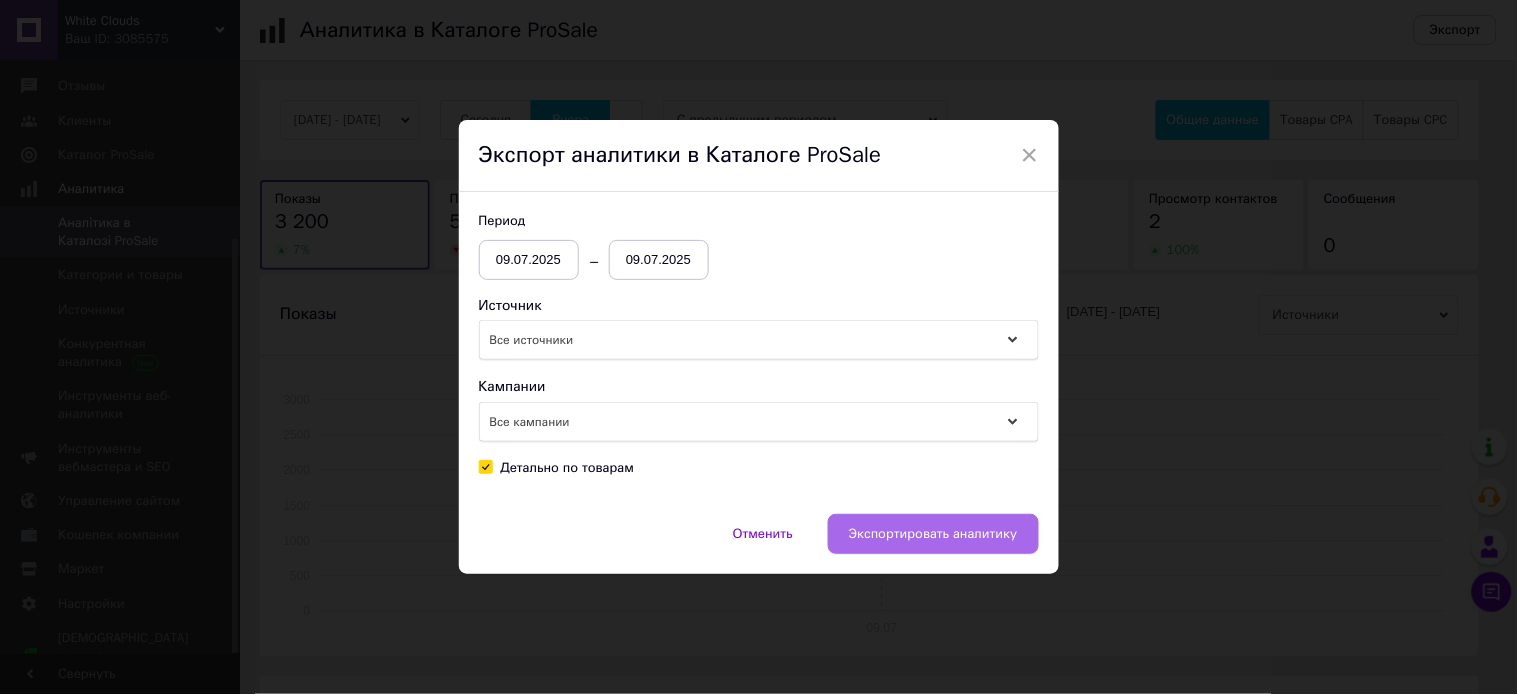 click on "Экспортировать аналитику" at bounding box center [933, 534] 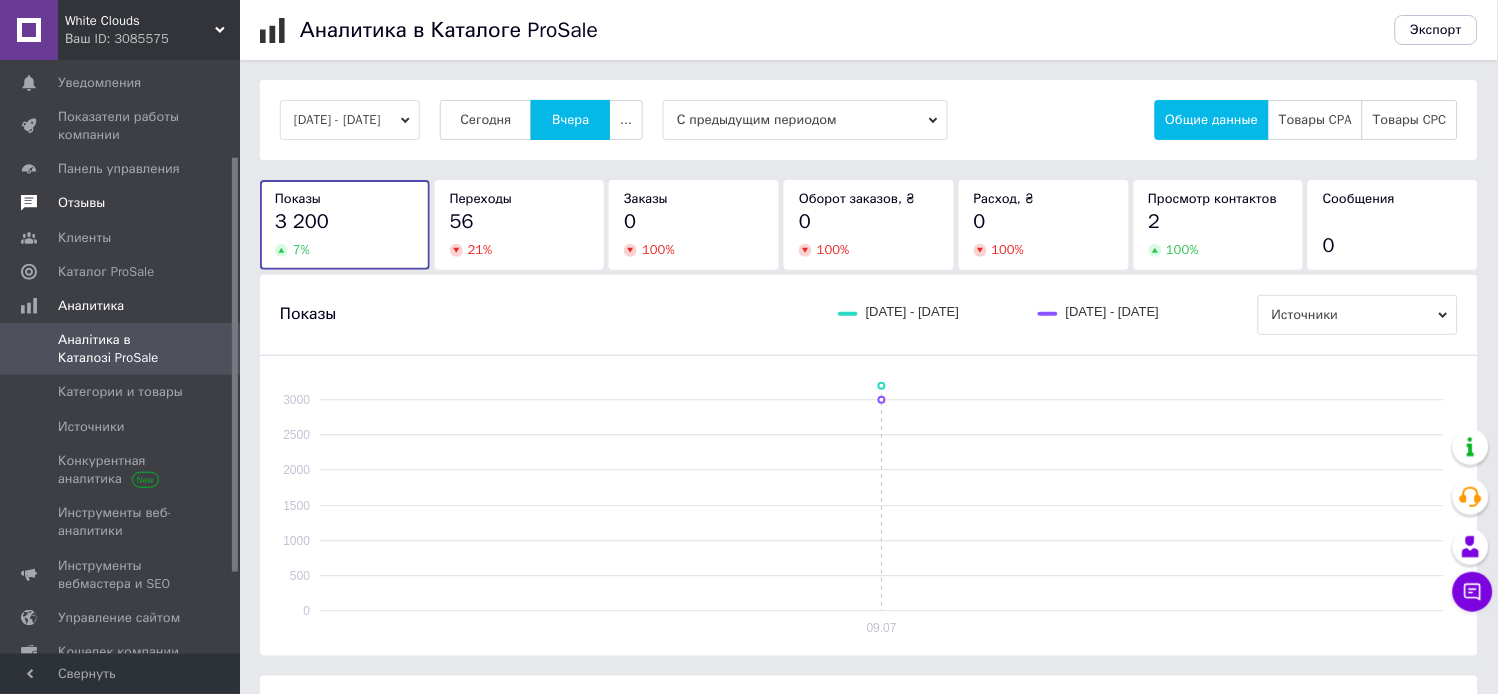 scroll, scrollTop: 0, scrollLeft: 0, axis: both 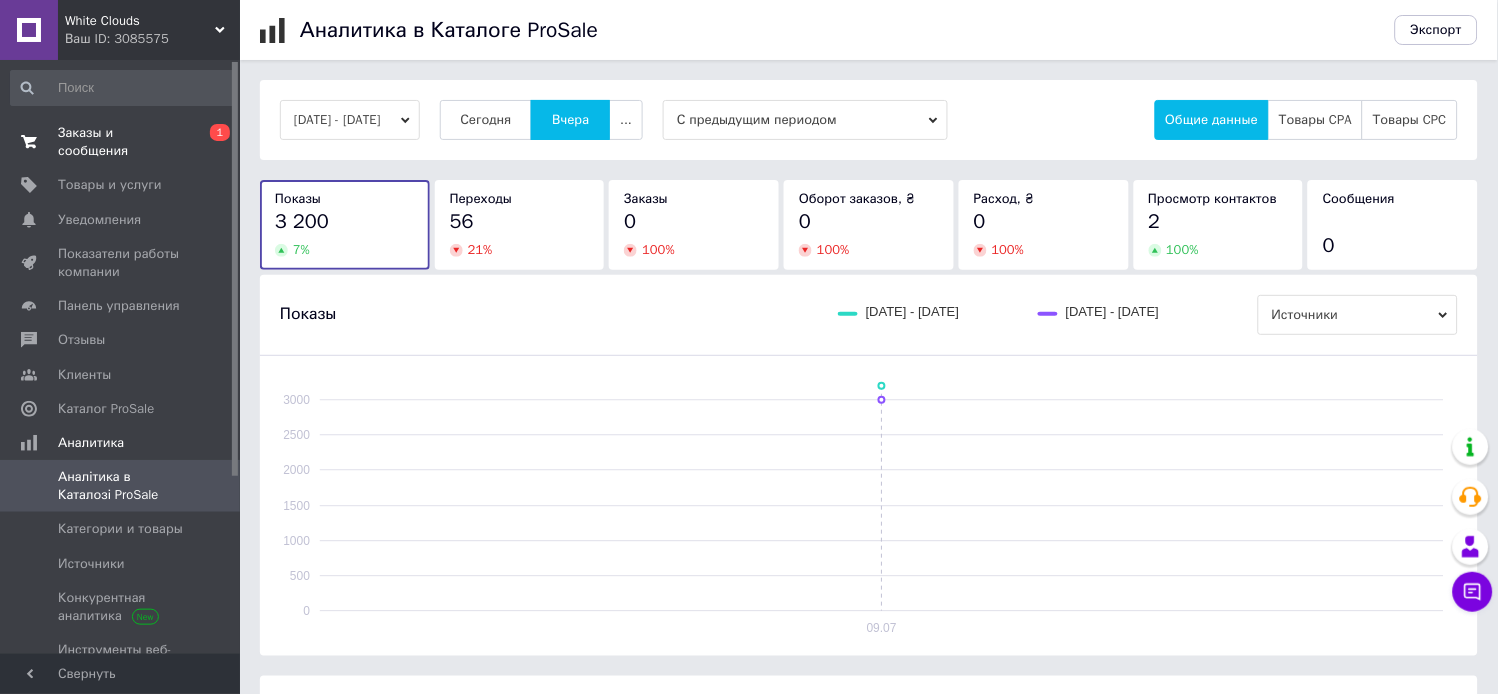 click on "Заказы и сообщения" at bounding box center [121, 142] 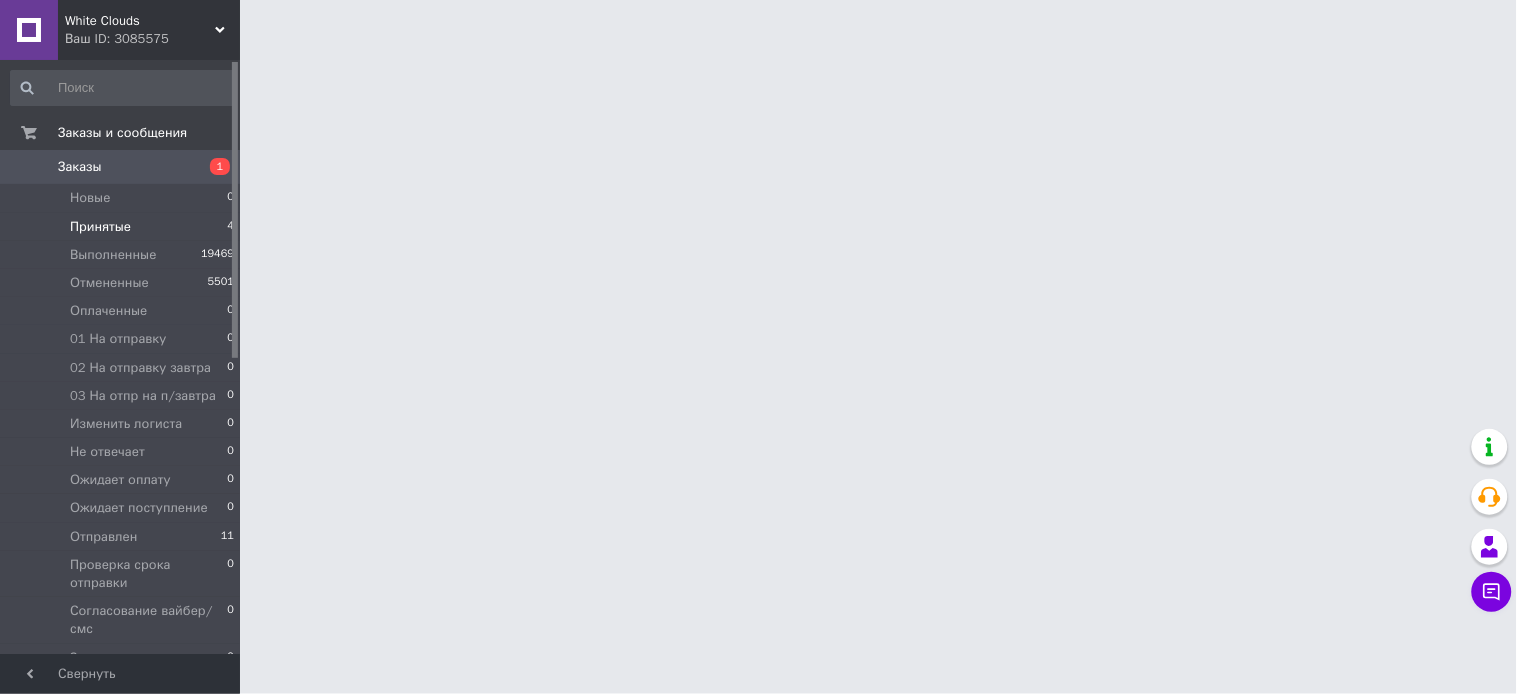 click on "Принятые" at bounding box center (100, 227) 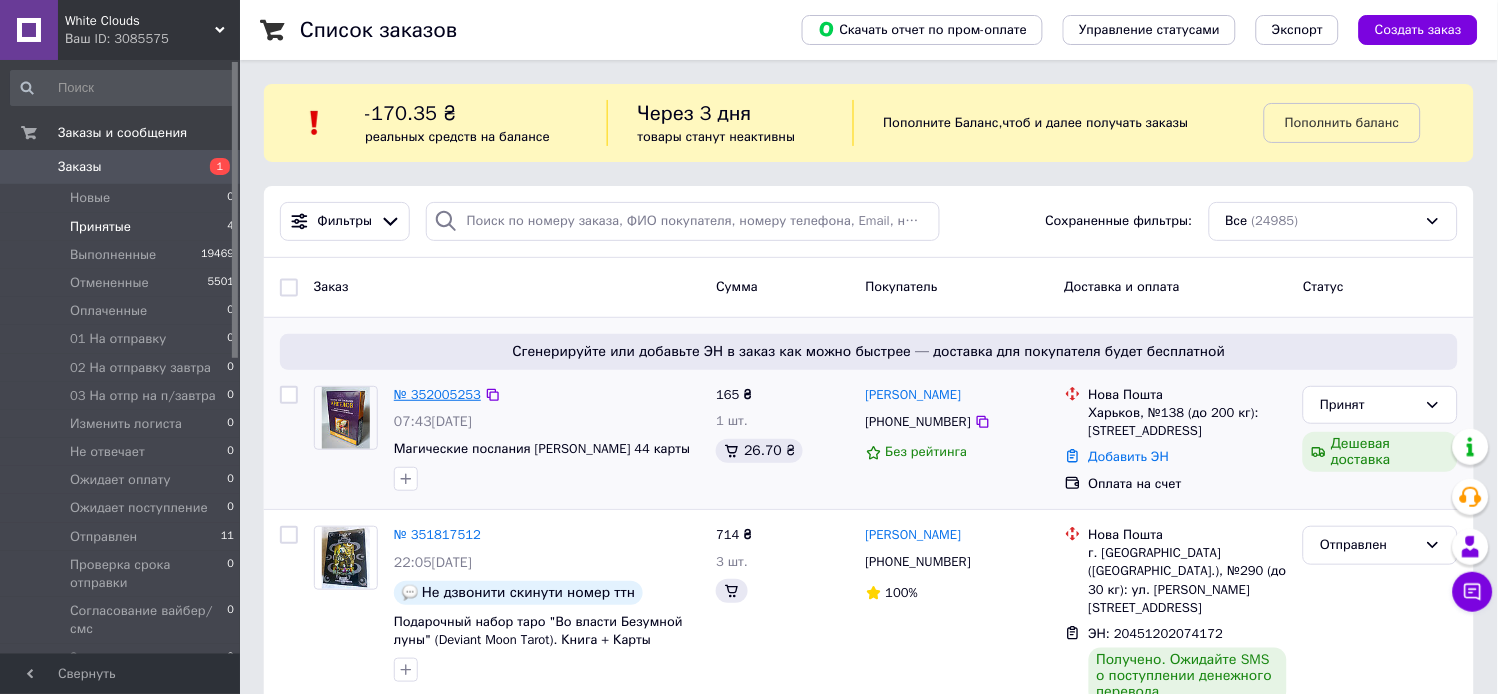 click on "№ 352005253" at bounding box center [437, 394] 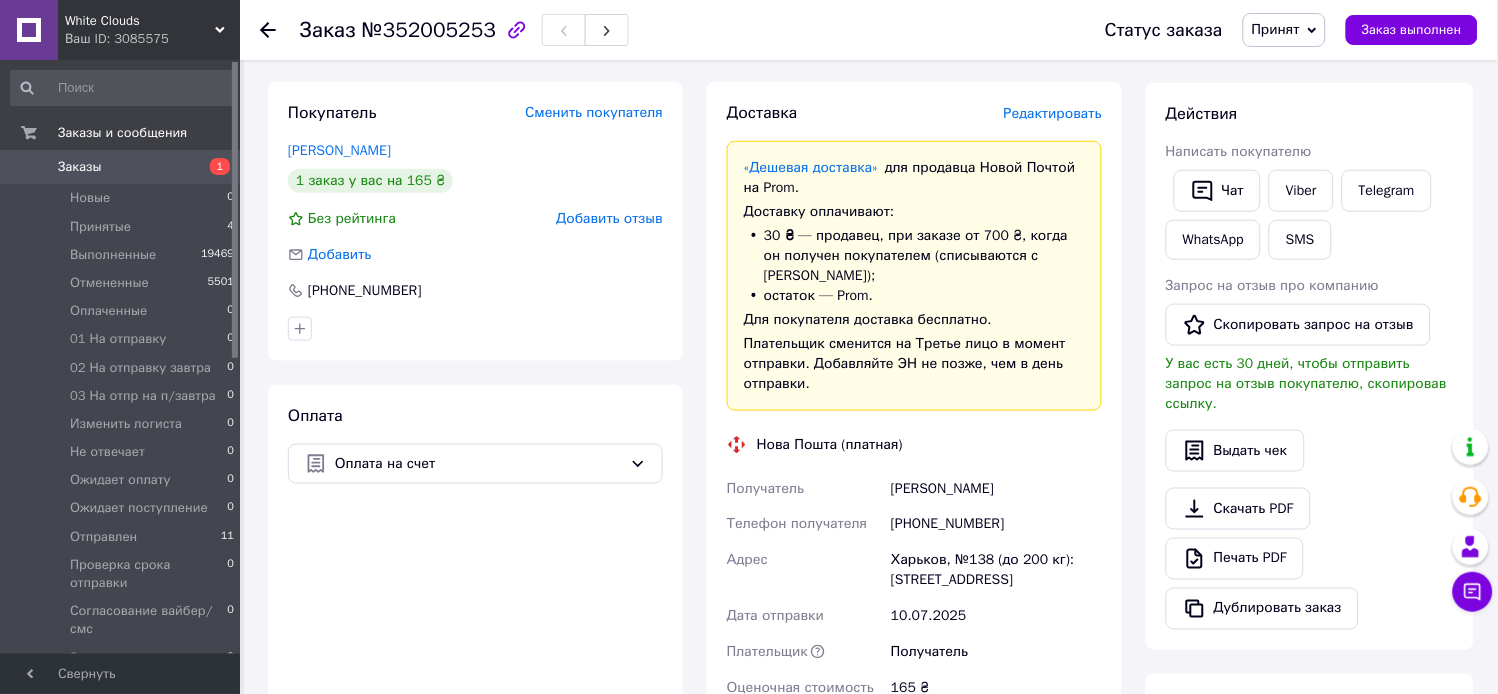 scroll, scrollTop: 333, scrollLeft: 0, axis: vertical 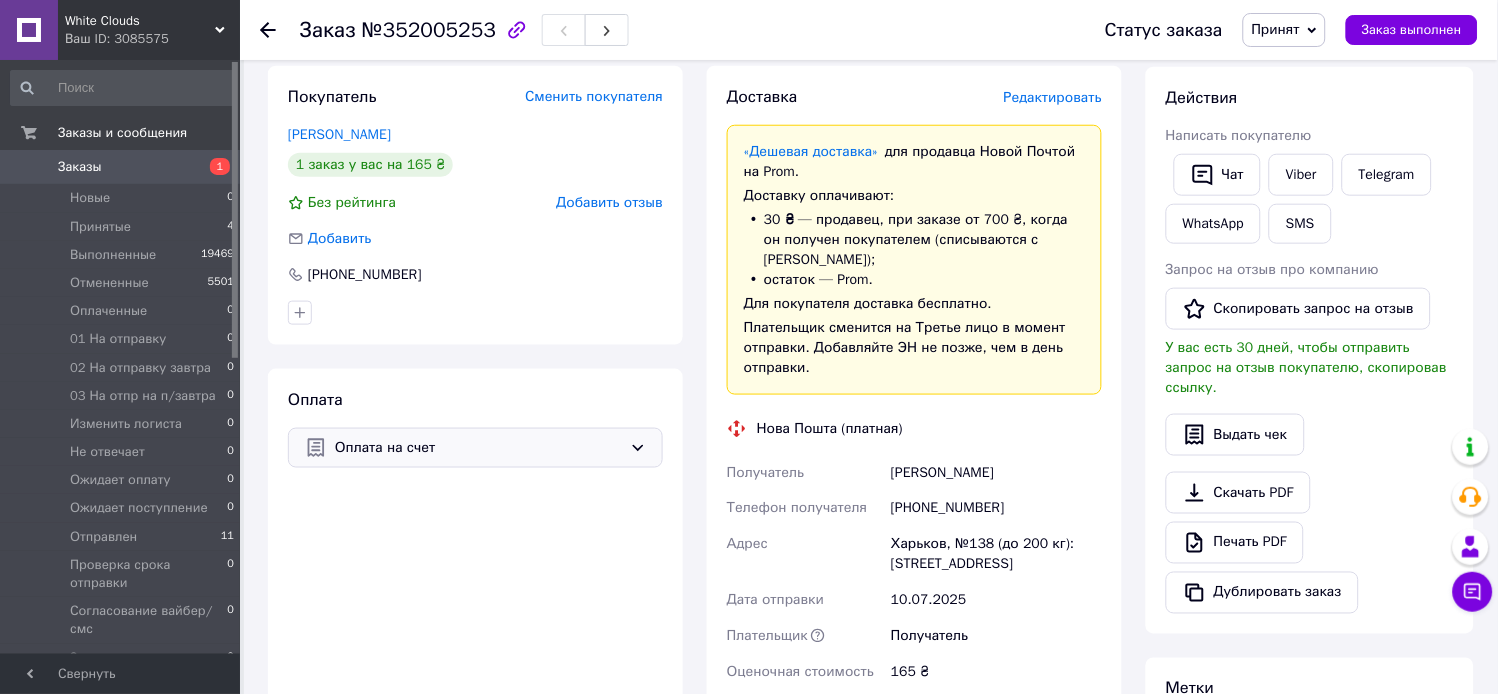 click on "Оплата на счет" at bounding box center (478, 448) 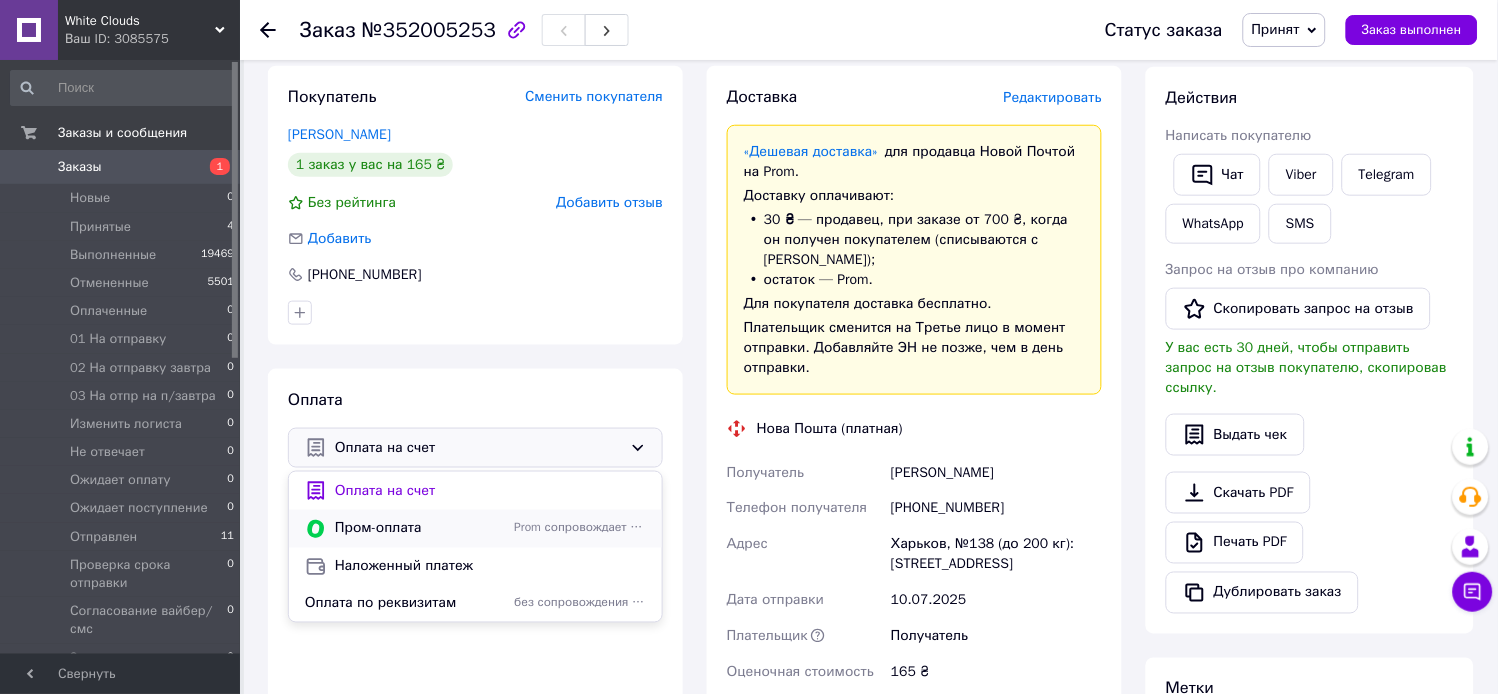click on "Пром-оплата" at bounding box center (420, 529) 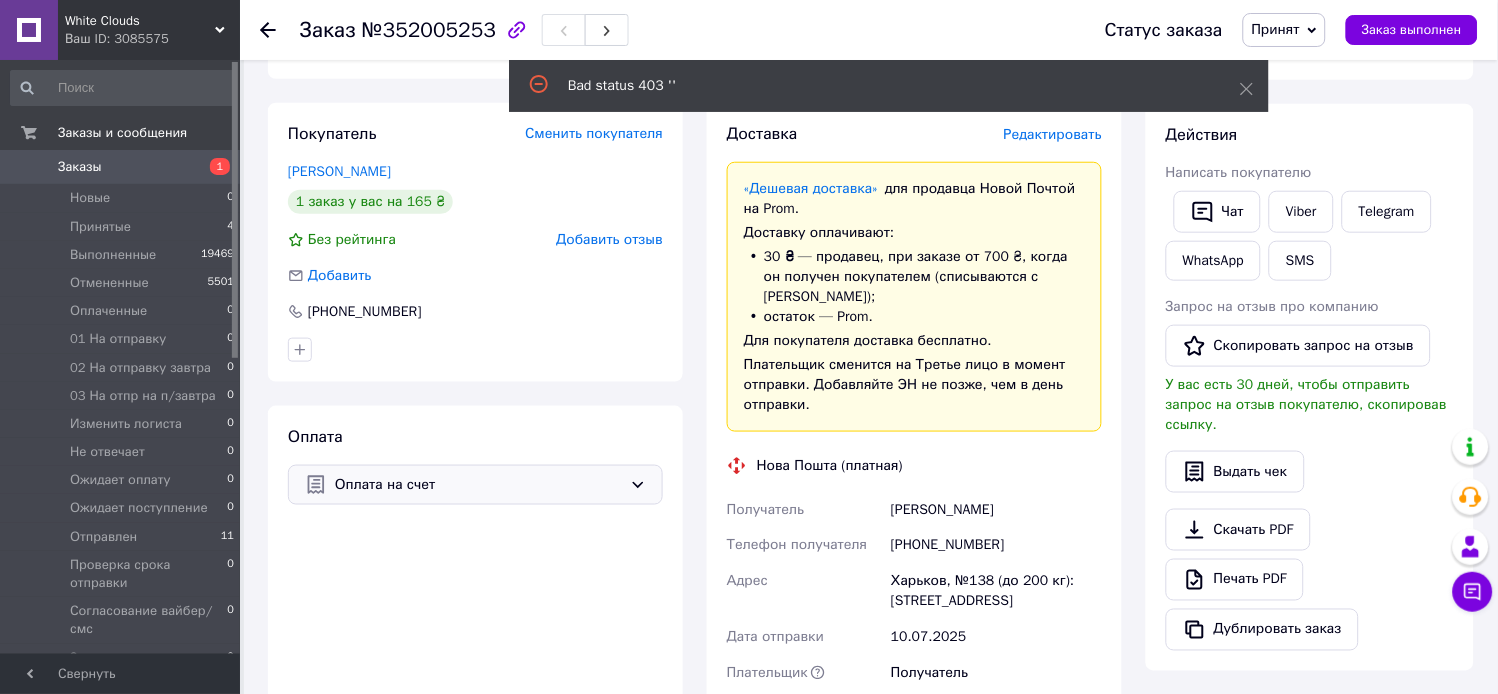 scroll, scrollTop: 333, scrollLeft: 0, axis: vertical 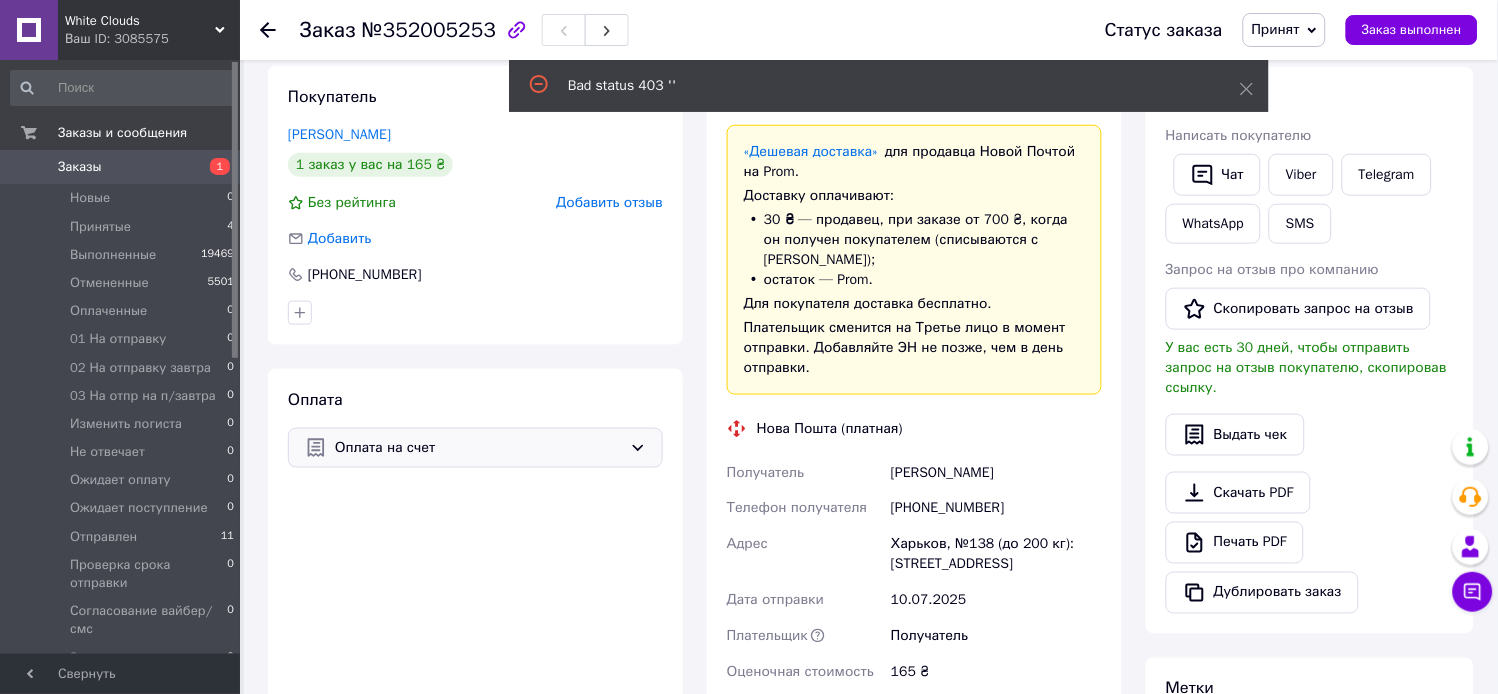 click on "Оплата на счет" at bounding box center (475, 448) 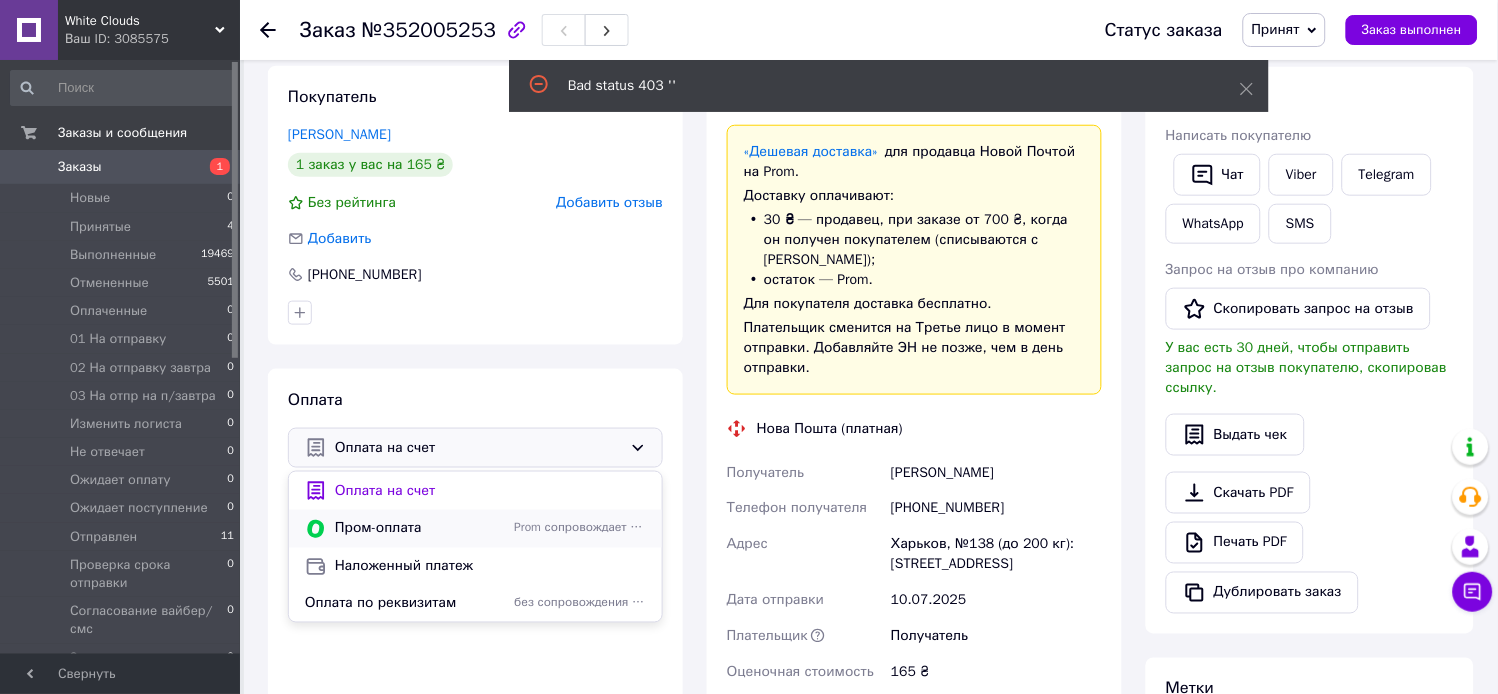 click on "Пром-оплата" at bounding box center [420, 529] 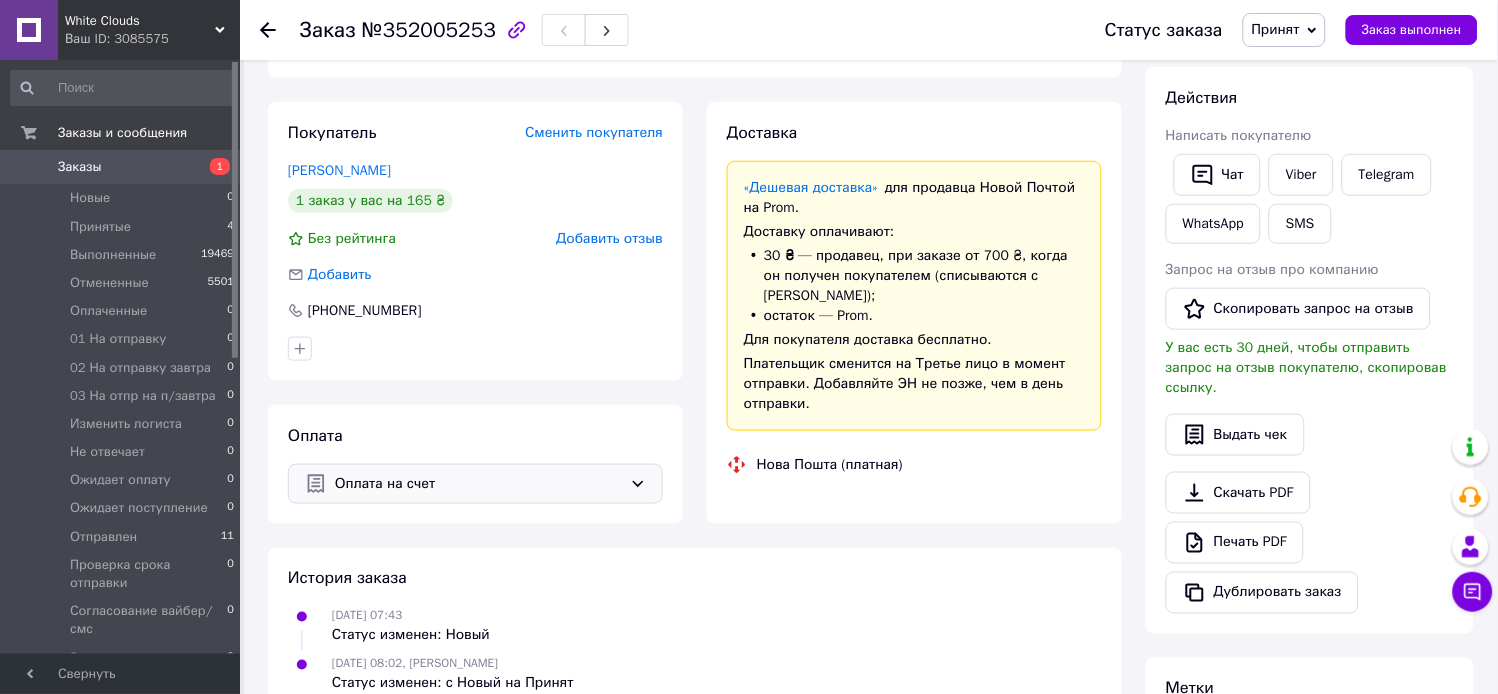 scroll, scrollTop: 300, scrollLeft: 0, axis: vertical 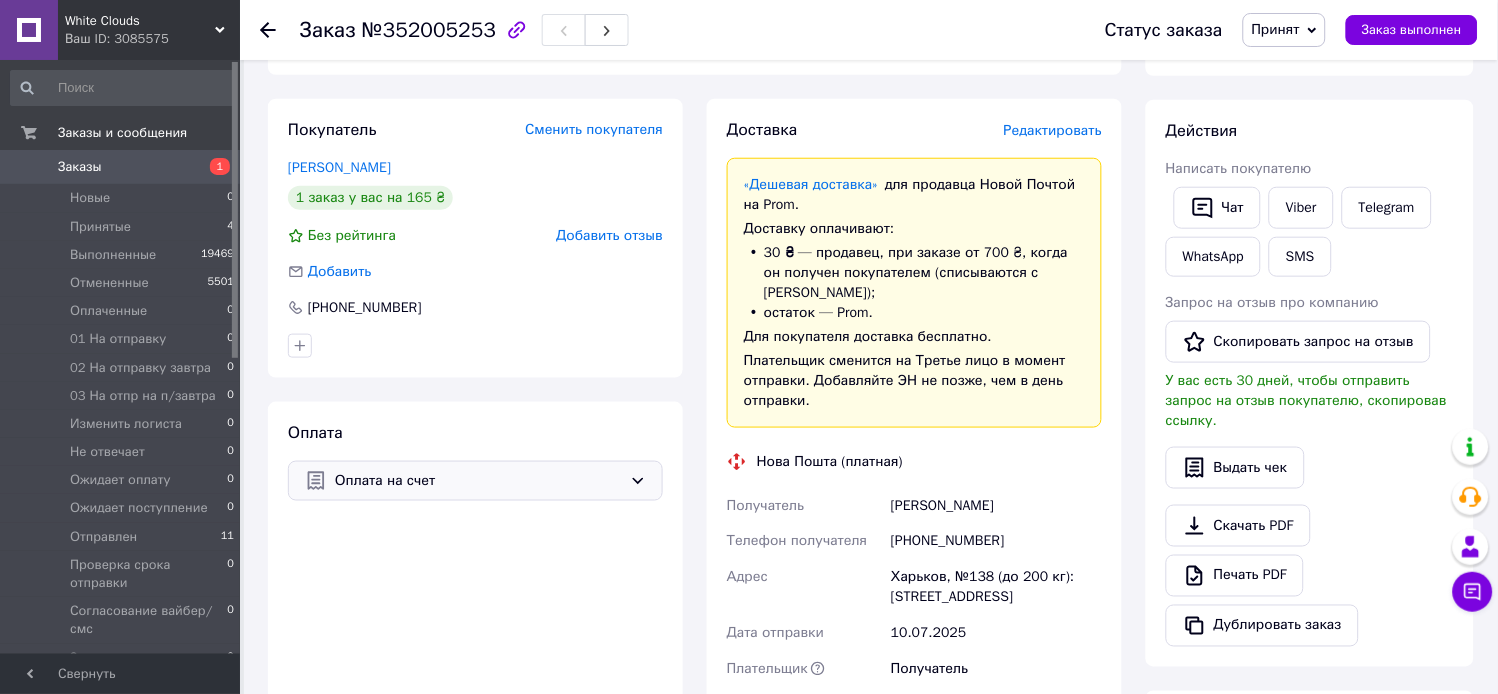click on "Оплата на счет" at bounding box center [478, 481] 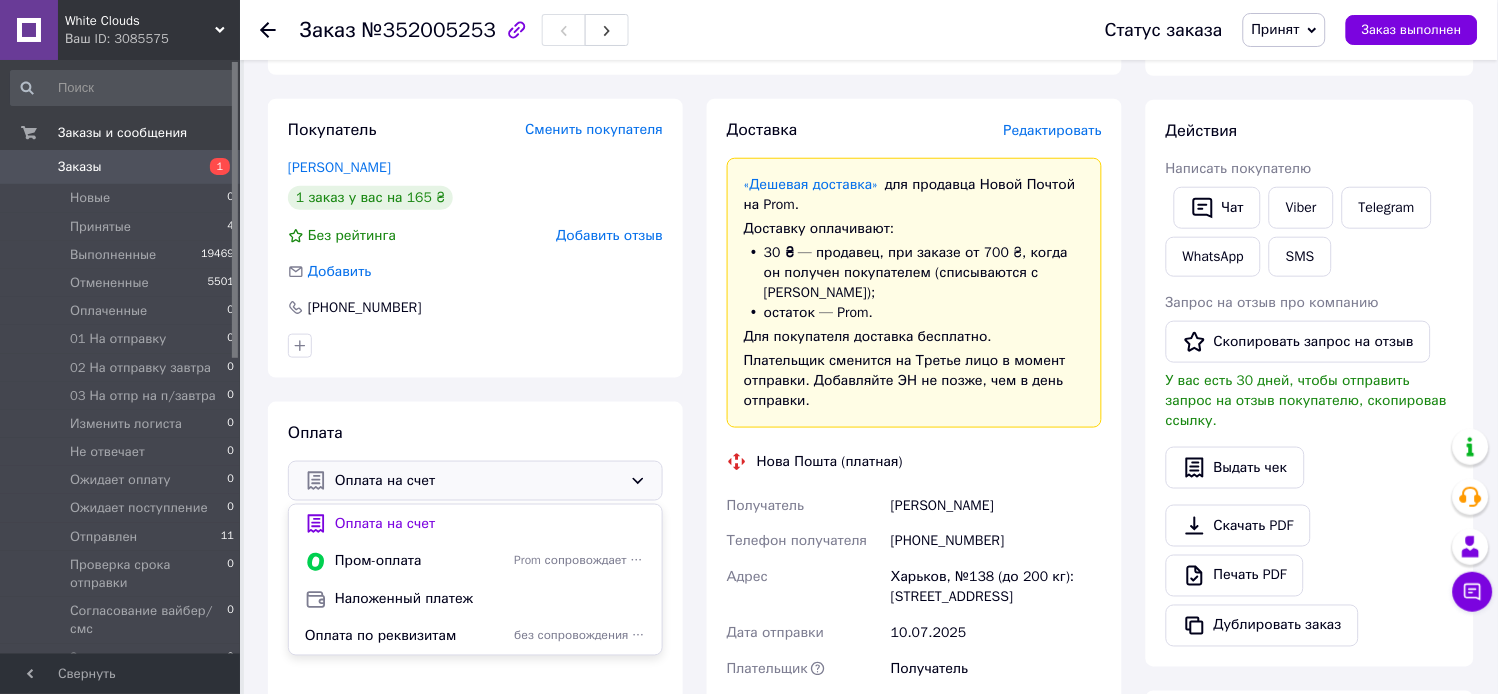 click on "Пром-оплата" at bounding box center [420, 562] 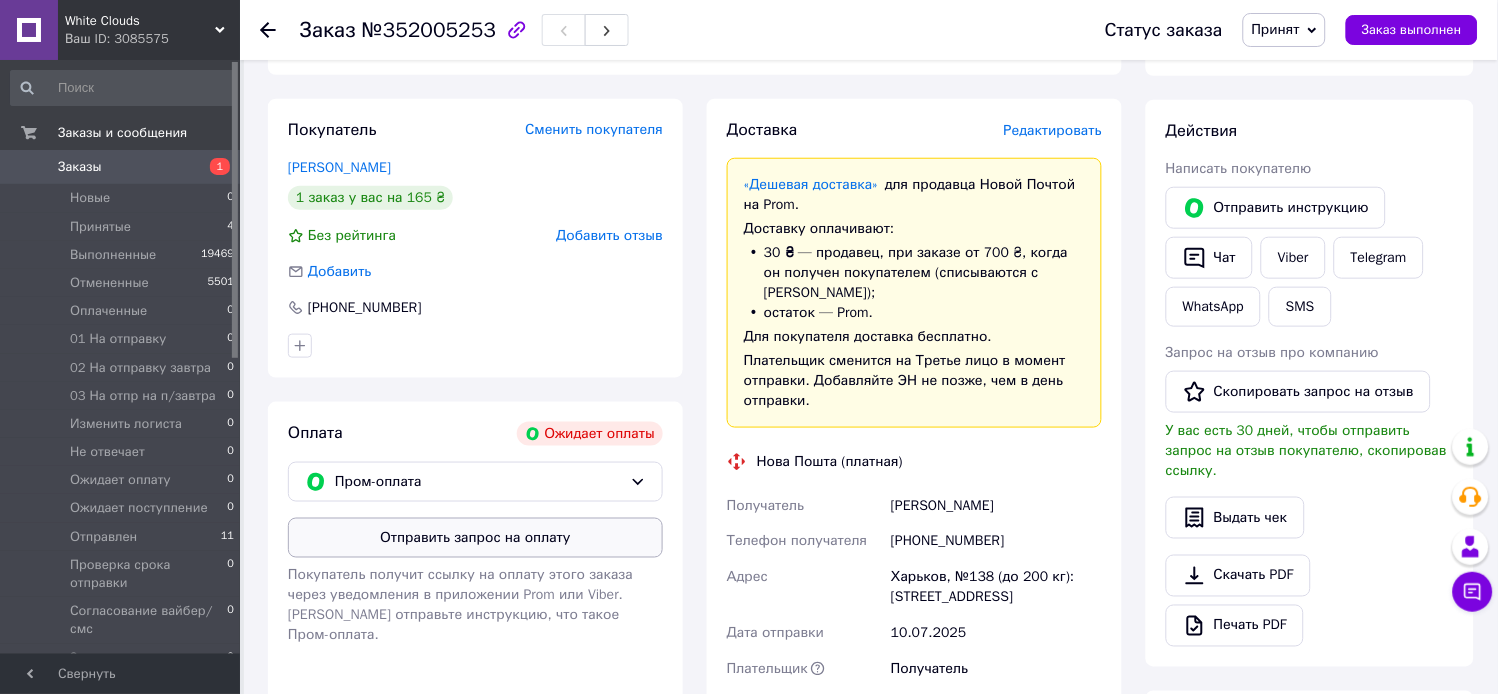 click on "Отправить запрос на оплату" at bounding box center [475, 538] 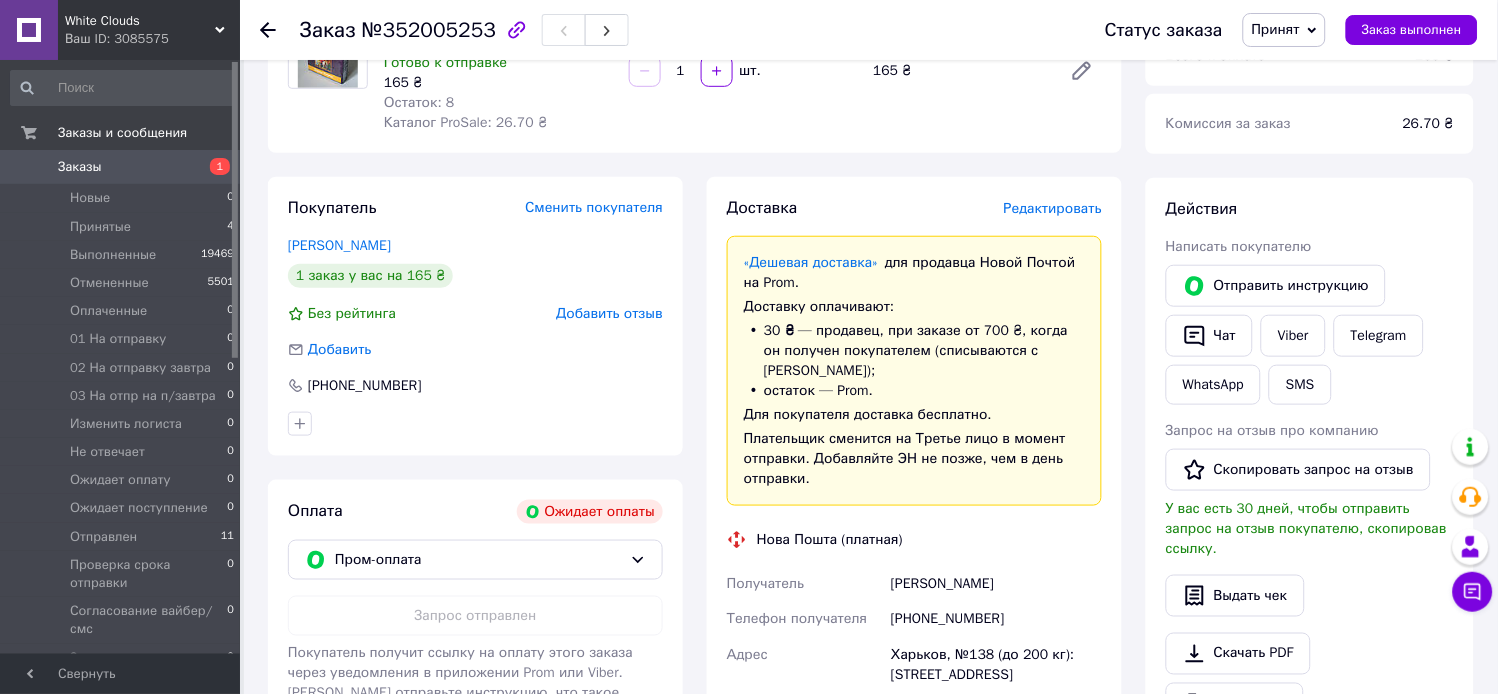 scroll, scrollTop: 250, scrollLeft: 0, axis: vertical 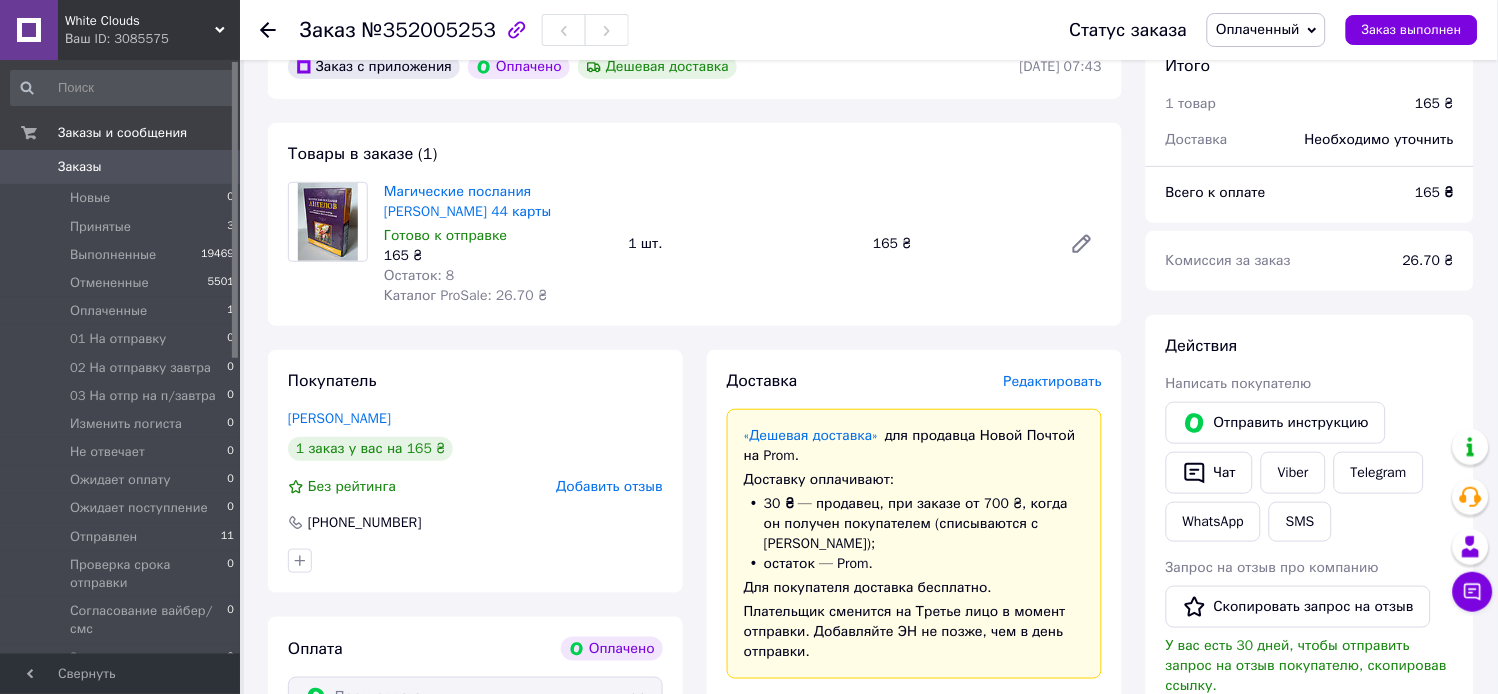 click on "Редактировать" at bounding box center [1053, 381] 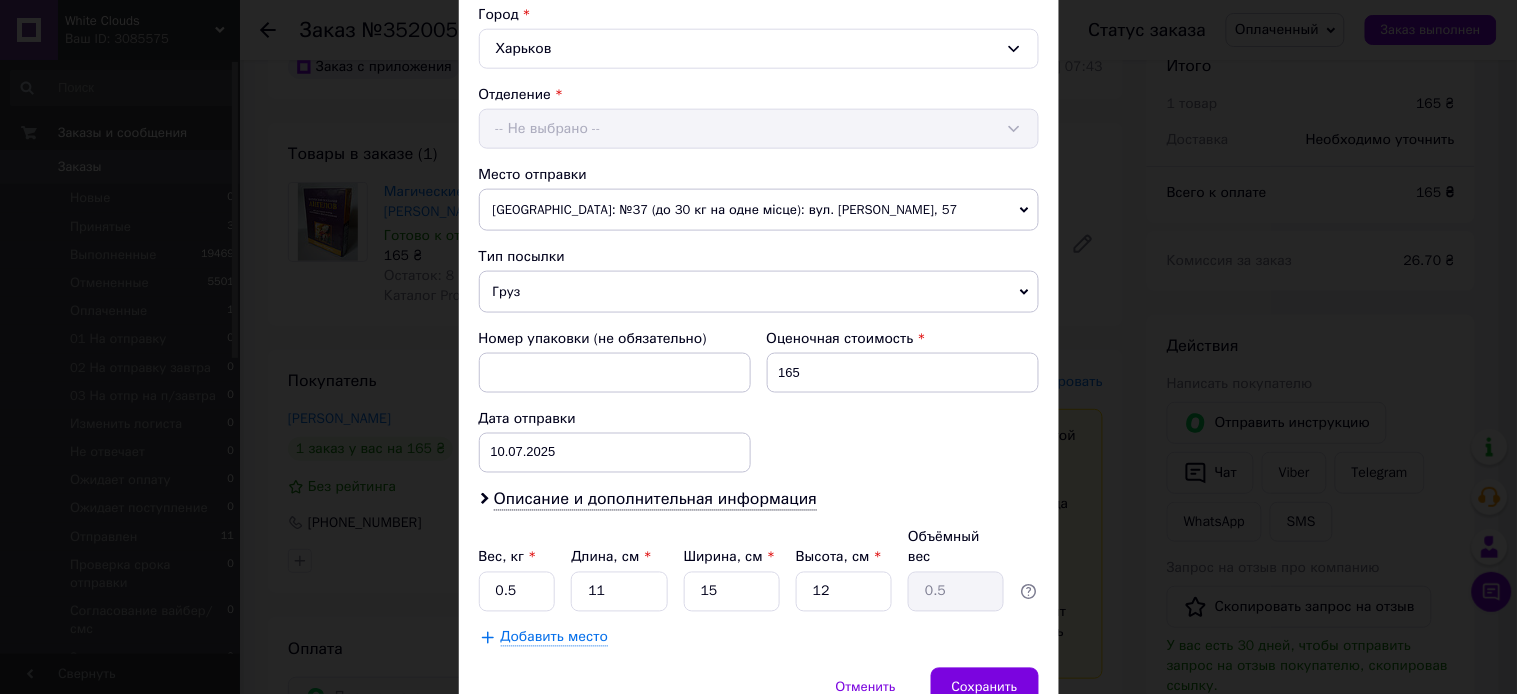 scroll, scrollTop: 635, scrollLeft: 0, axis: vertical 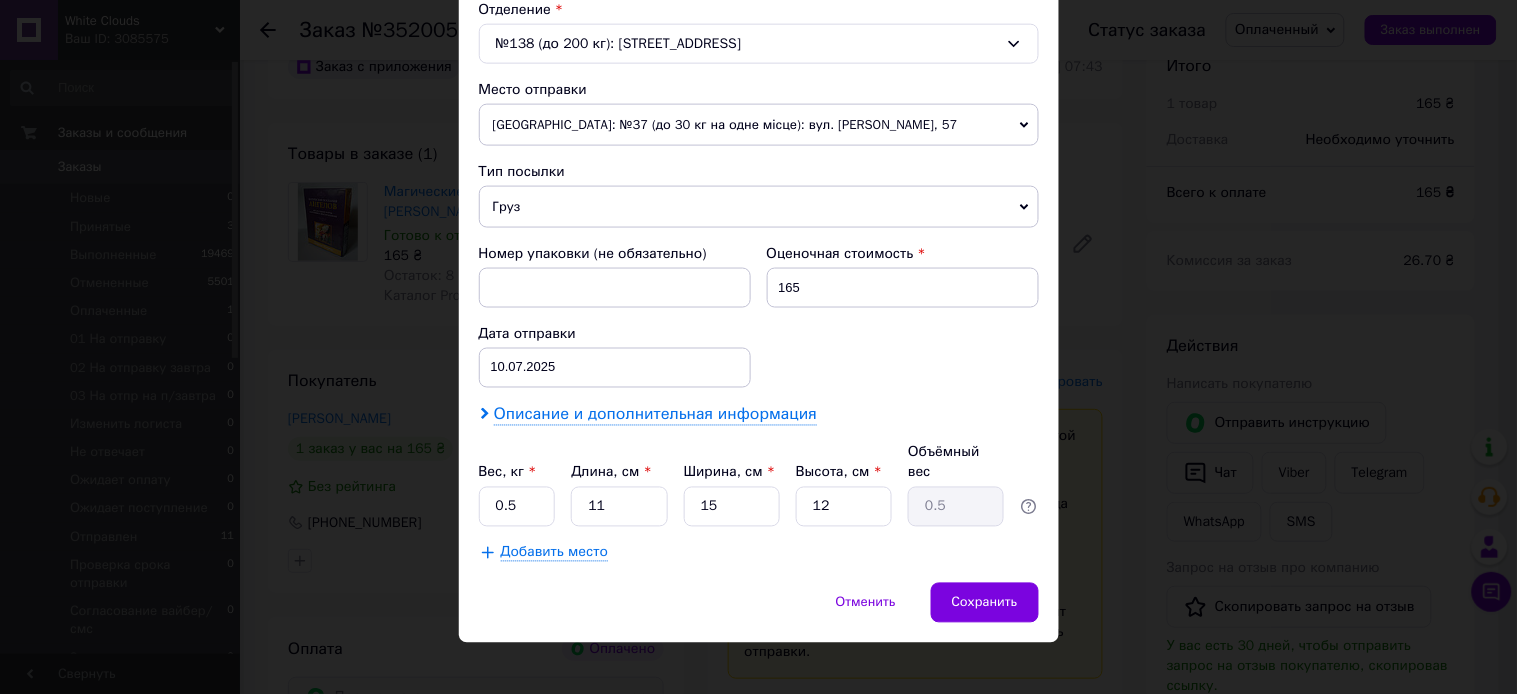 drag, startPoint x: 686, startPoint y: 411, endPoint x: 696, endPoint y: 423, distance: 15.6205 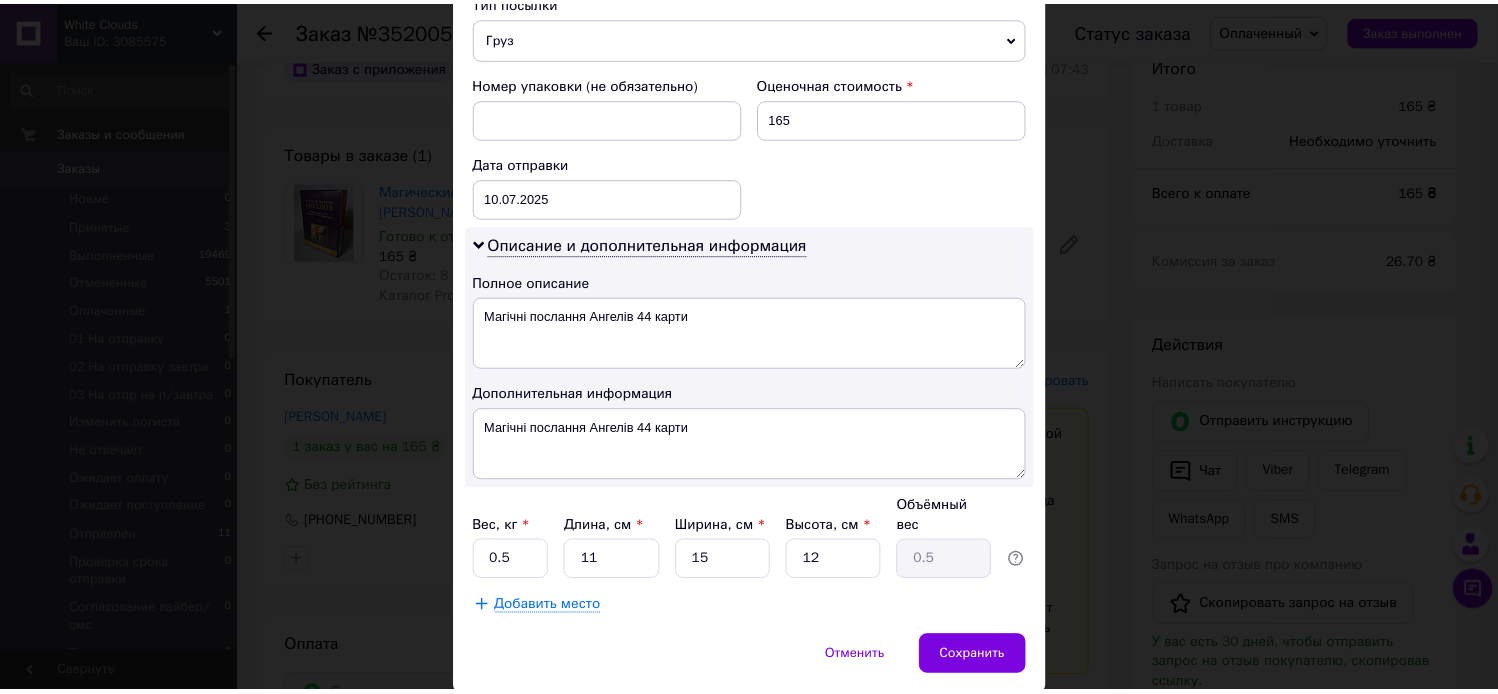 scroll, scrollTop: 857, scrollLeft: 0, axis: vertical 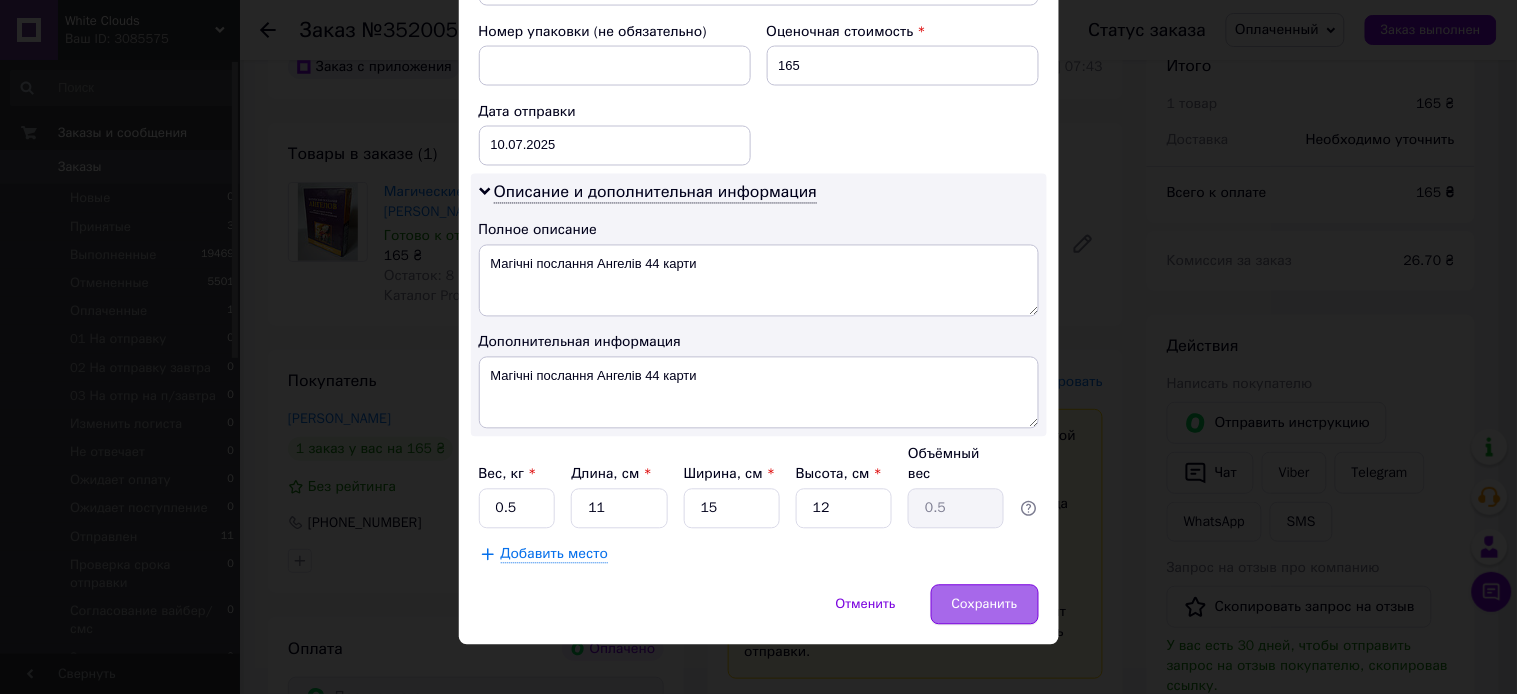 click on "Сохранить" at bounding box center [985, 605] 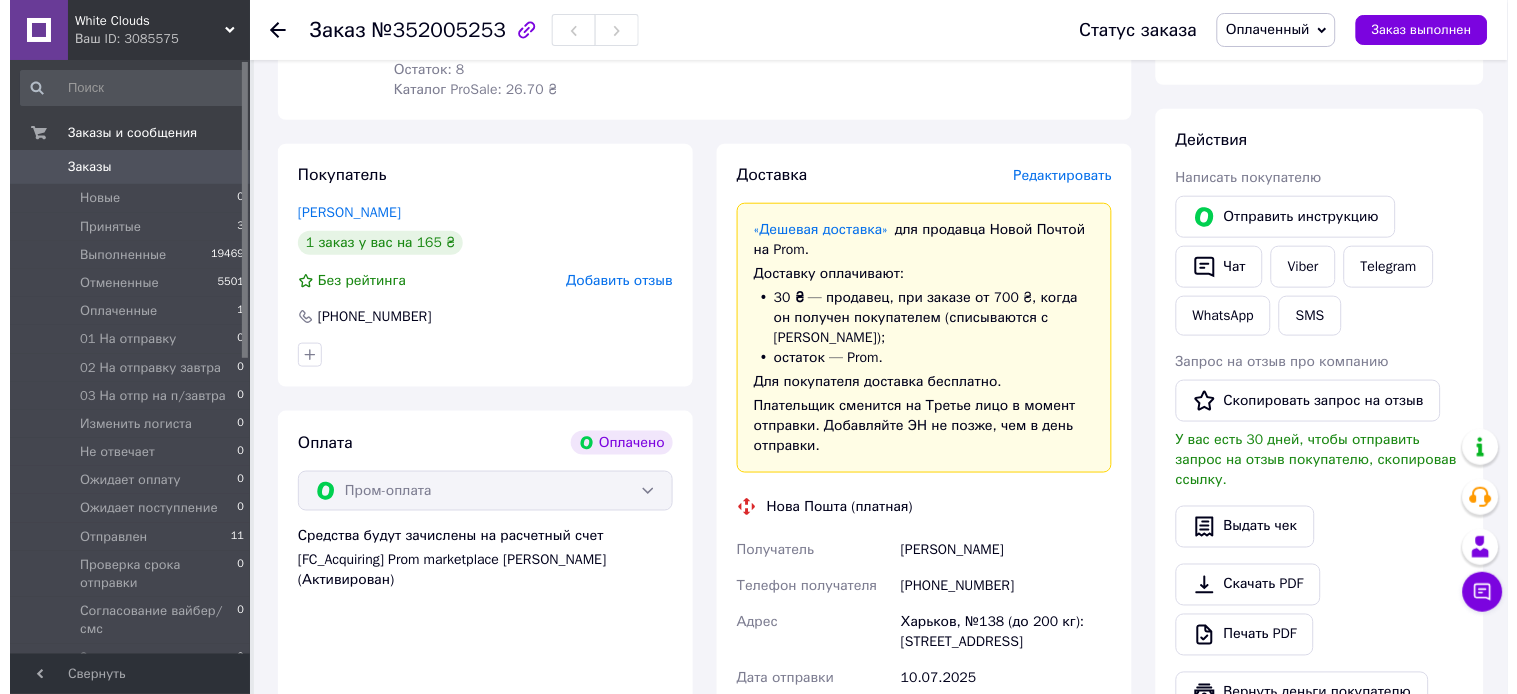 scroll, scrollTop: 222, scrollLeft: 0, axis: vertical 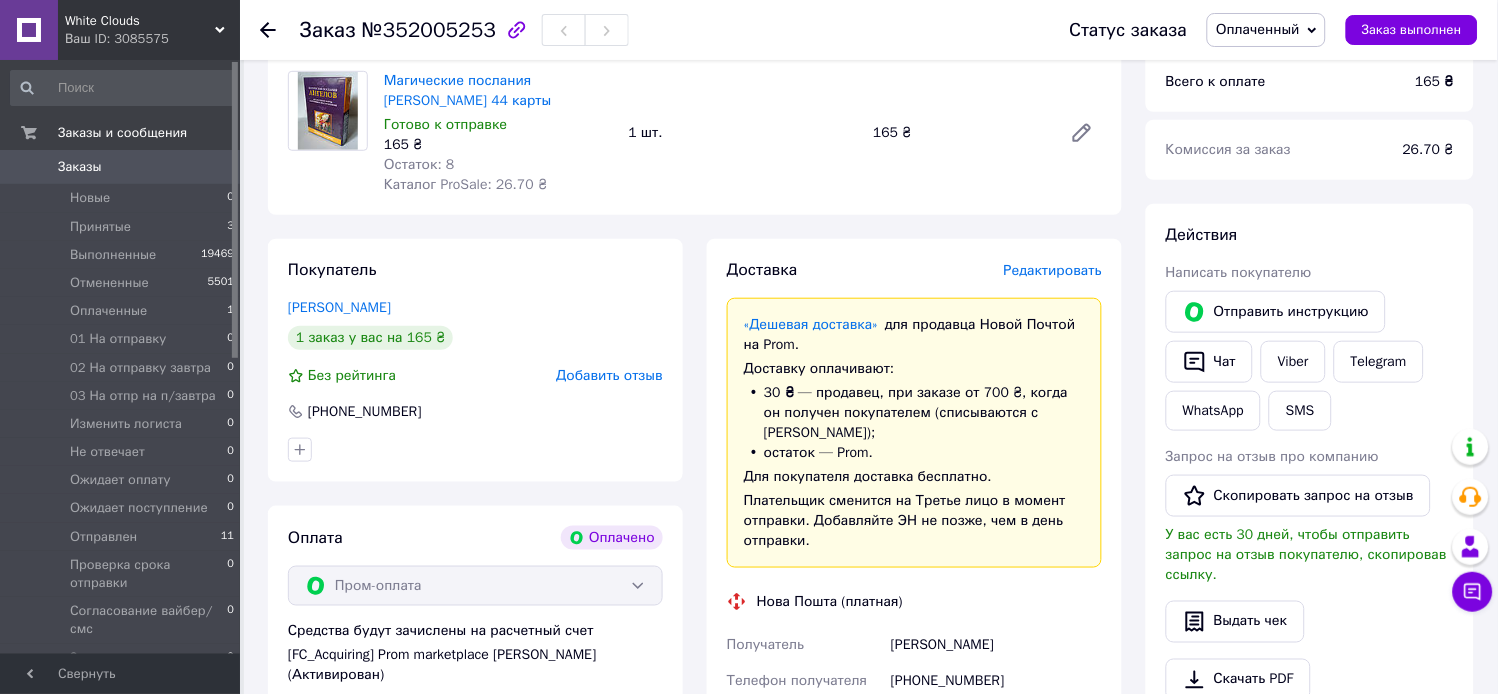 click on "Редактировать" at bounding box center (1053, 270) 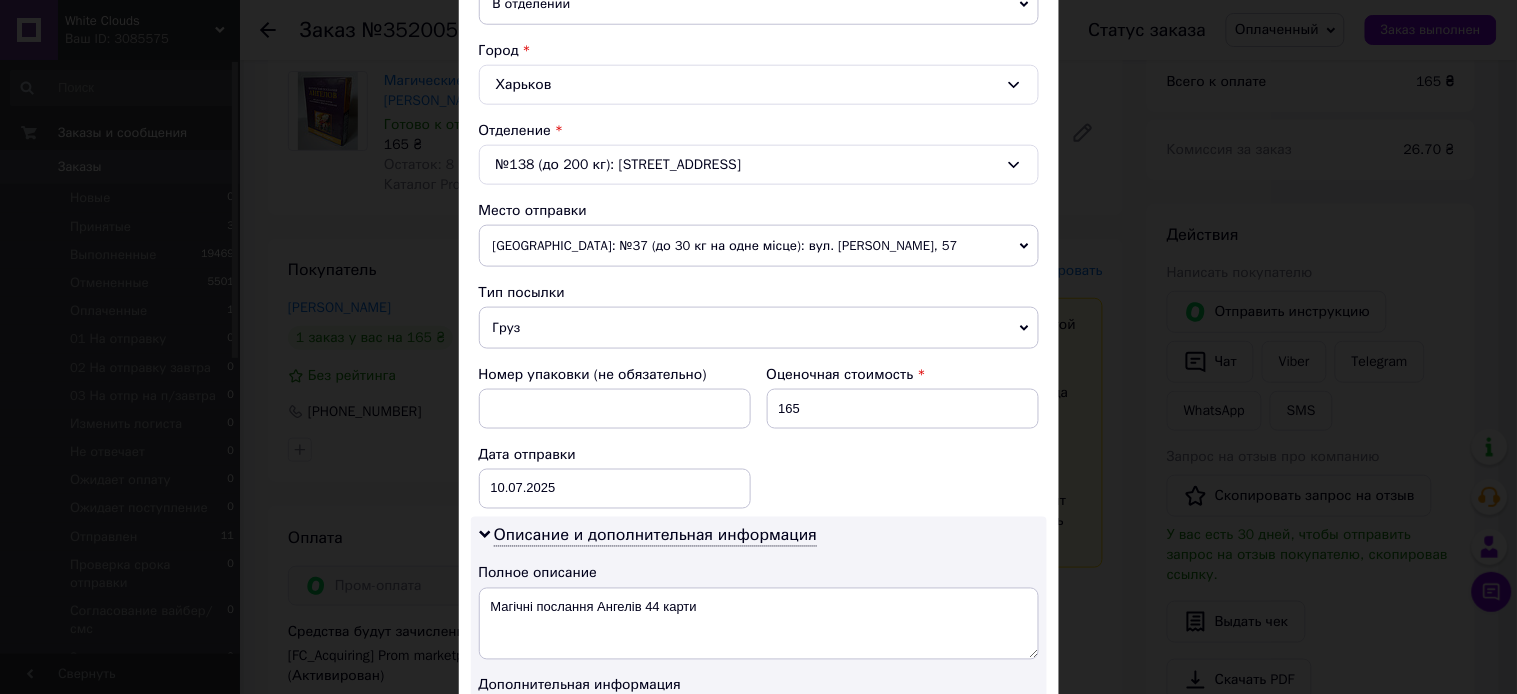 scroll, scrollTop: 555, scrollLeft: 0, axis: vertical 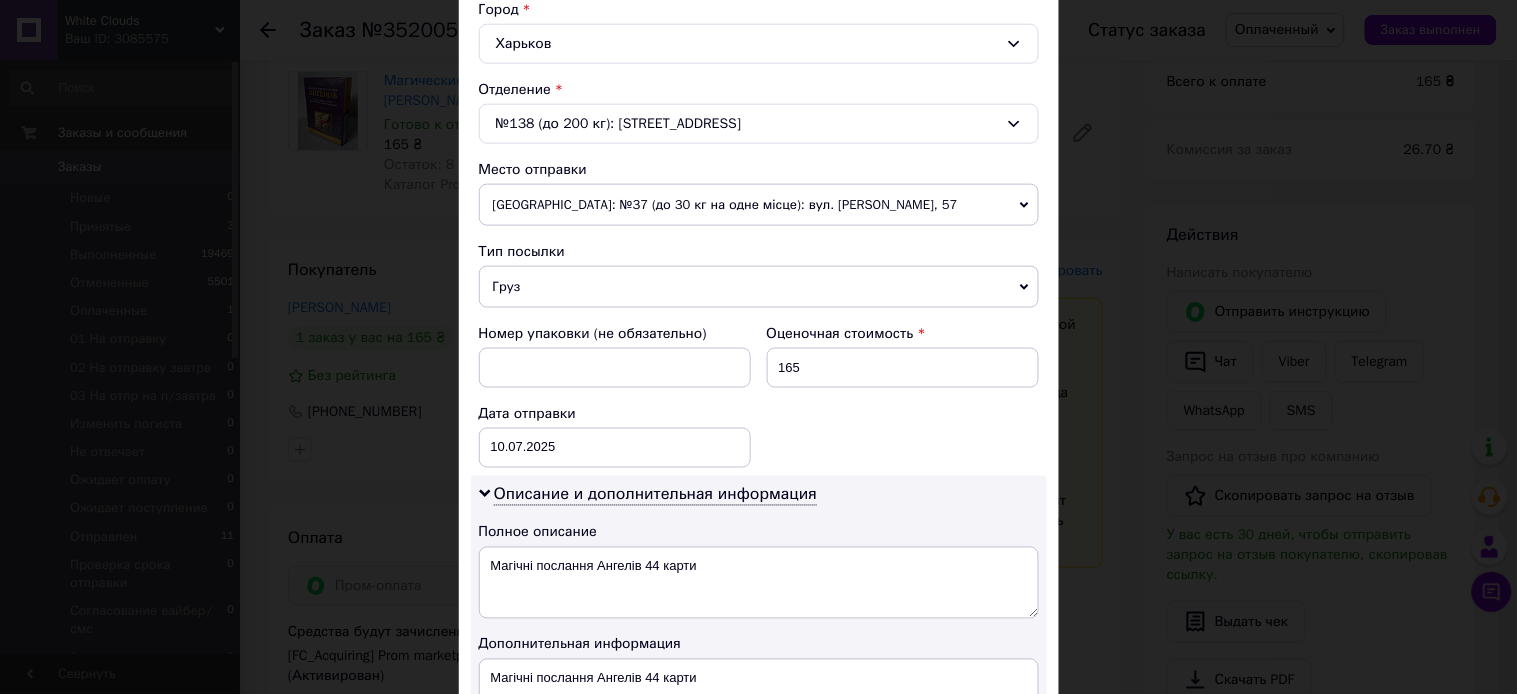 click on "[GEOGRAPHIC_DATA]: №37 (до 30 кг на одне місце): вул. [PERSON_NAME], 57" at bounding box center [759, 205] 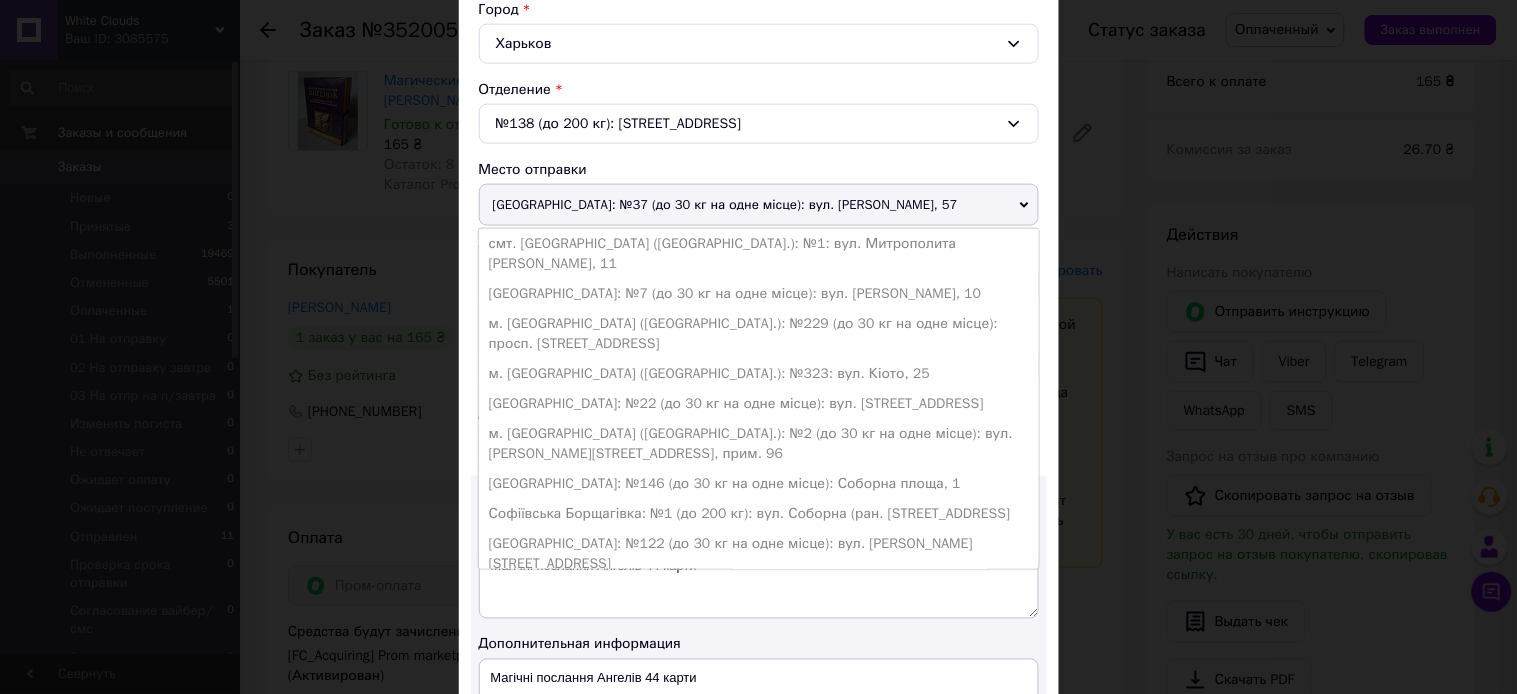 click on "м. [GEOGRAPHIC_DATA] ([GEOGRAPHIC_DATA].): №229 (до 30 кг на одне місце): просп. [STREET_ADDRESS]" at bounding box center (759, 334) 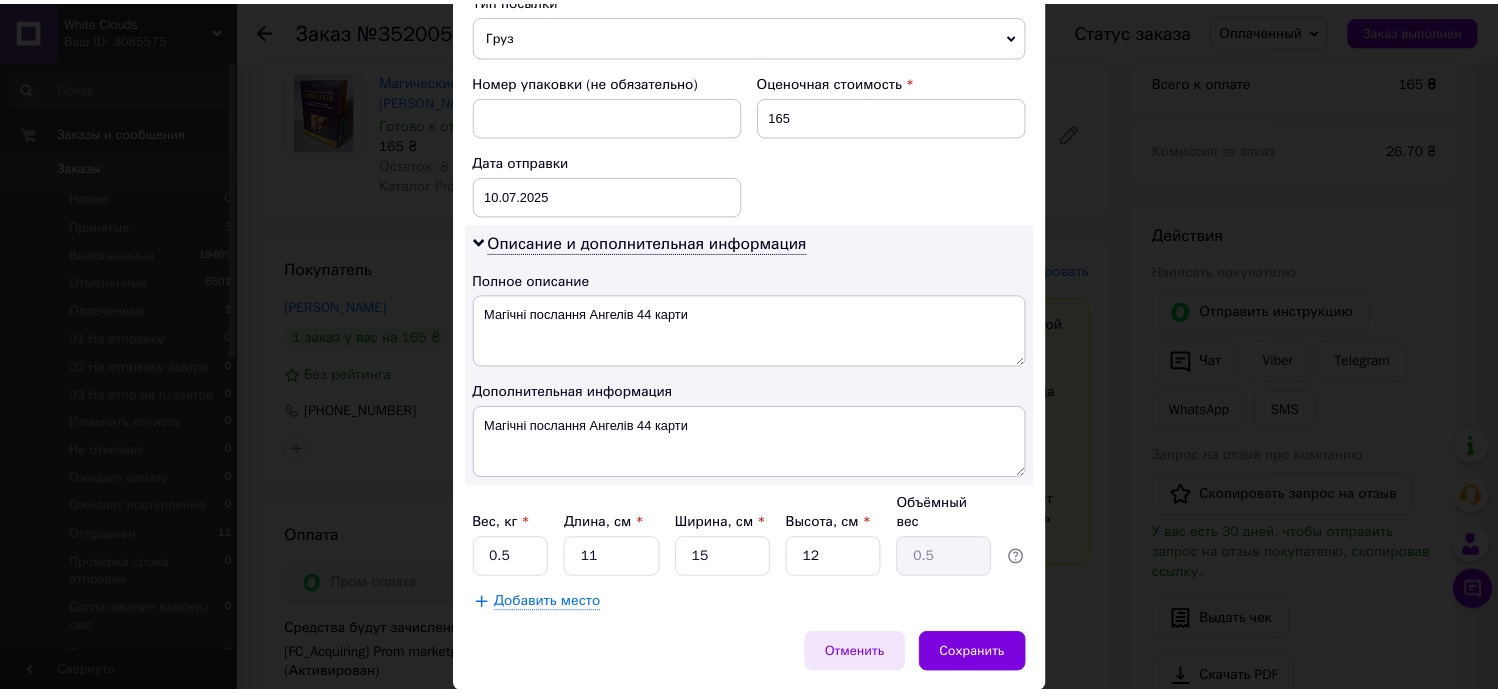 scroll, scrollTop: 860, scrollLeft: 0, axis: vertical 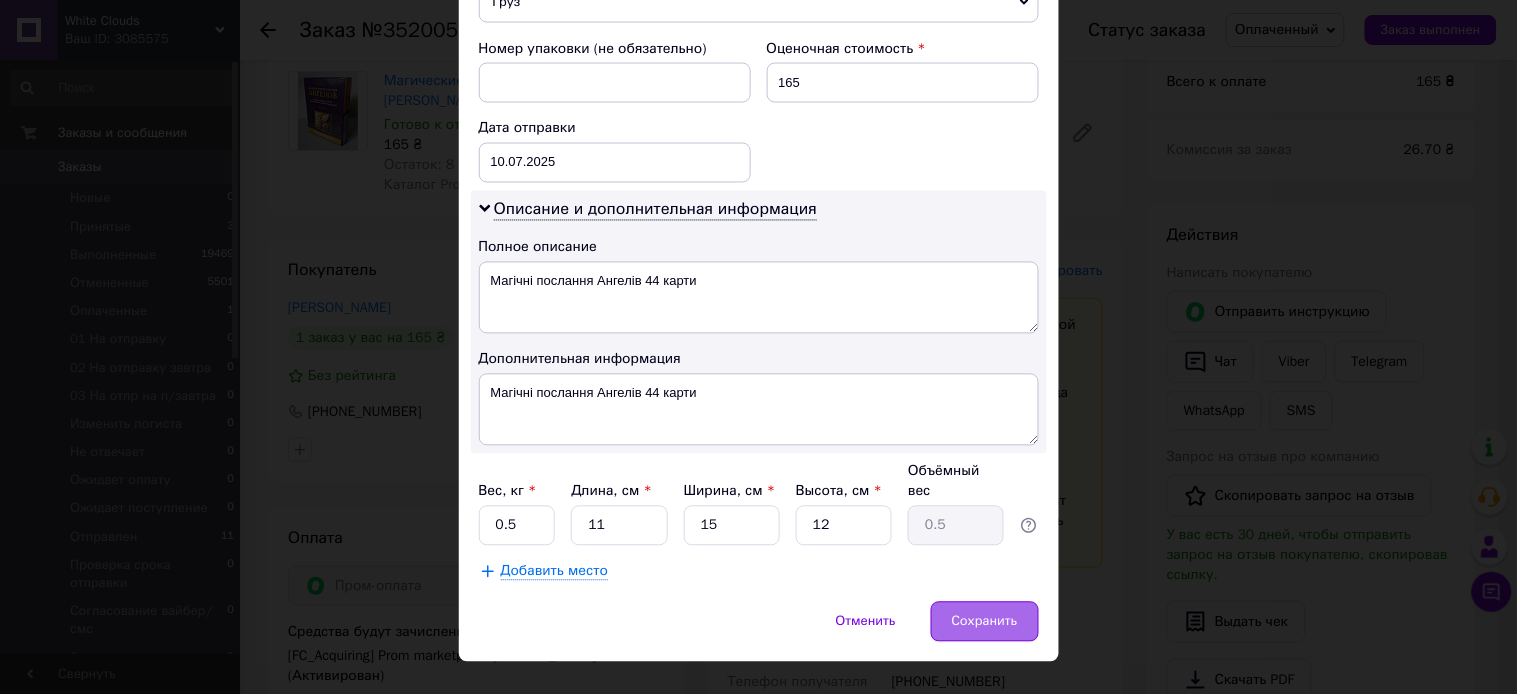 click on "Сохранить" at bounding box center (985, 622) 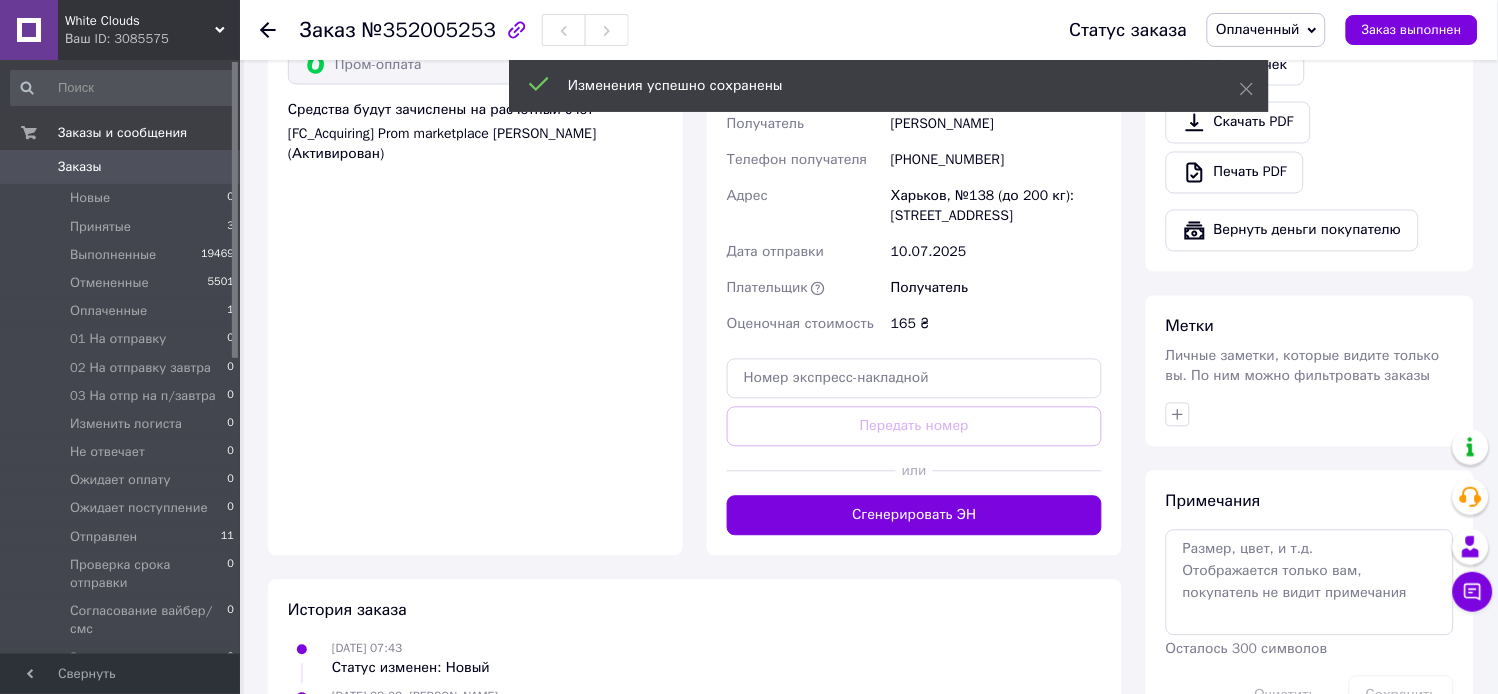 scroll, scrollTop: 777, scrollLeft: 0, axis: vertical 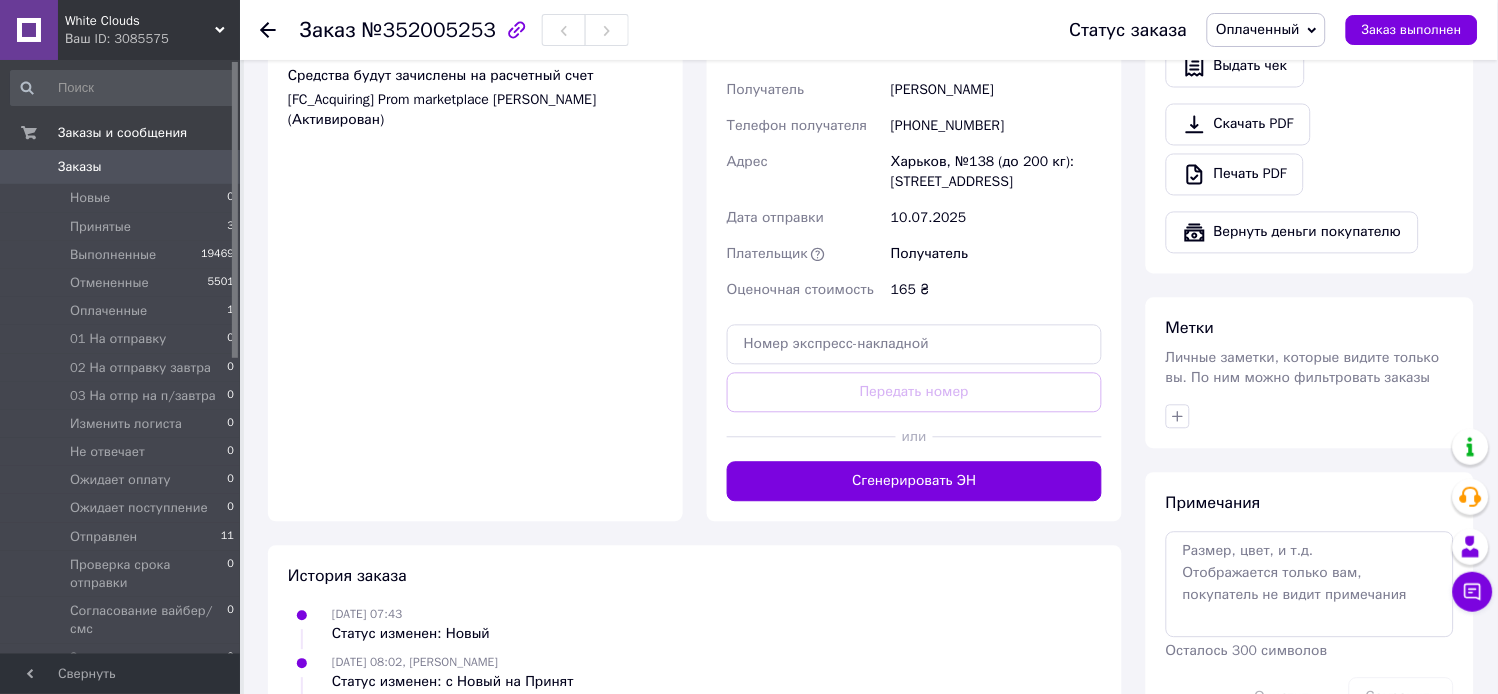 click on "Сгенерировать ЭН" at bounding box center (914, 482) 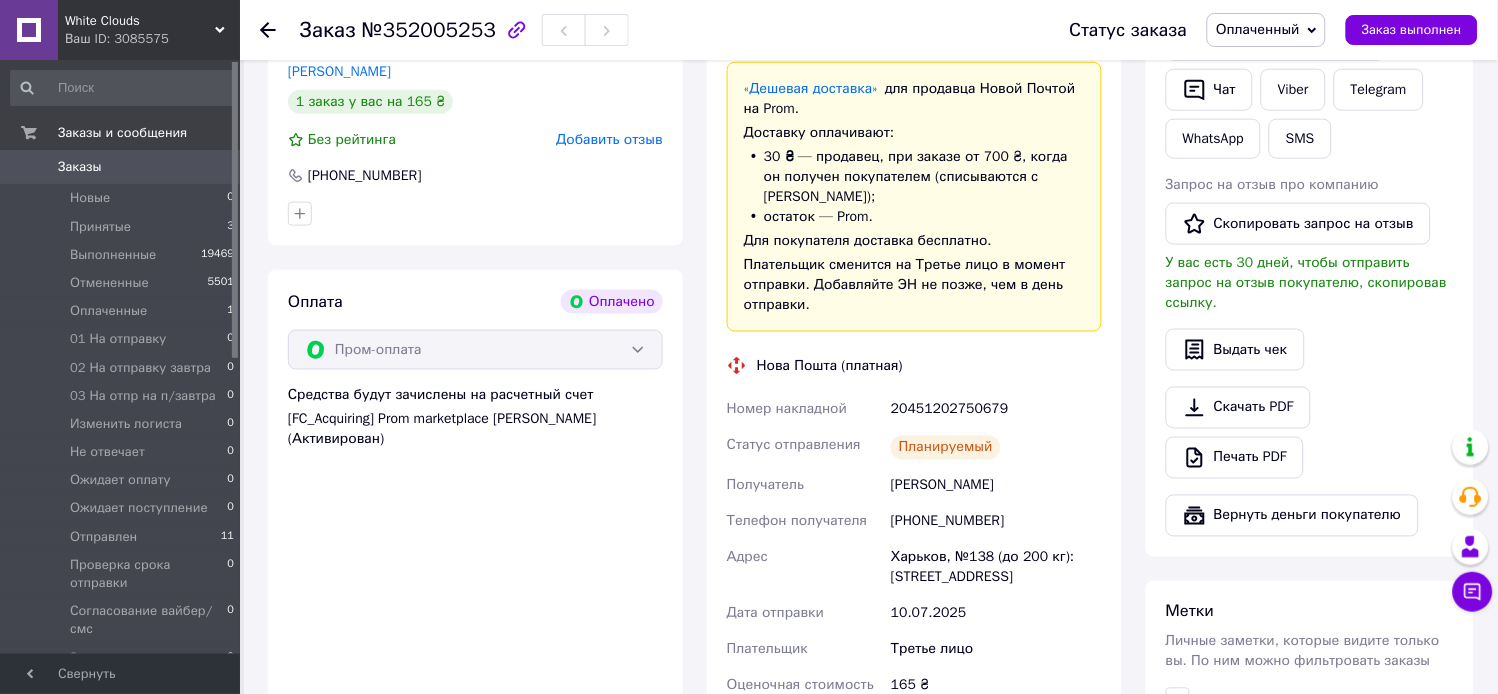 scroll, scrollTop: 444, scrollLeft: 0, axis: vertical 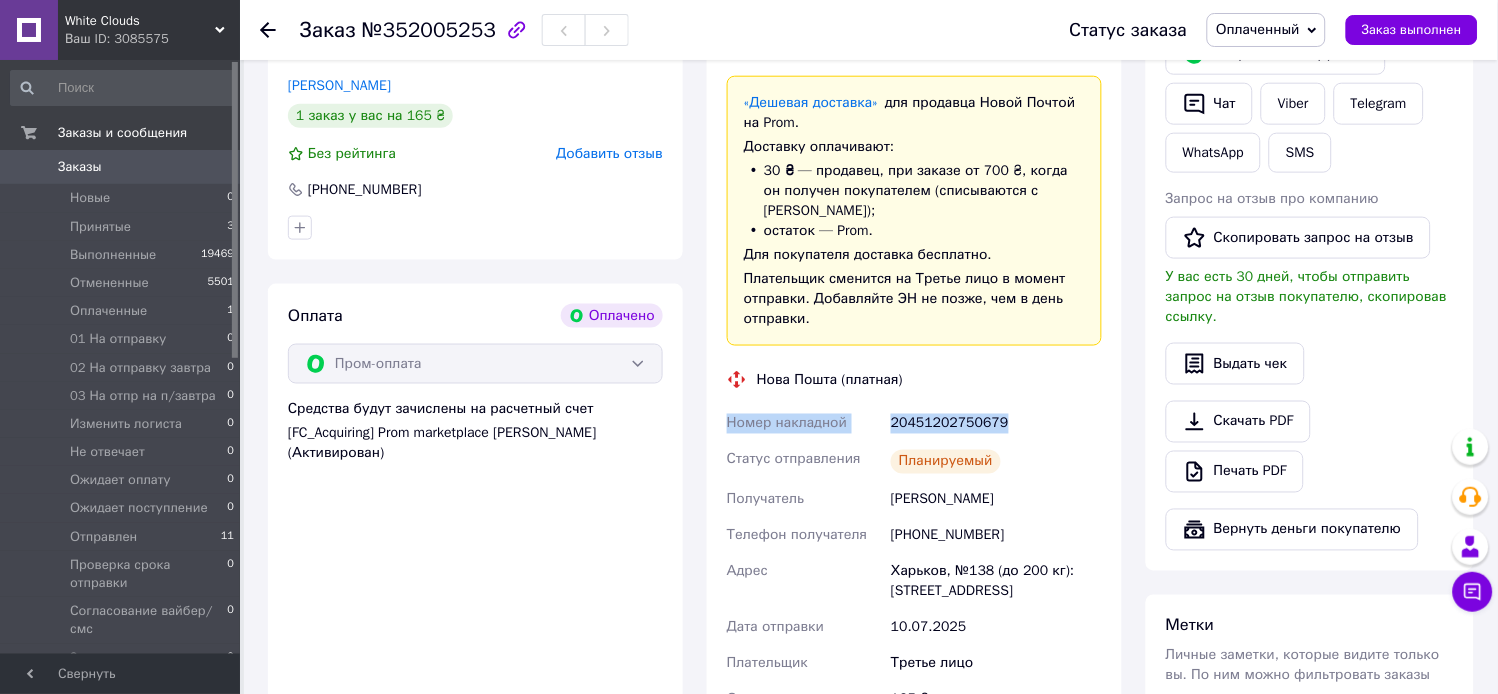 drag, startPoint x: 726, startPoint y: 405, endPoint x: 1025, endPoint y: 413, distance: 299.107 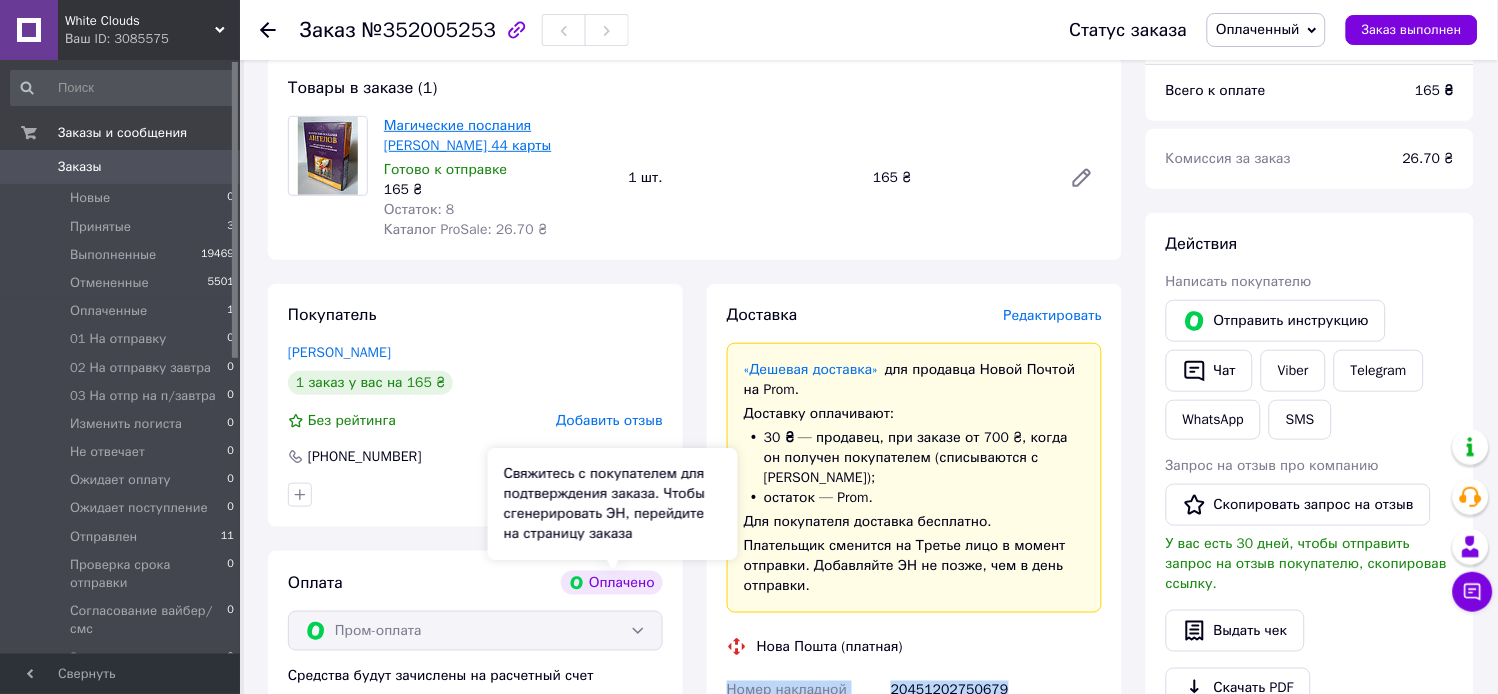 scroll, scrollTop: 0, scrollLeft: 0, axis: both 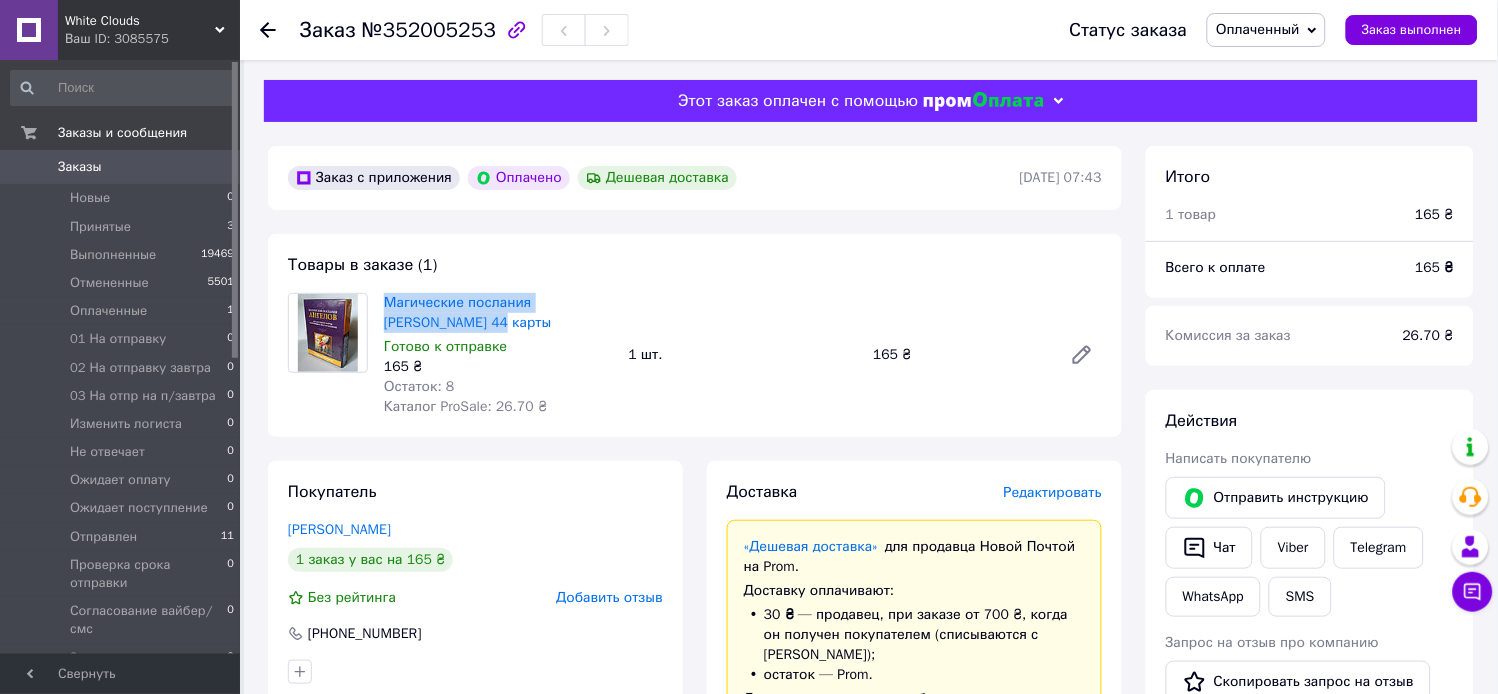 drag, startPoint x: 380, startPoint y: 298, endPoint x: 462, endPoint y: 326, distance: 86.64872 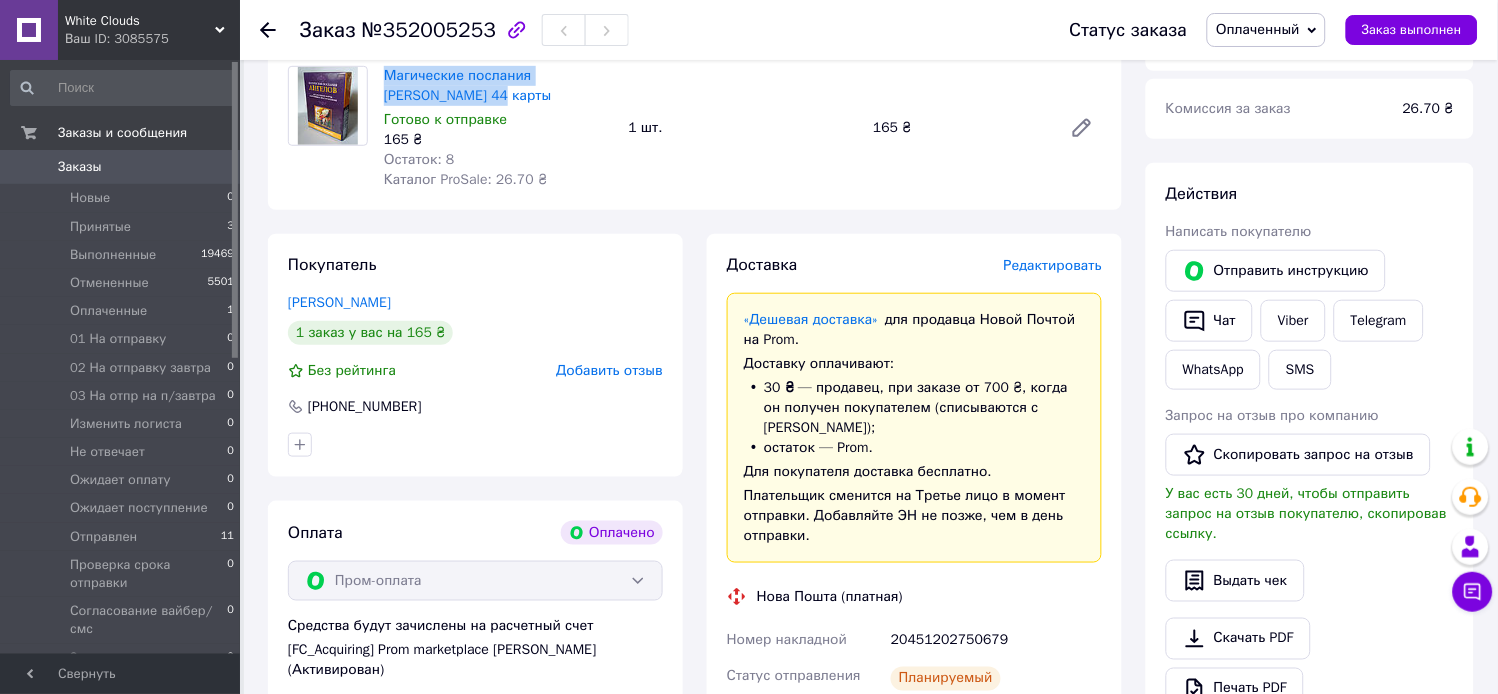 scroll, scrollTop: 111, scrollLeft: 0, axis: vertical 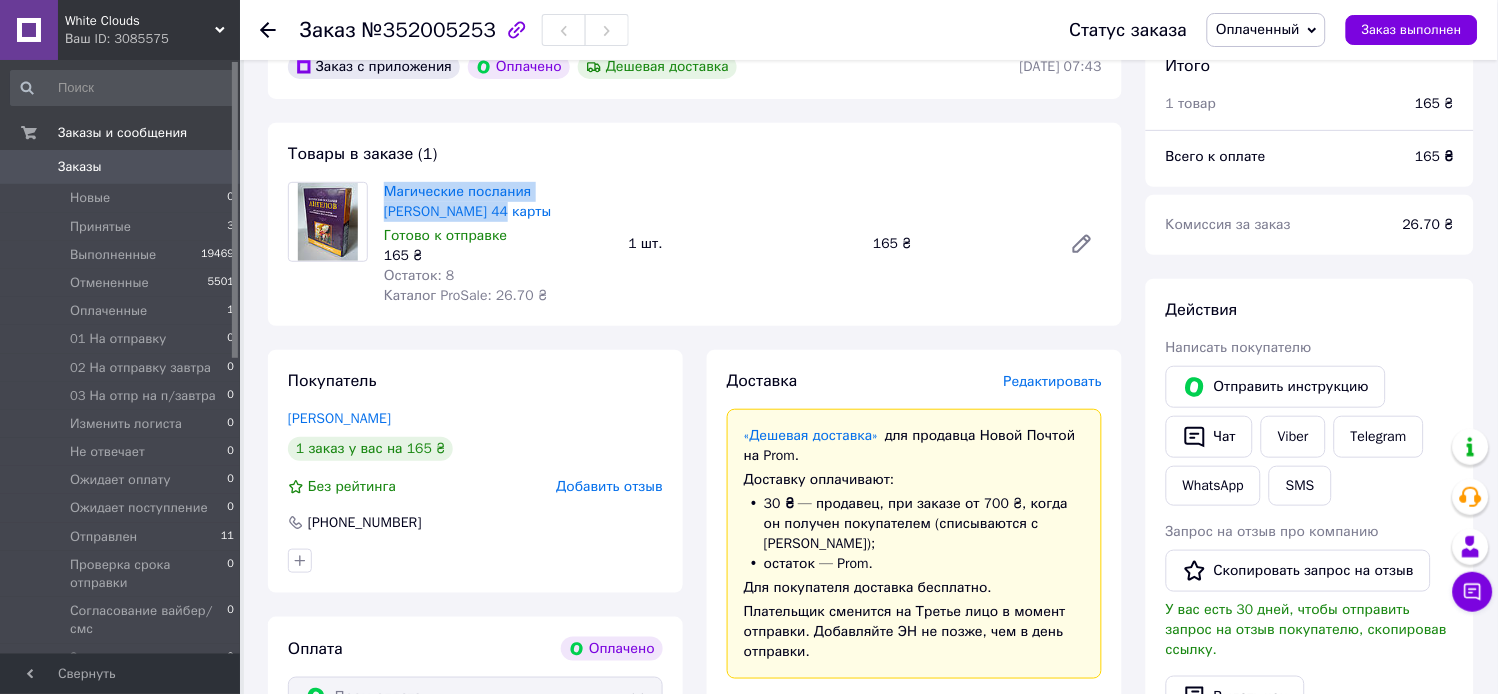 click on "Заказы" at bounding box center (80, 167) 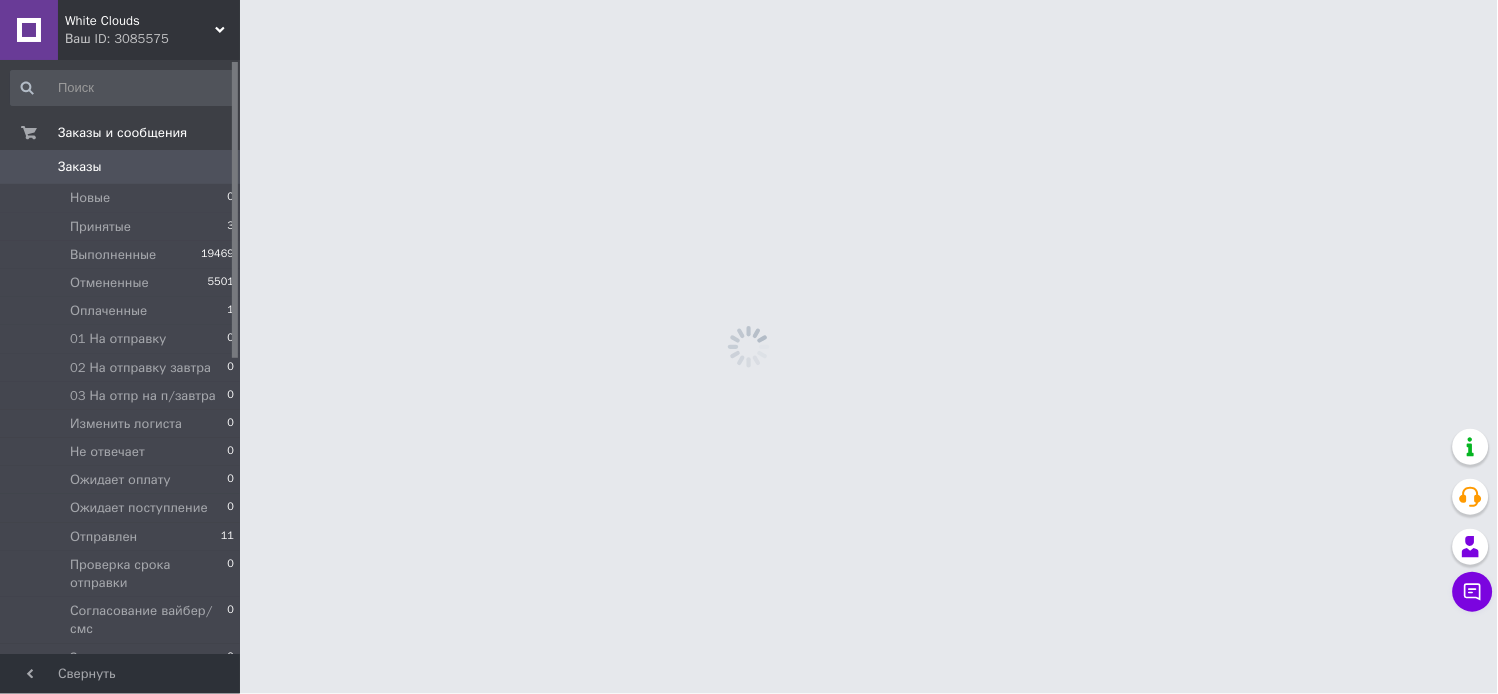 scroll, scrollTop: 0, scrollLeft: 0, axis: both 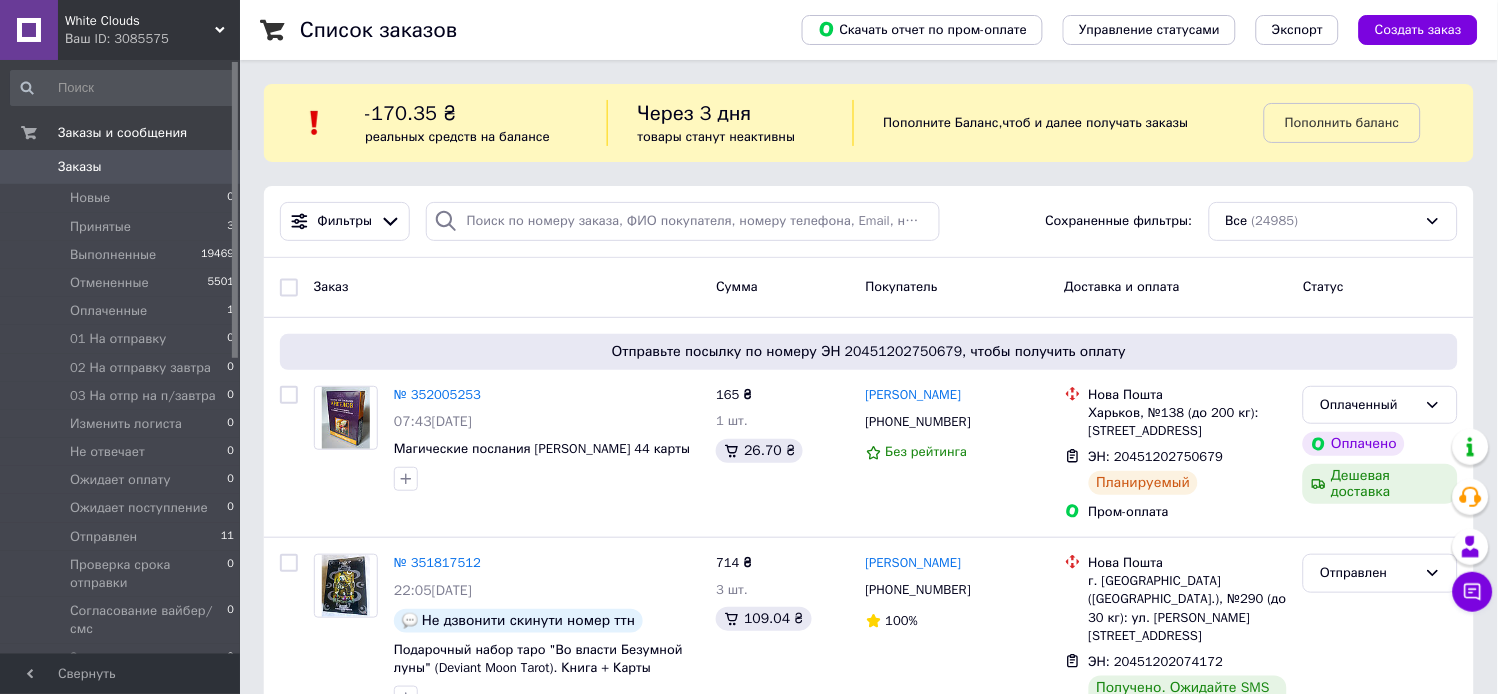 click on "Заказы" at bounding box center [121, 167] 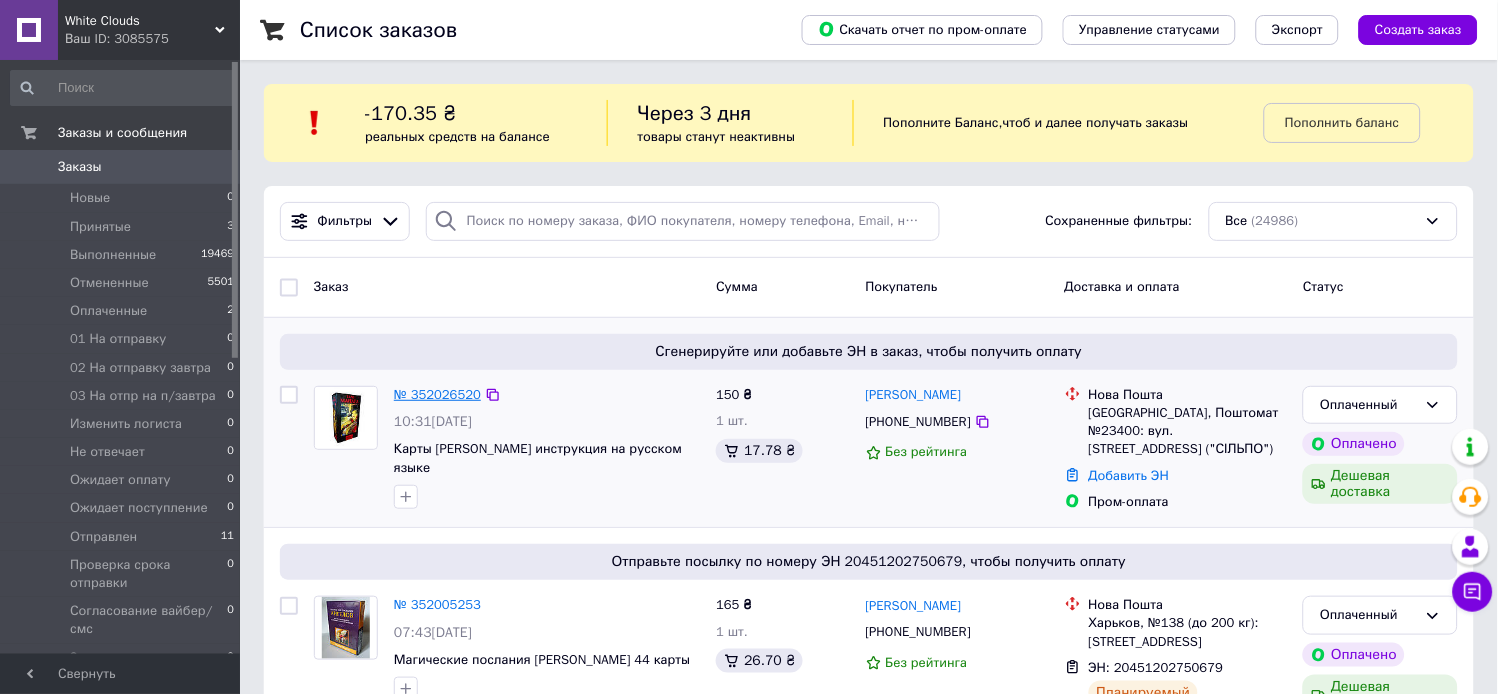 click on "№ 352026520" at bounding box center [437, 394] 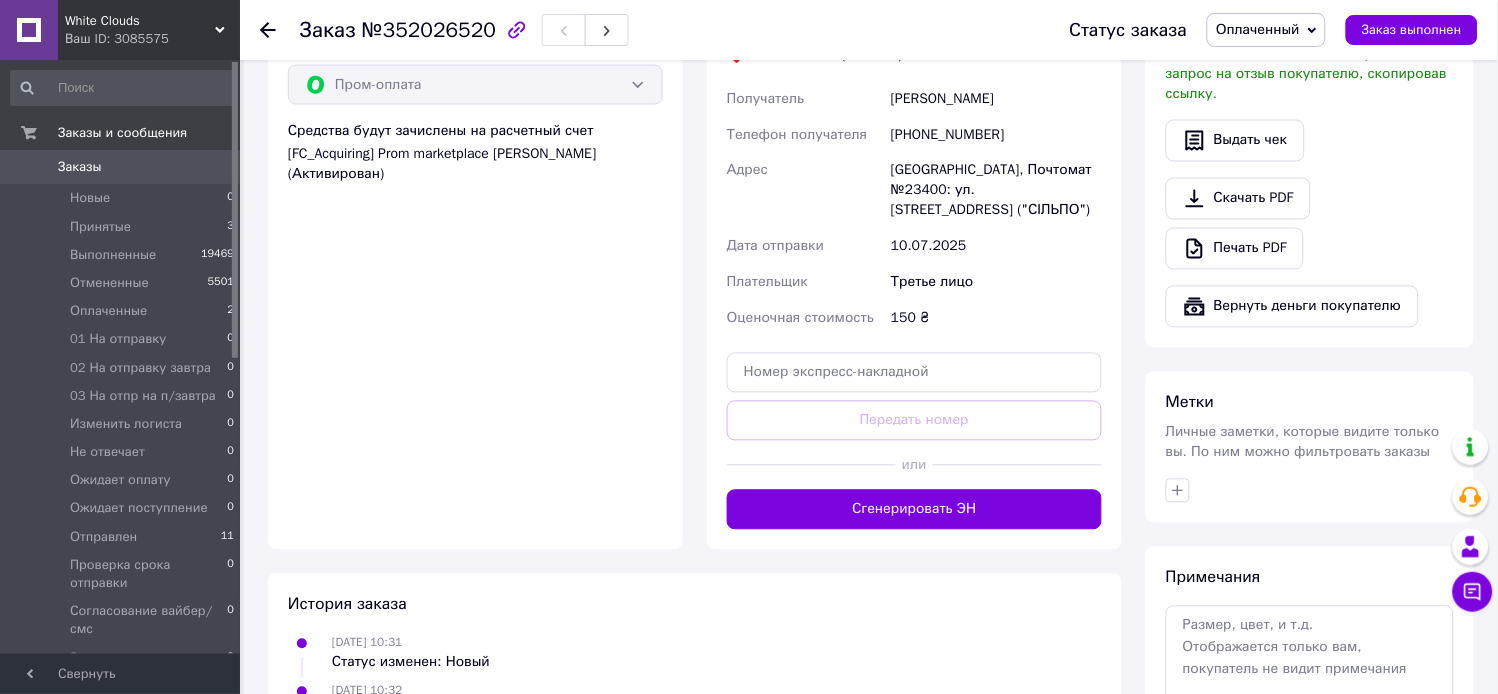 scroll, scrollTop: 777, scrollLeft: 0, axis: vertical 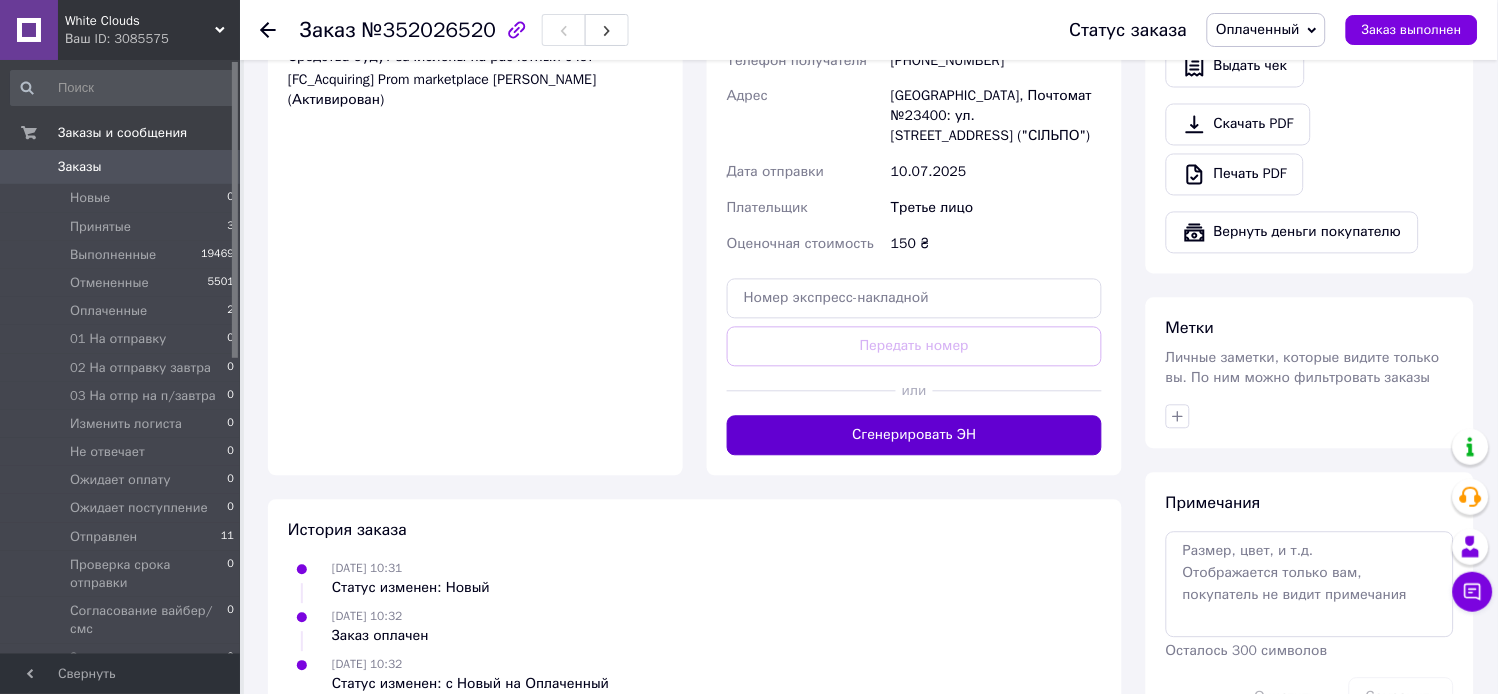 click on "Сгенерировать ЭН" at bounding box center (914, 436) 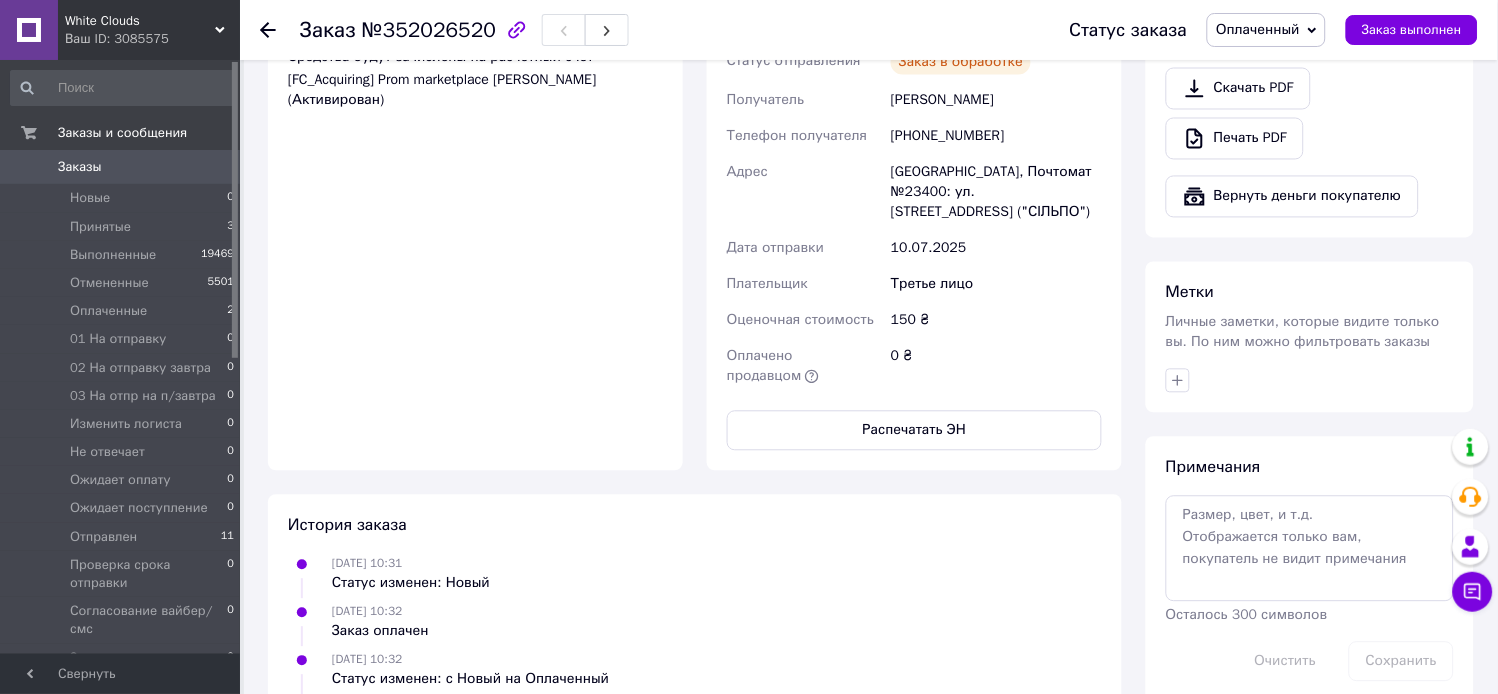 click on "Оплаченный" at bounding box center [1258, 29] 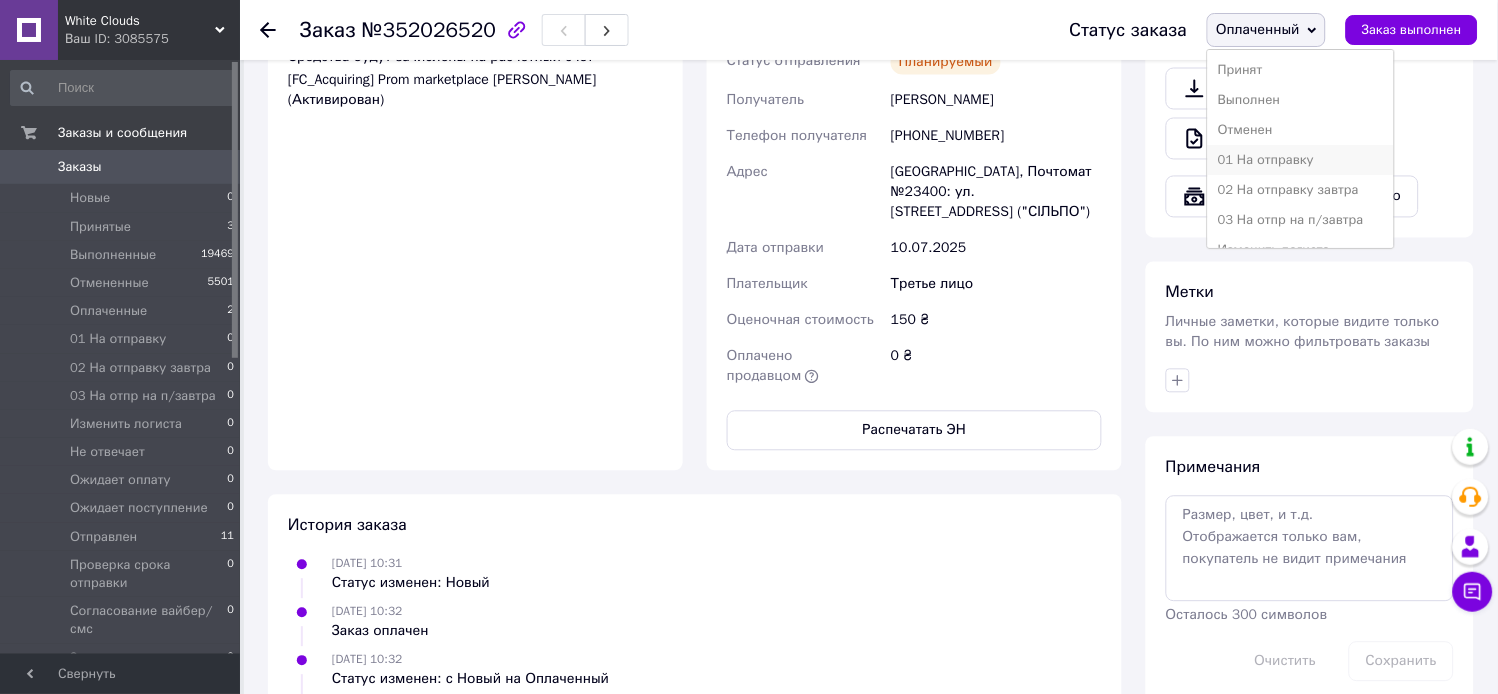 click on "01 На отправку" at bounding box center [1301, 160] 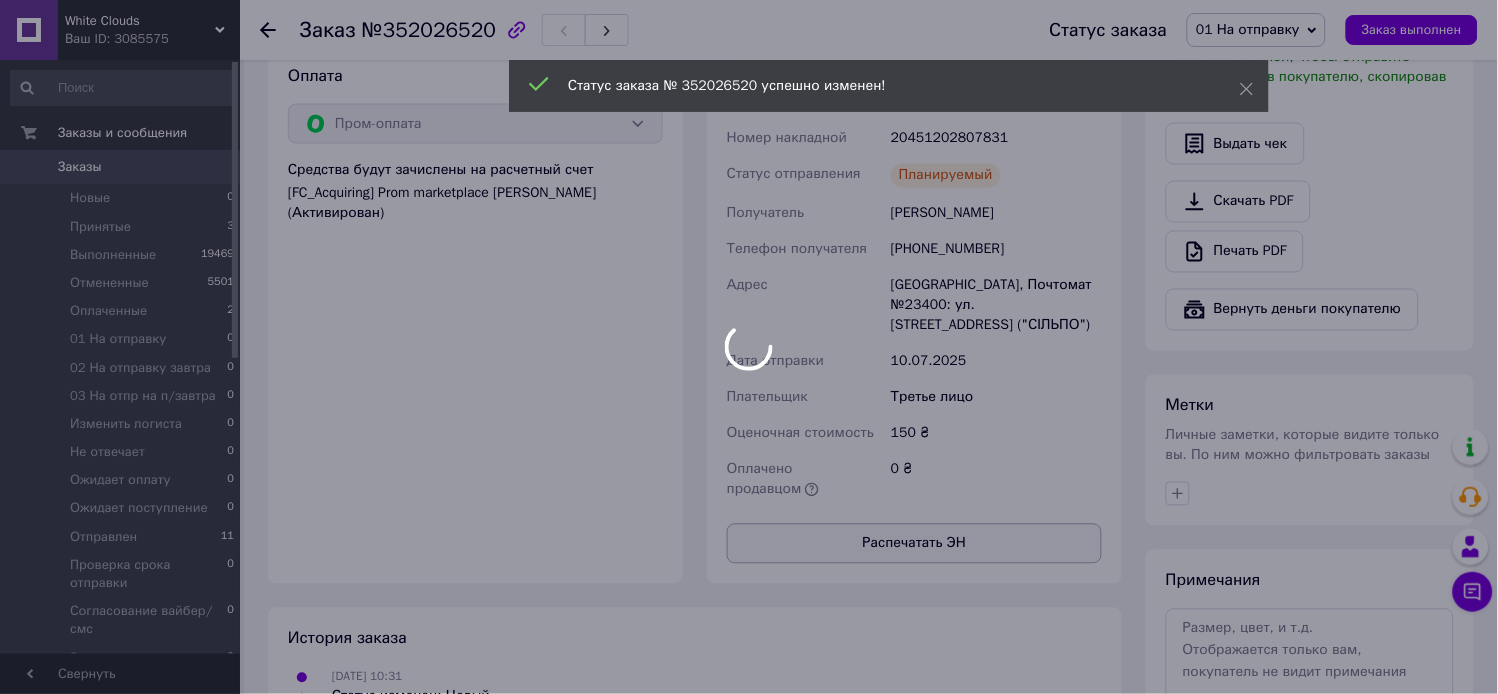 scroll, scrollTop: 555, scrollLeft: 0, axis: vertical 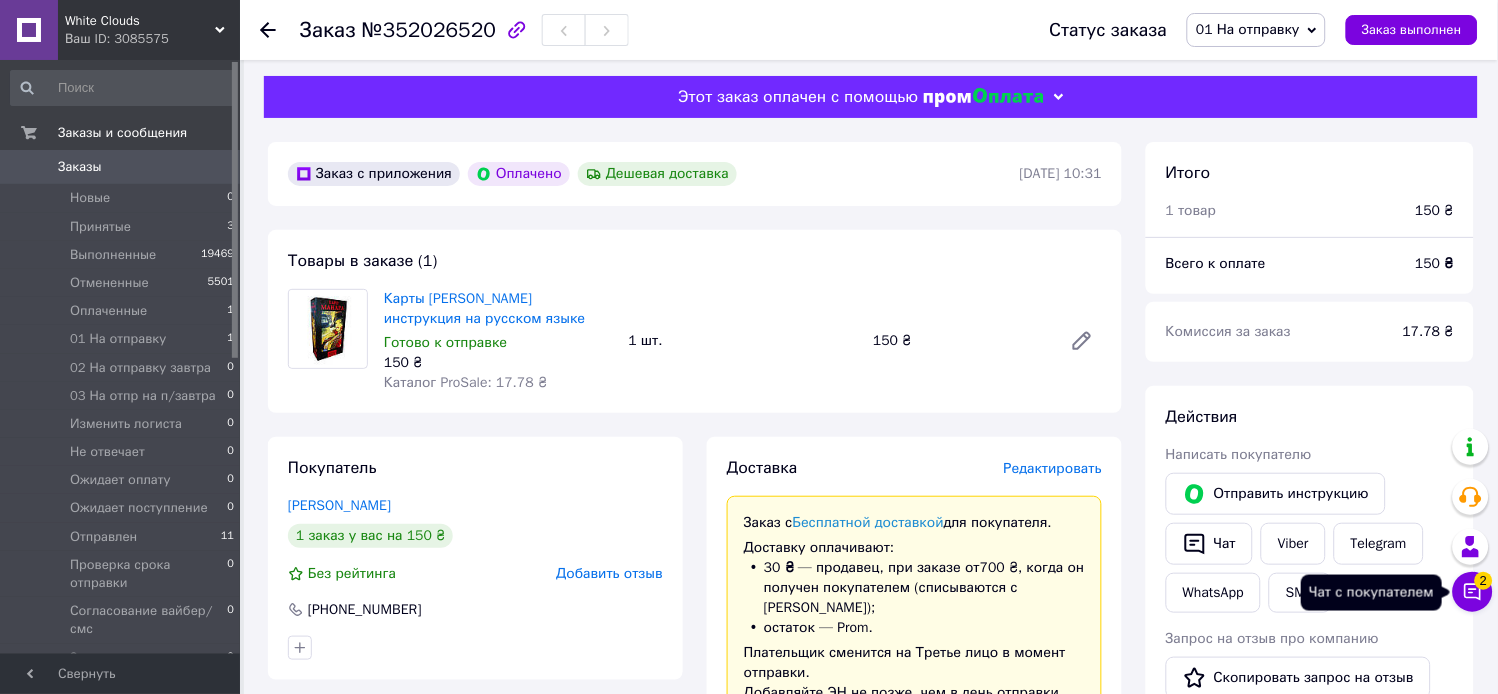 click 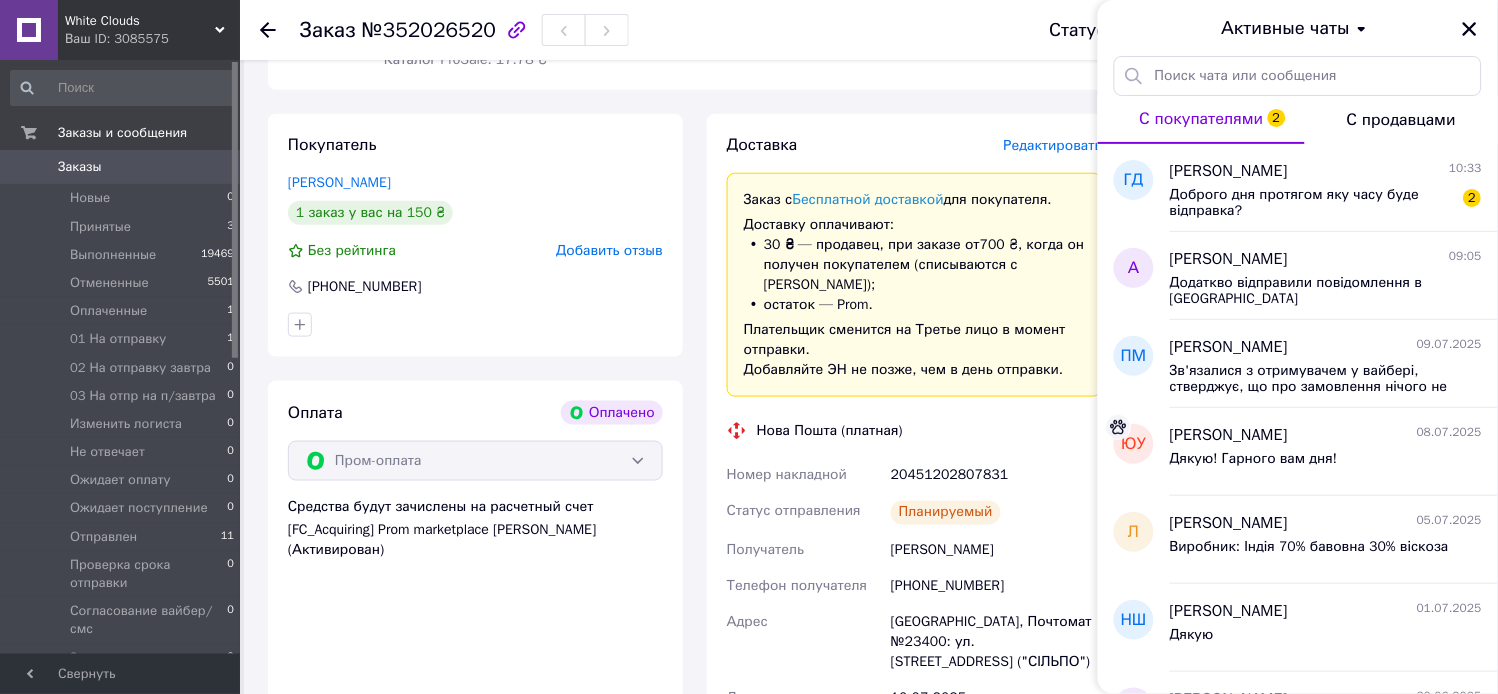 scroll, scrollTop: 337, scrollLeft: 0, axis: vertical 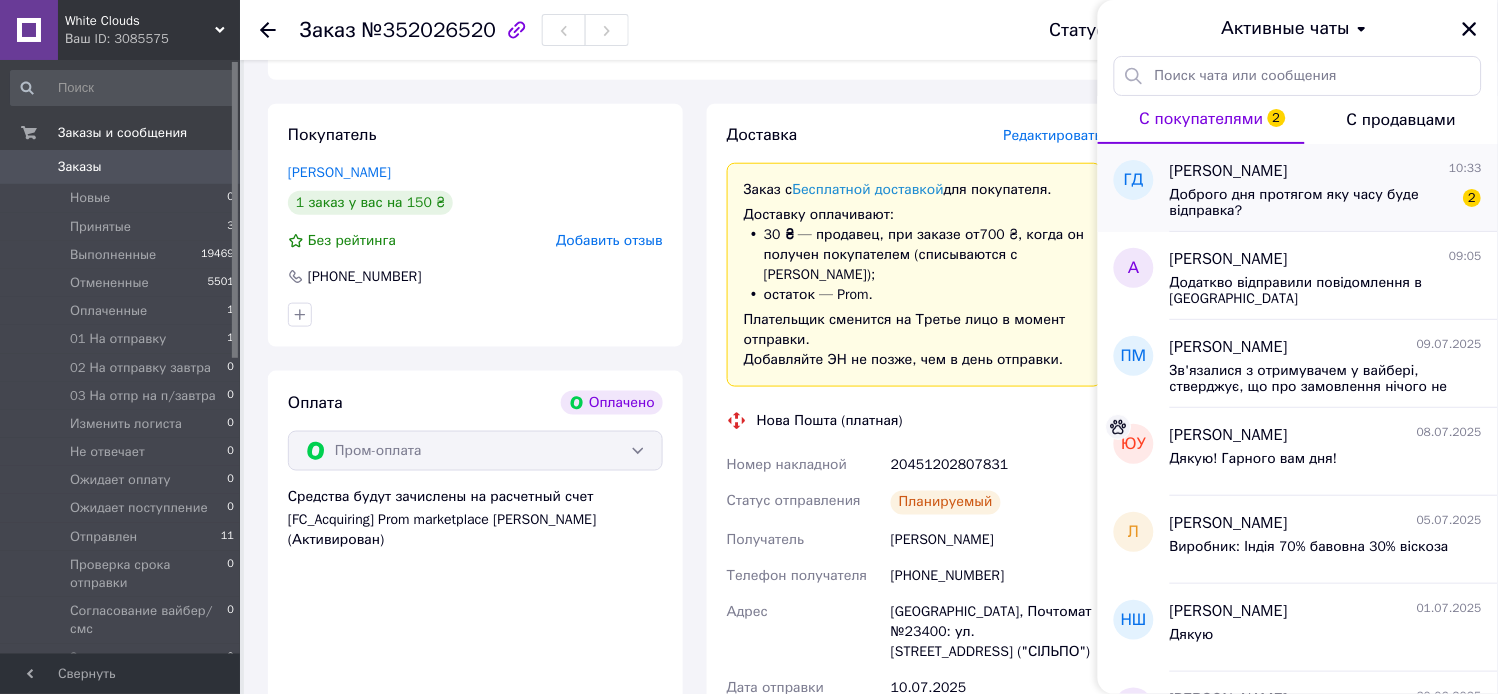 click on "Доброго дня протягом яку часу буде відправка?" at bounding box center (1312, 203) 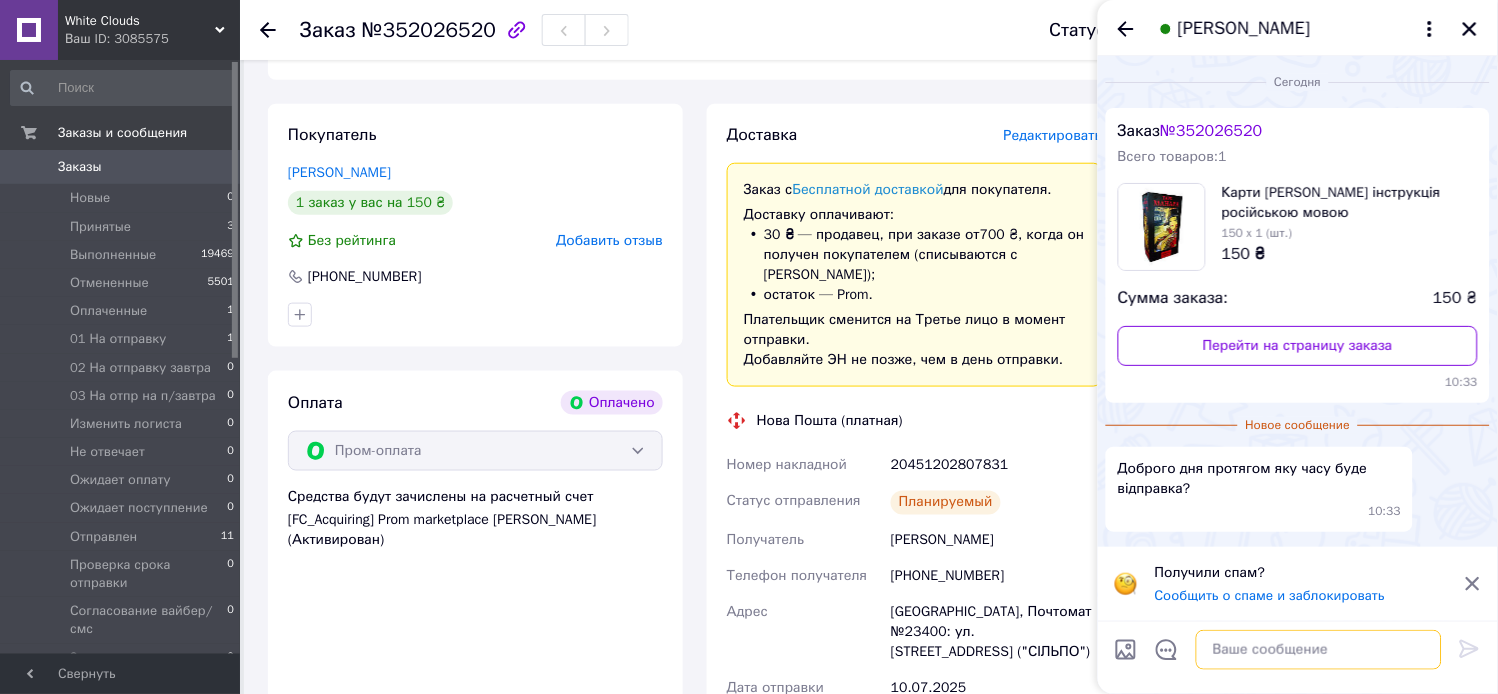 click at bounding box center [1319, 650] 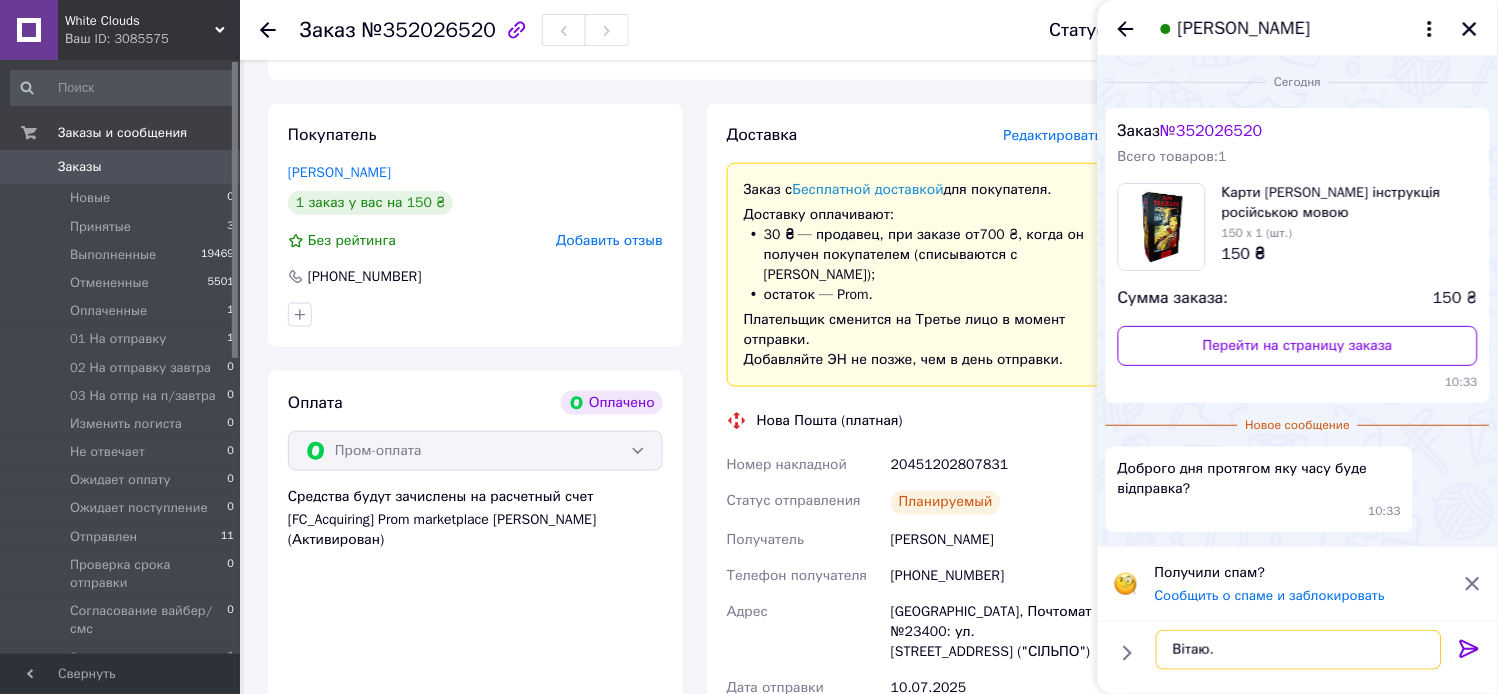 paste on "Відправка сьогодні 18-19.00" 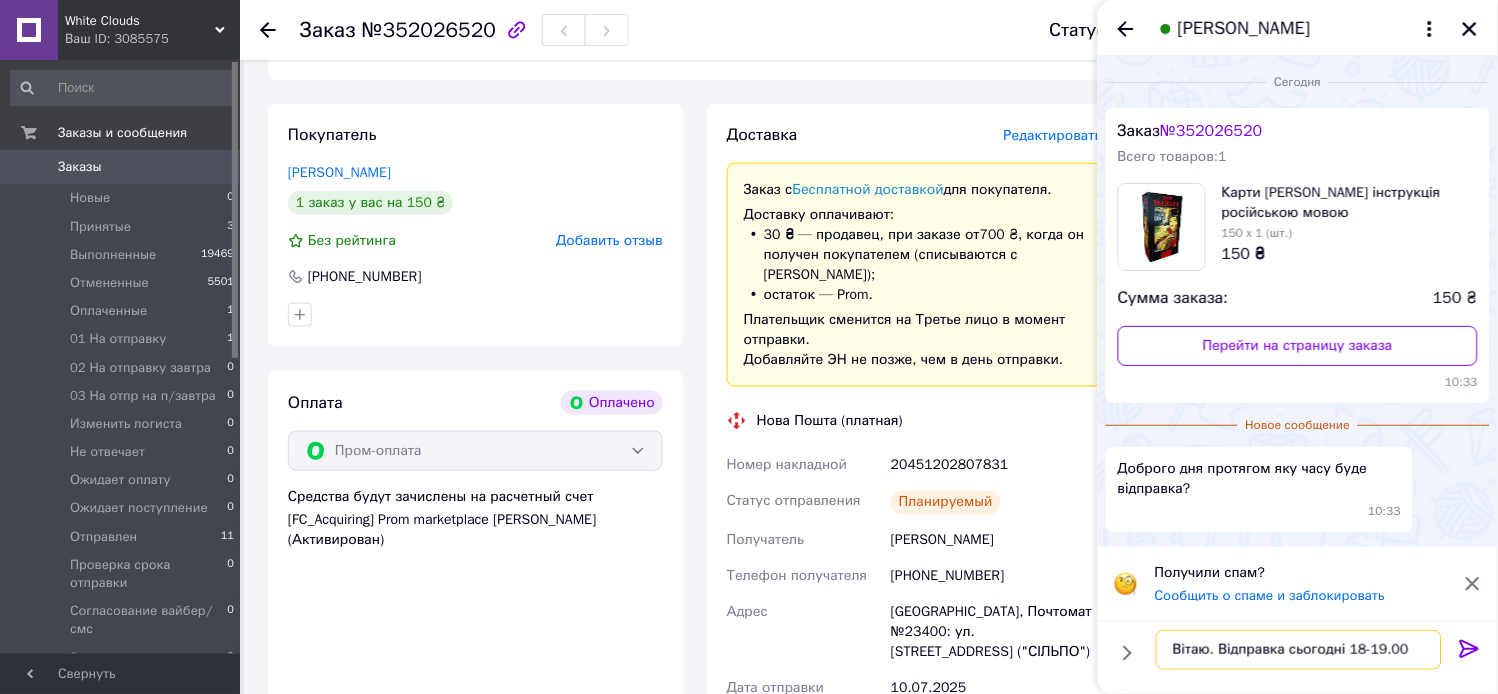 type on "Вітаю. Відправка сьогодні 18-19.00" 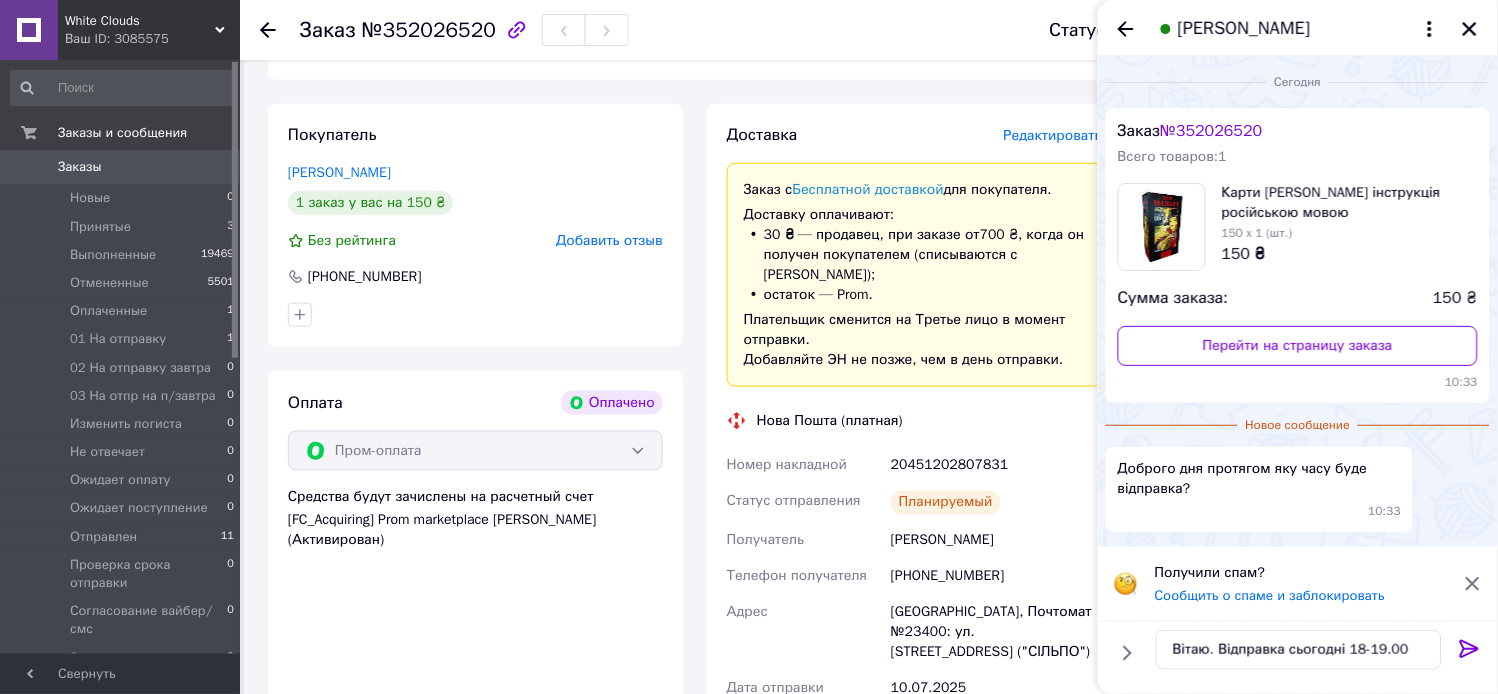 click 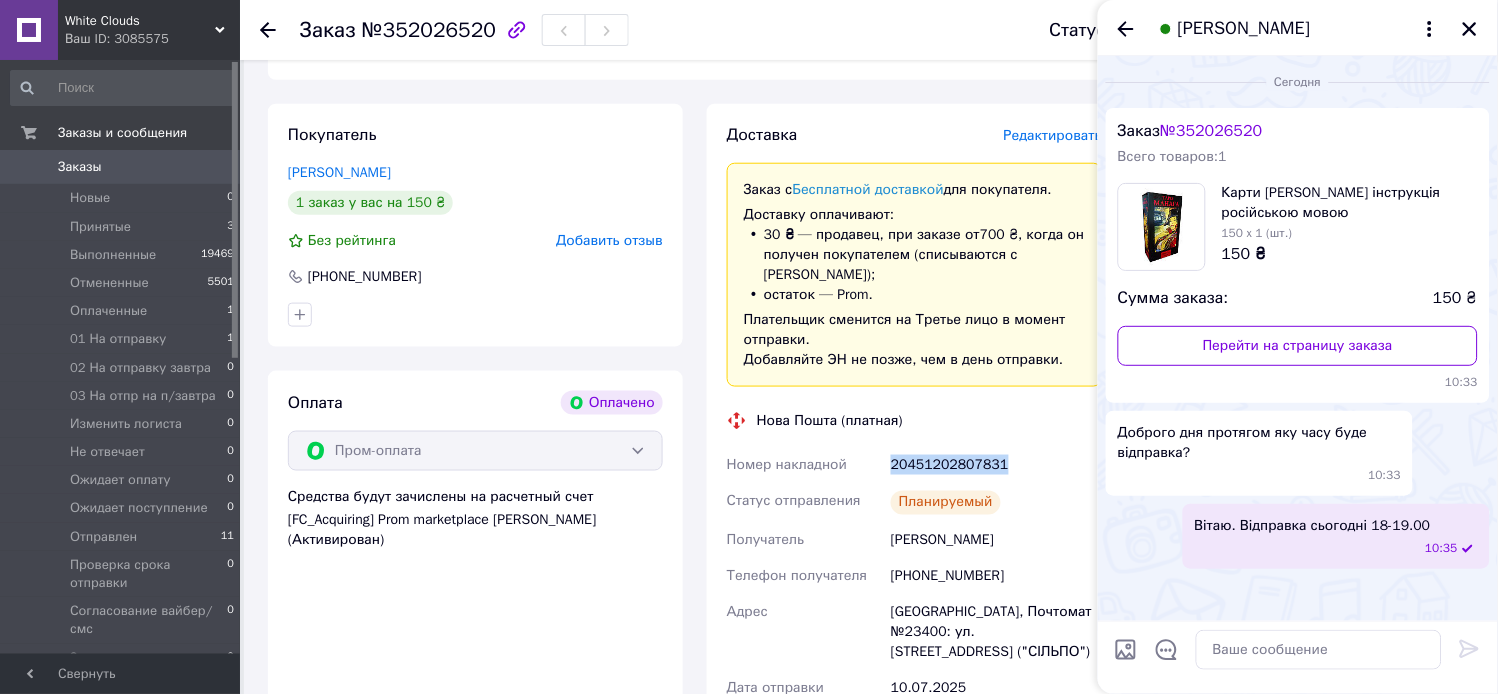 drag, startPoint x: 888, startPoint y: 443, endPoint x: 1002, endPoint y: 442, distance: 114.00439 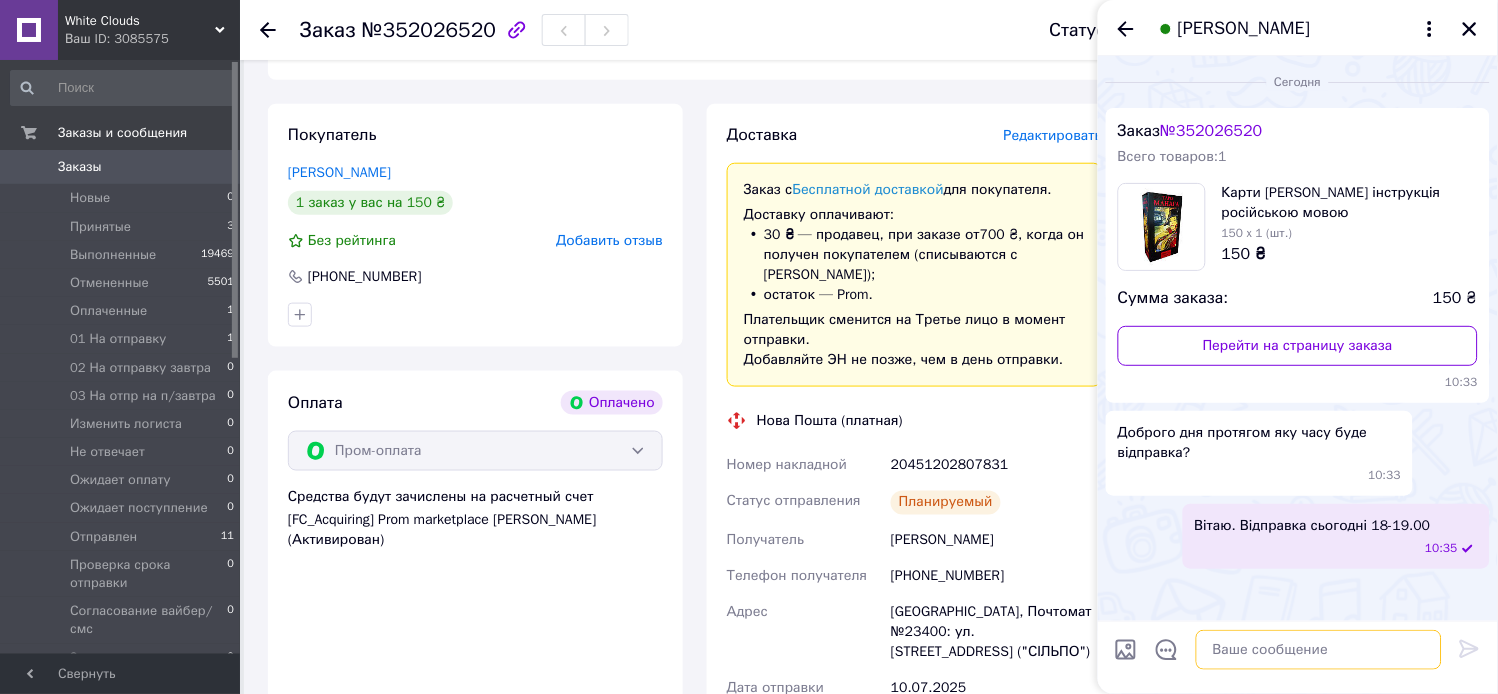 click at bounding box center (1319, 650) 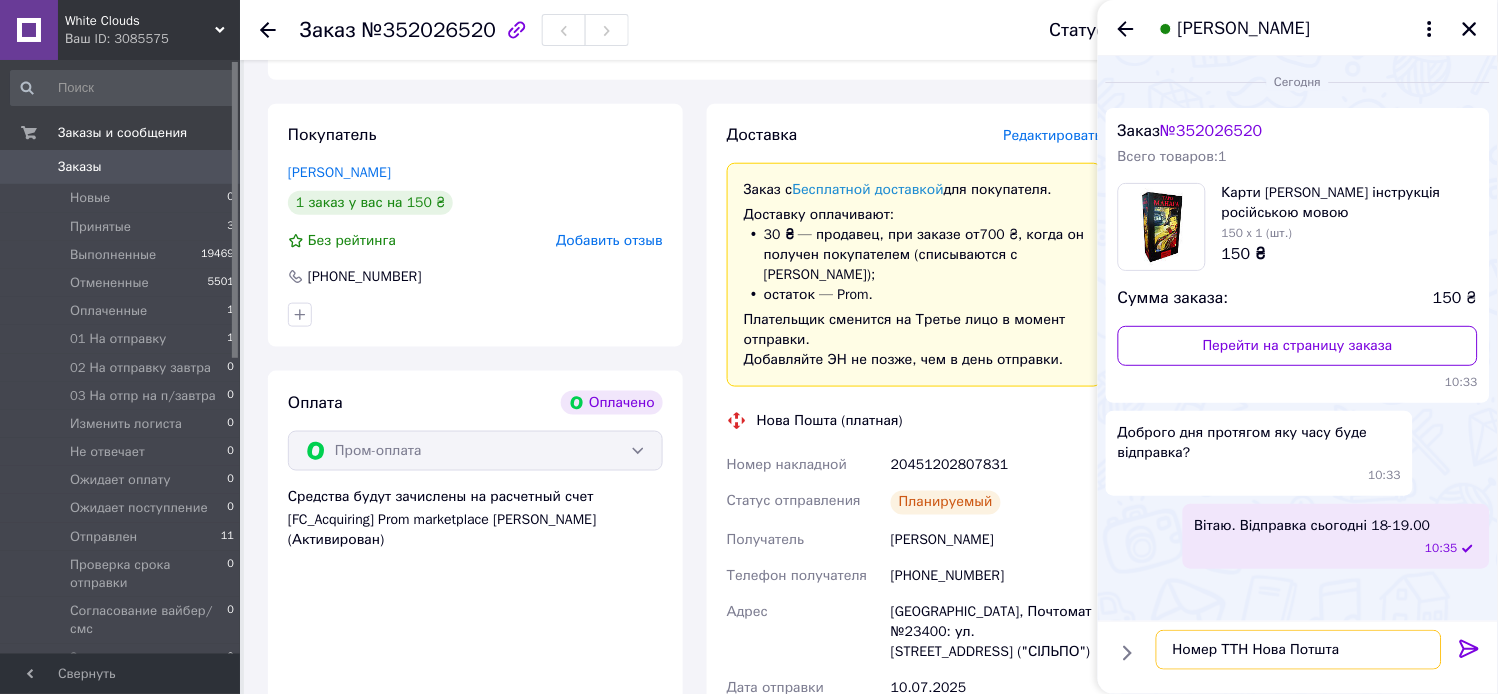 paste on "20451202807831" 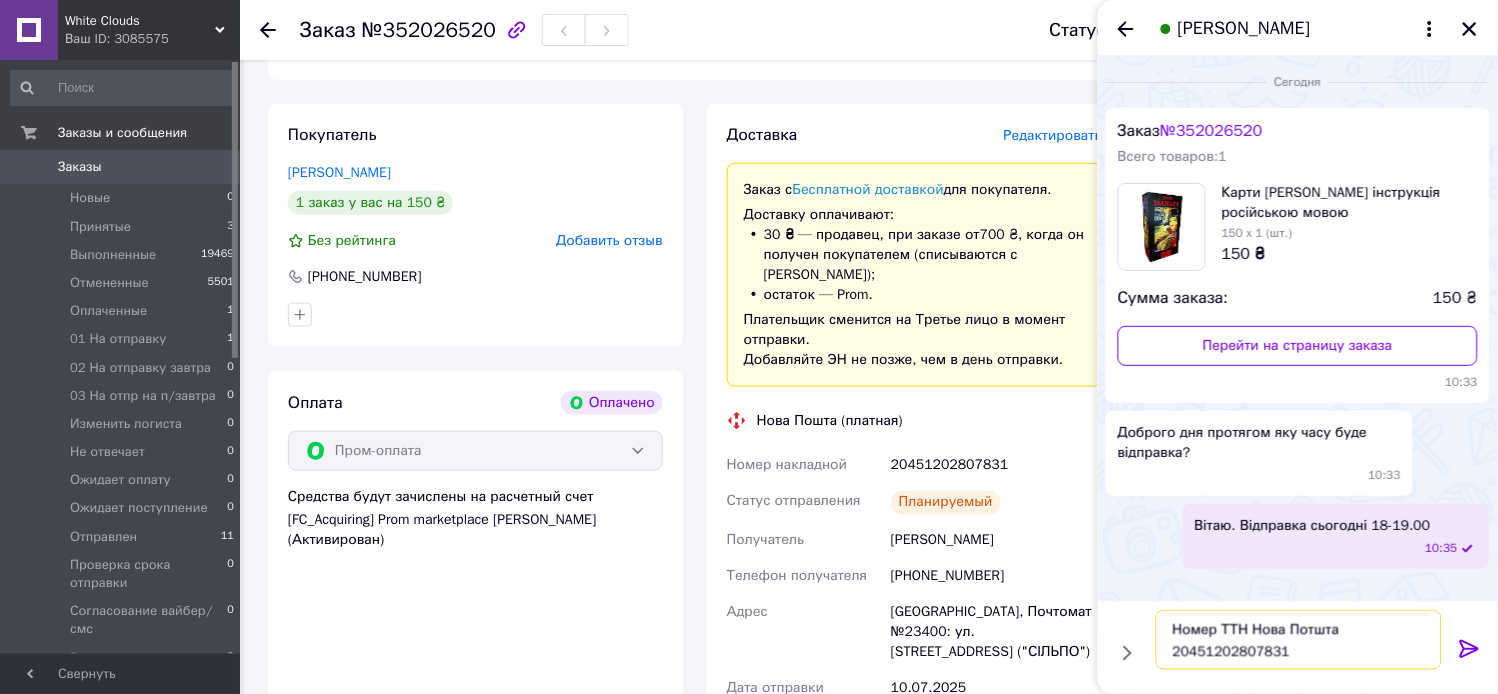 click on "Номер ТТН Нова Потшта 20451202807831" at bounding box center [1299, 640] 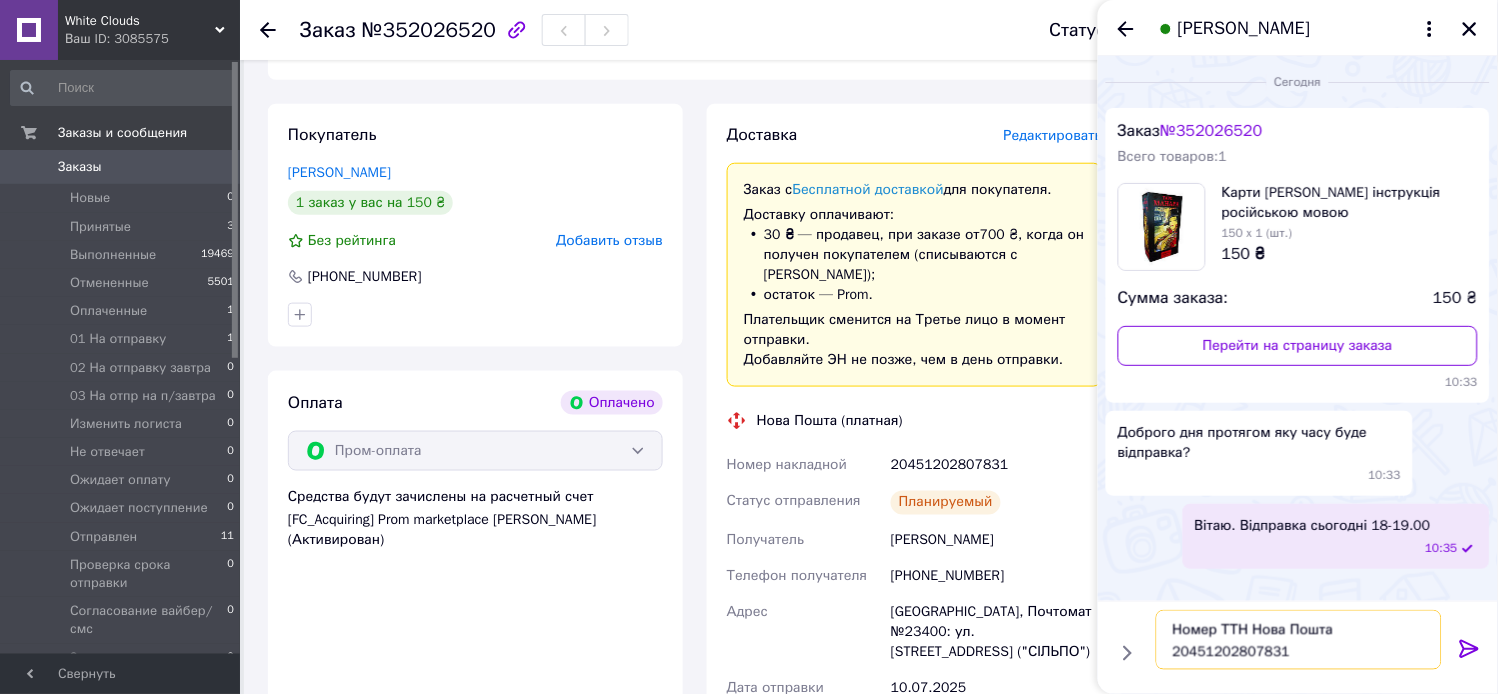 type on "Номер ТТН Нова Пошта 20451202807831" 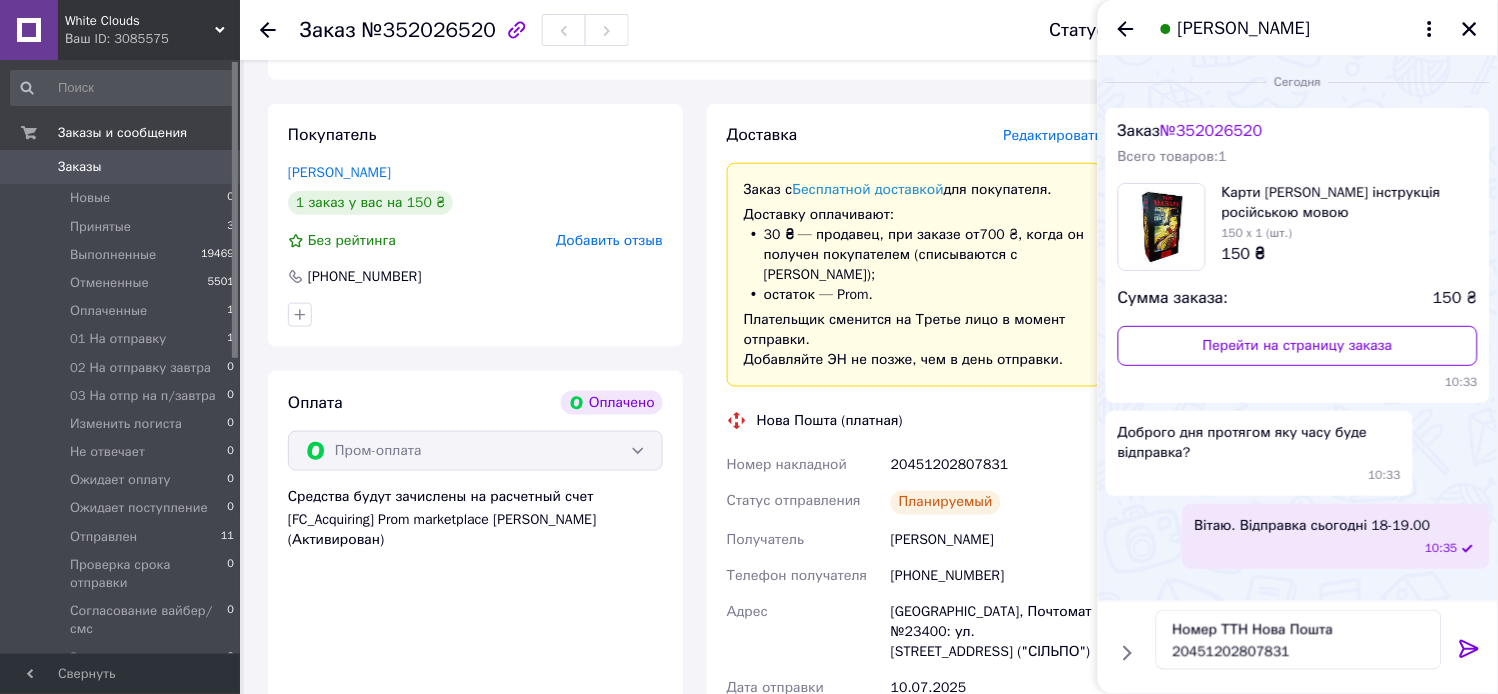 click 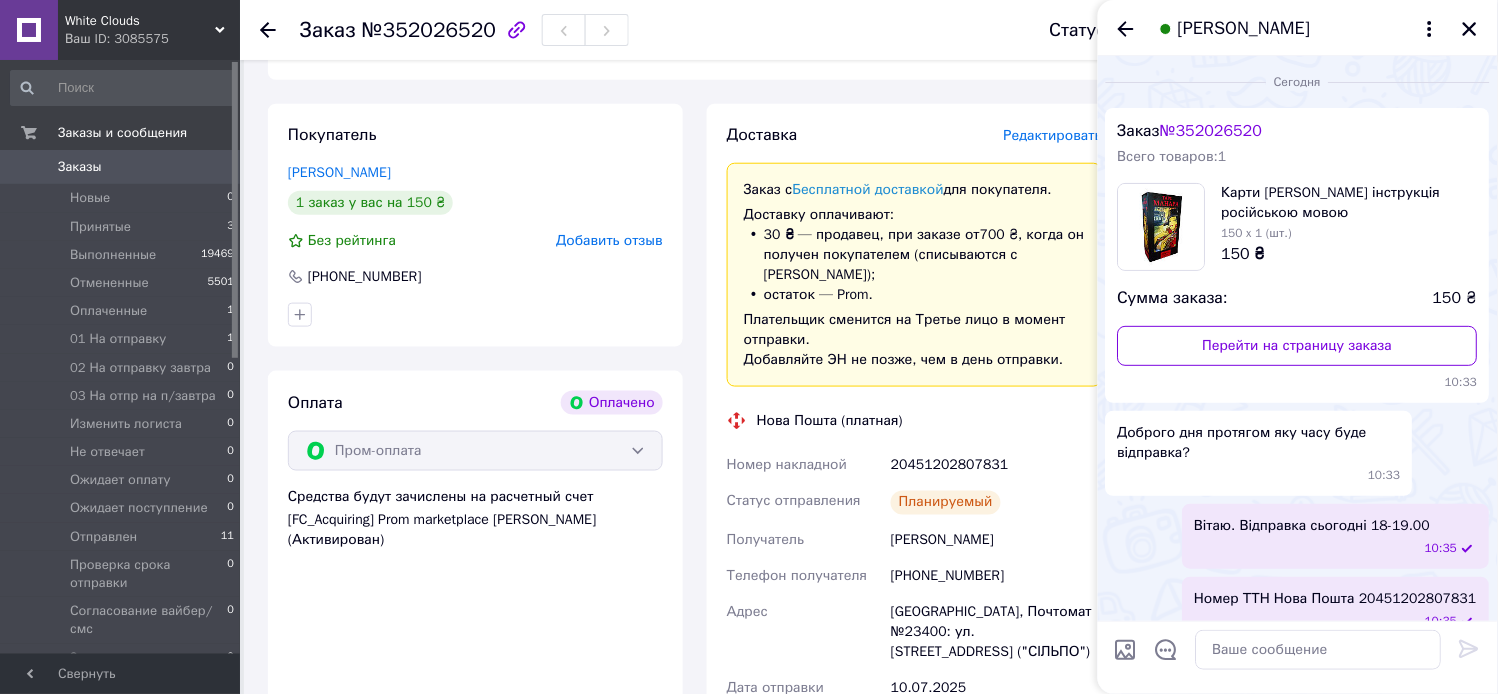 scroll, scrollTop: 8, scrollLeft: 0, axis: vertical 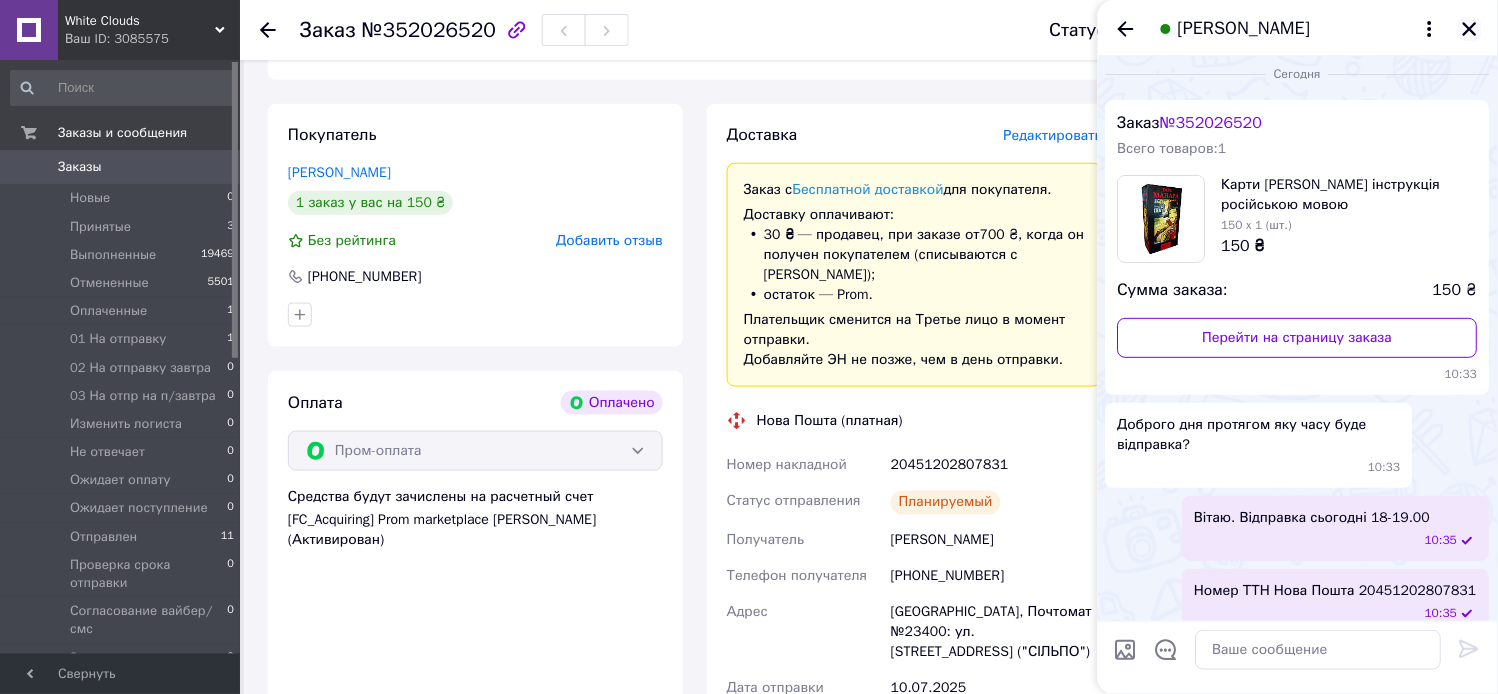 click 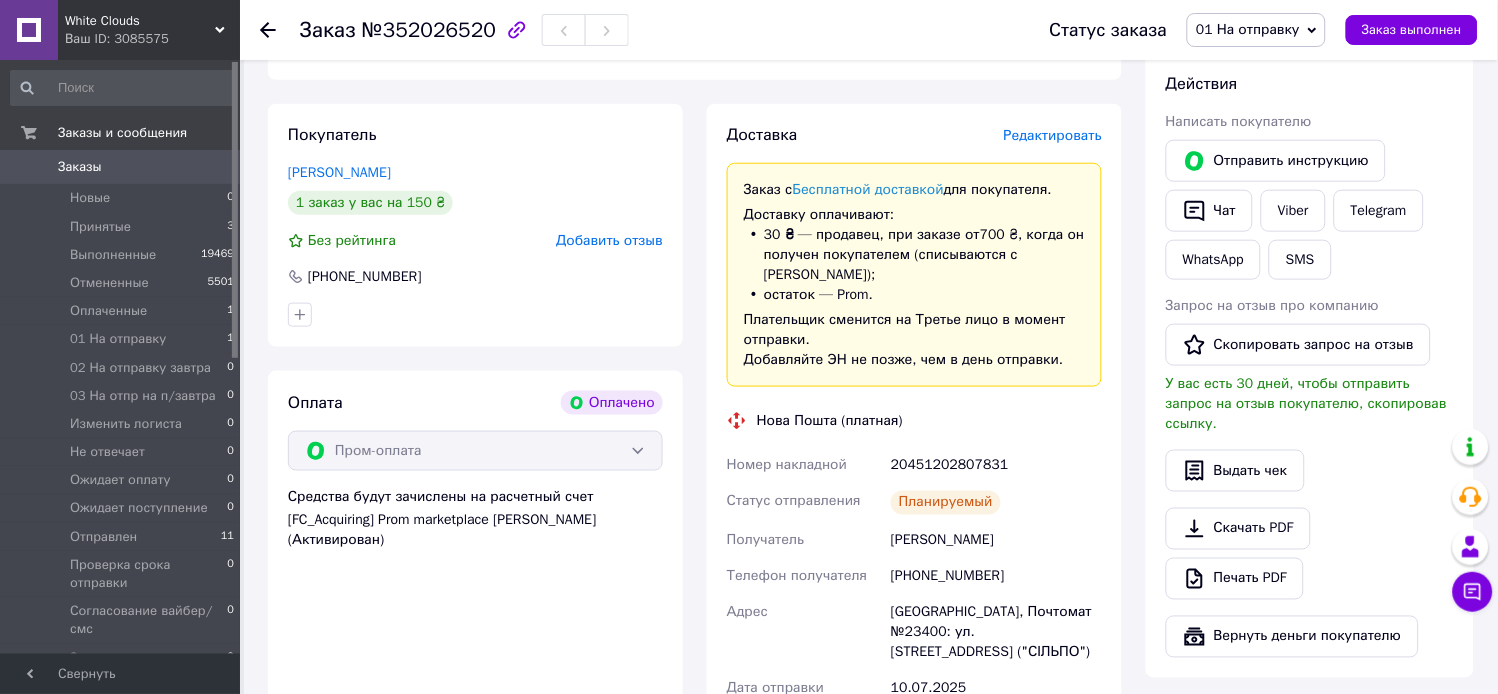 click on "Заказы 0" at bounding box center (123, 167) 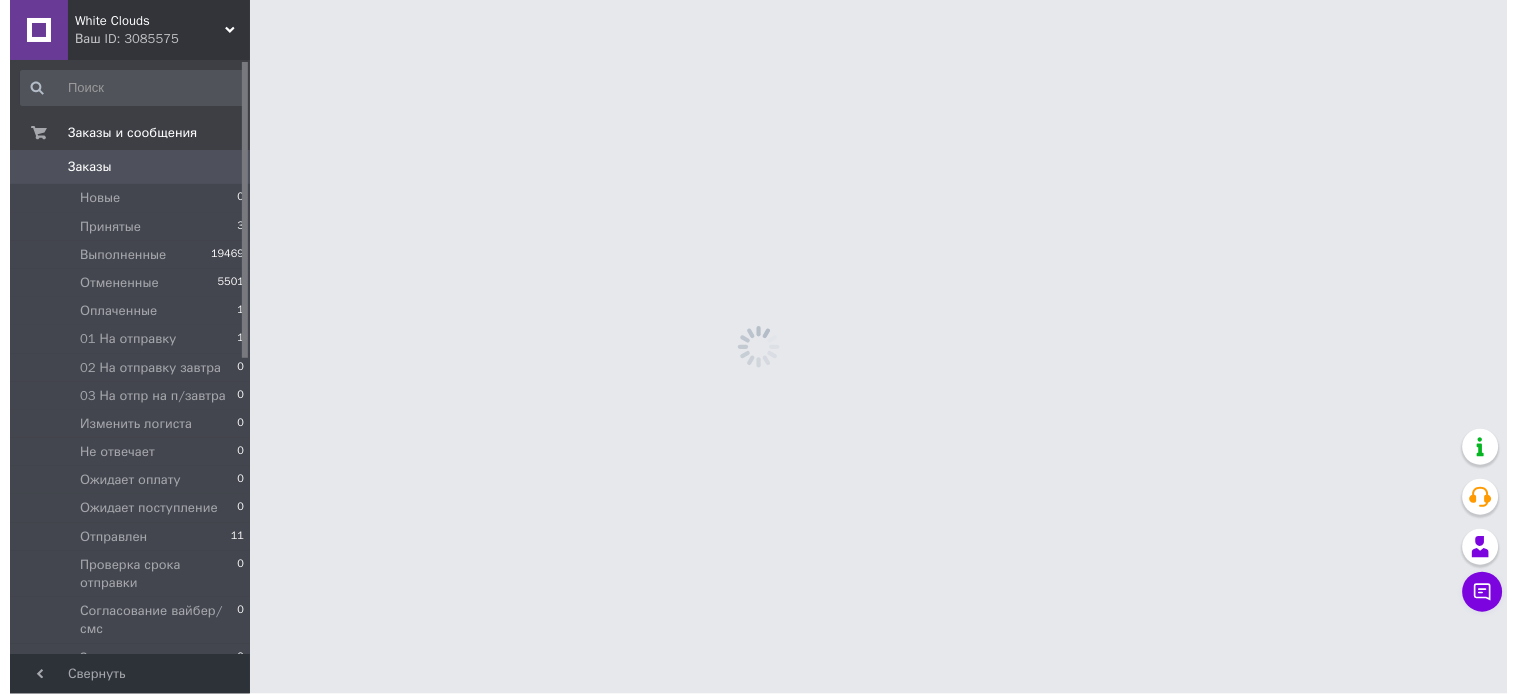 scroll, scrollTop: 0, scrollLeft: 0, axis: both 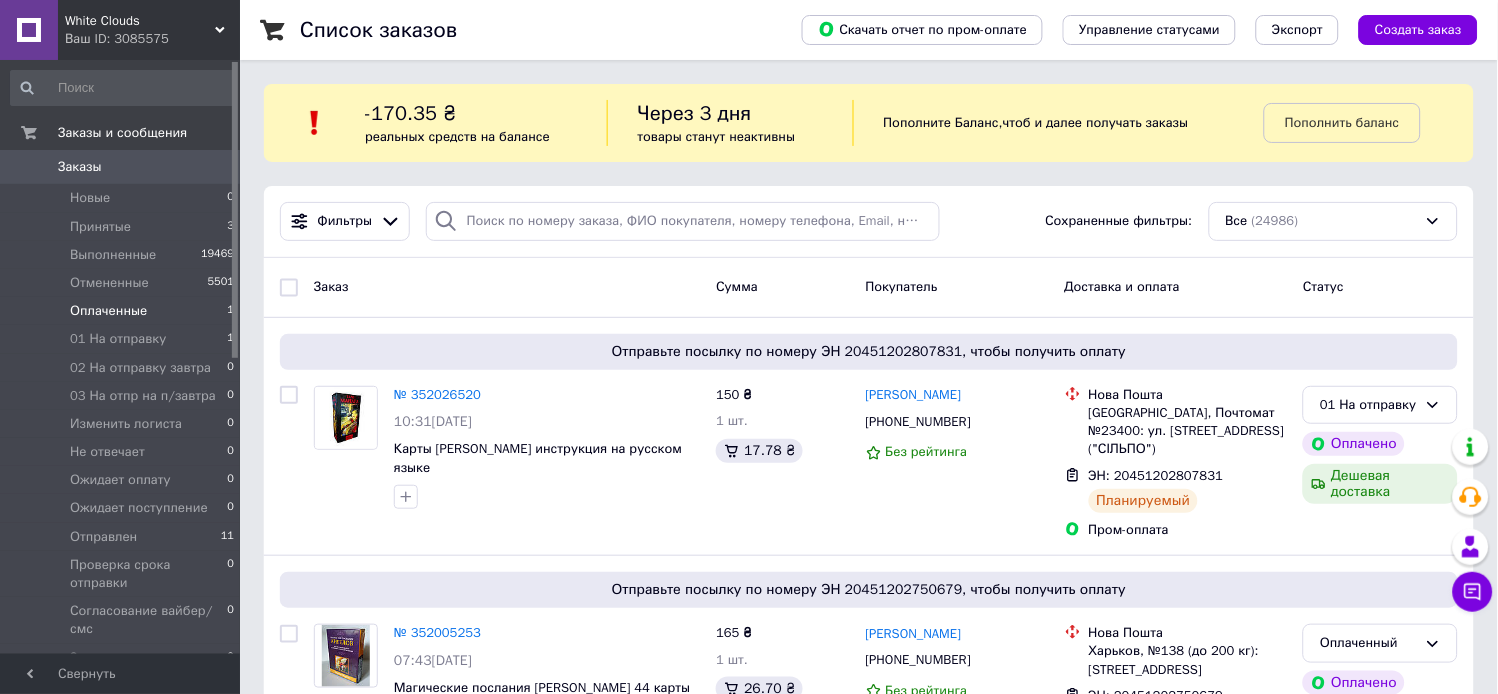 click on "Оплаченные 1" at bounding box center (123, 311) 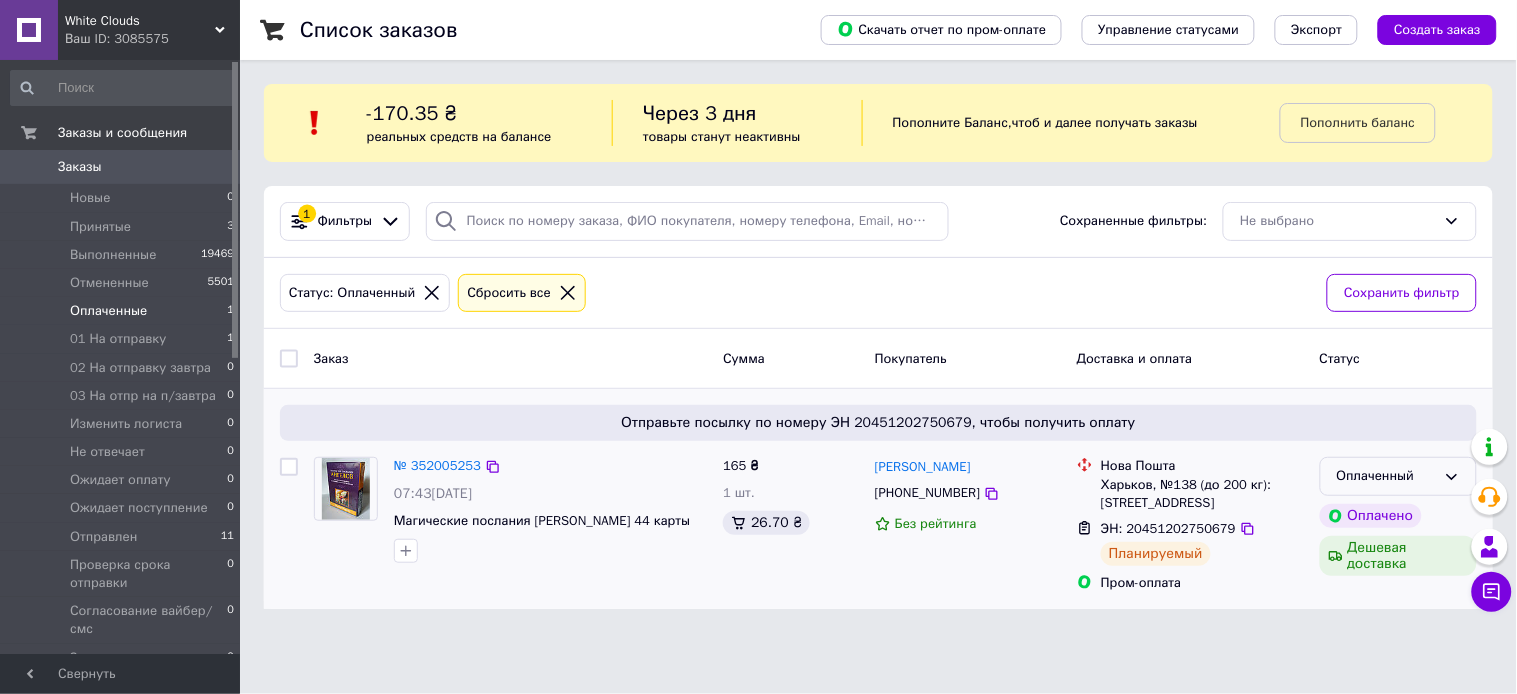 click on "Оплаченный" at bounding box center (1386, 476) 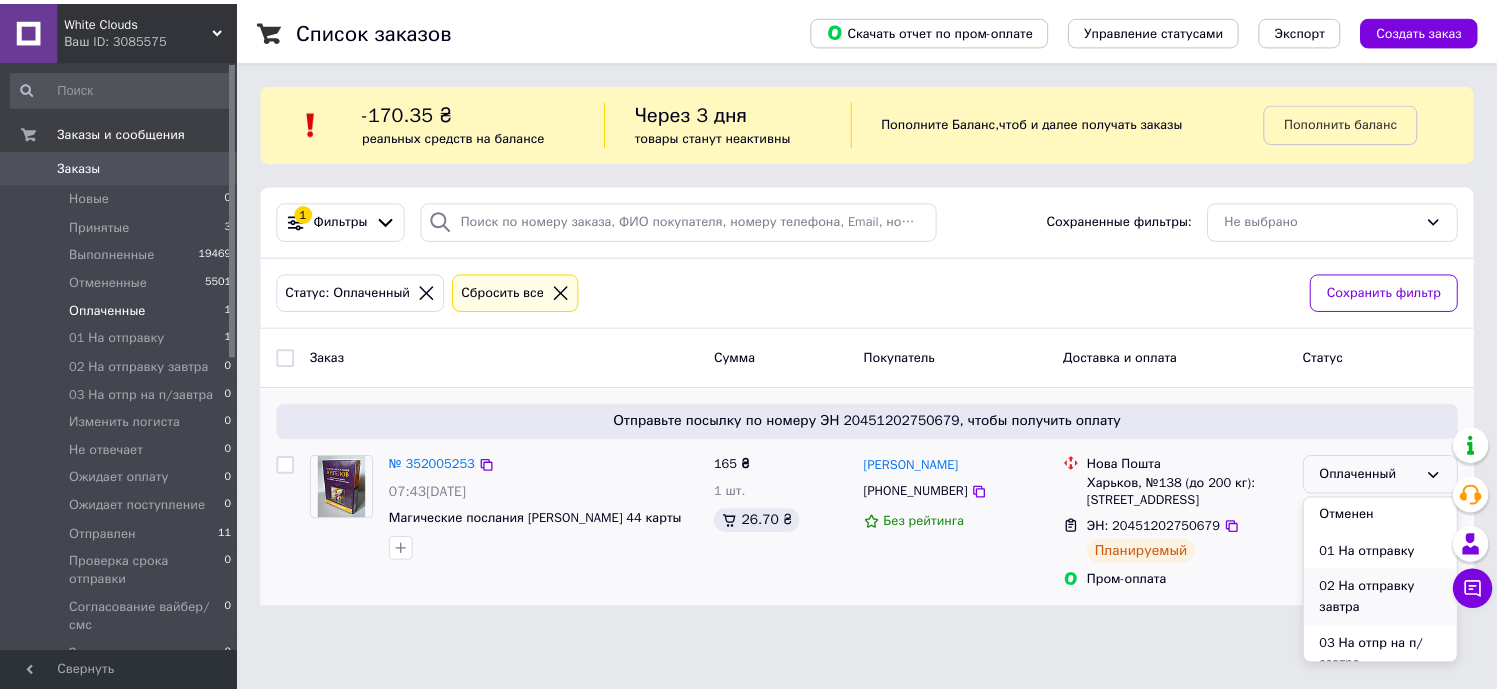 scroll, scrollTop: 111, scrollLeft: 0, axis: vertical 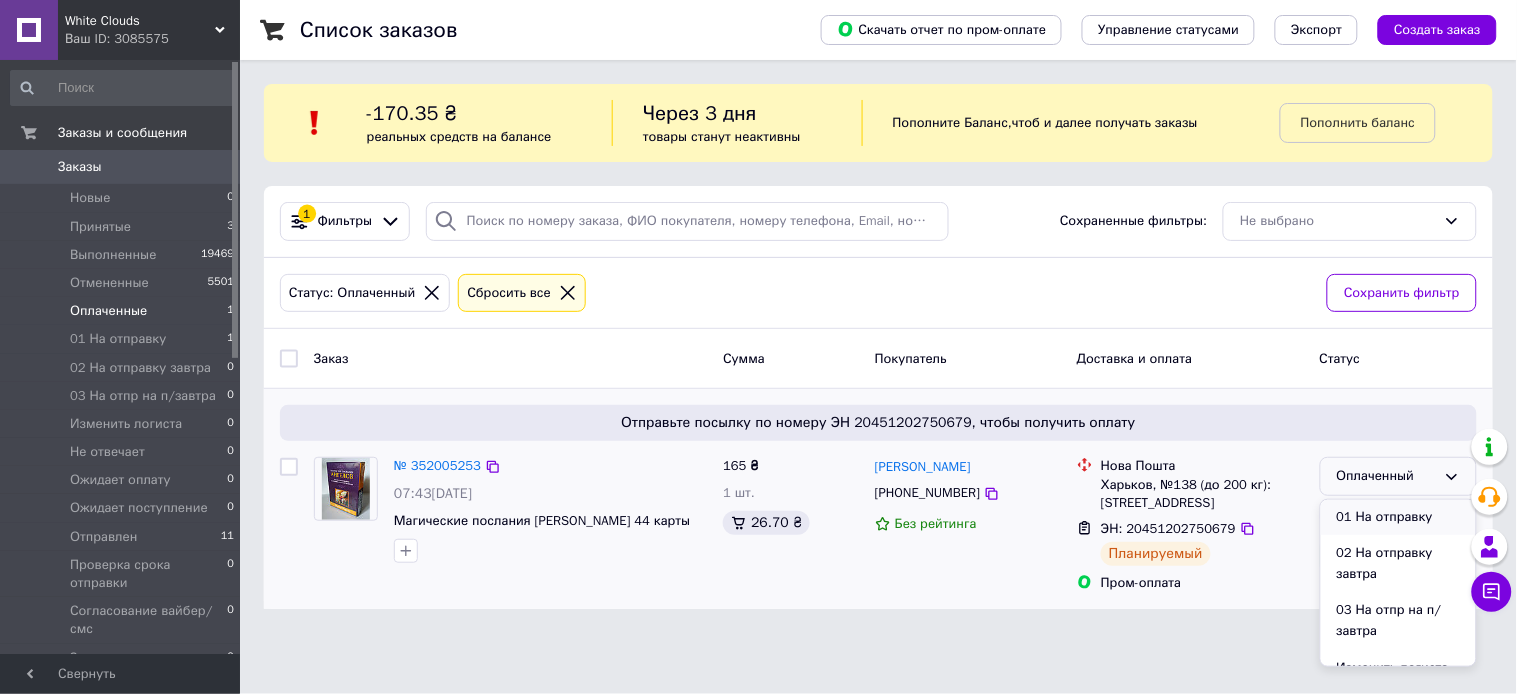 click on "01 На отправку" at bounding box center (1398, 517) 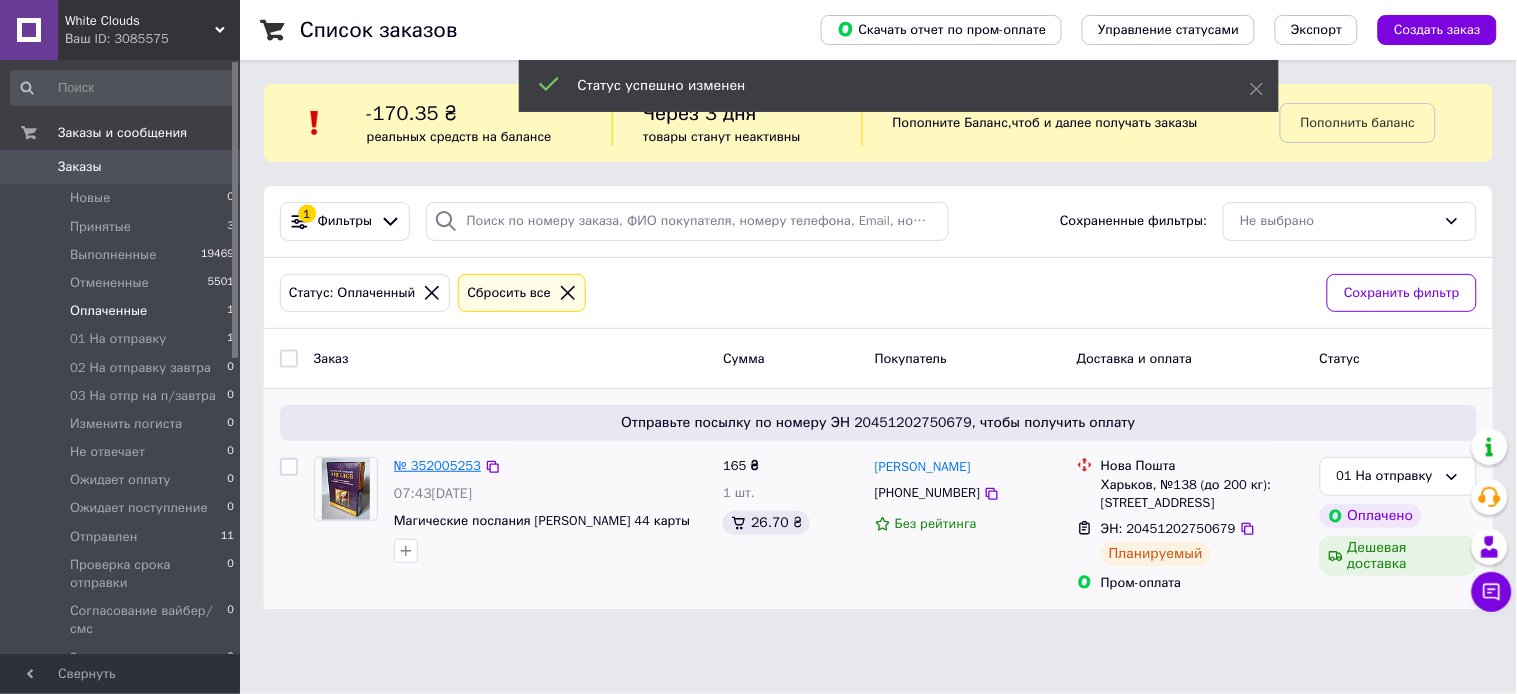 click on "№ 352005253" at bounding box center [437, 465] 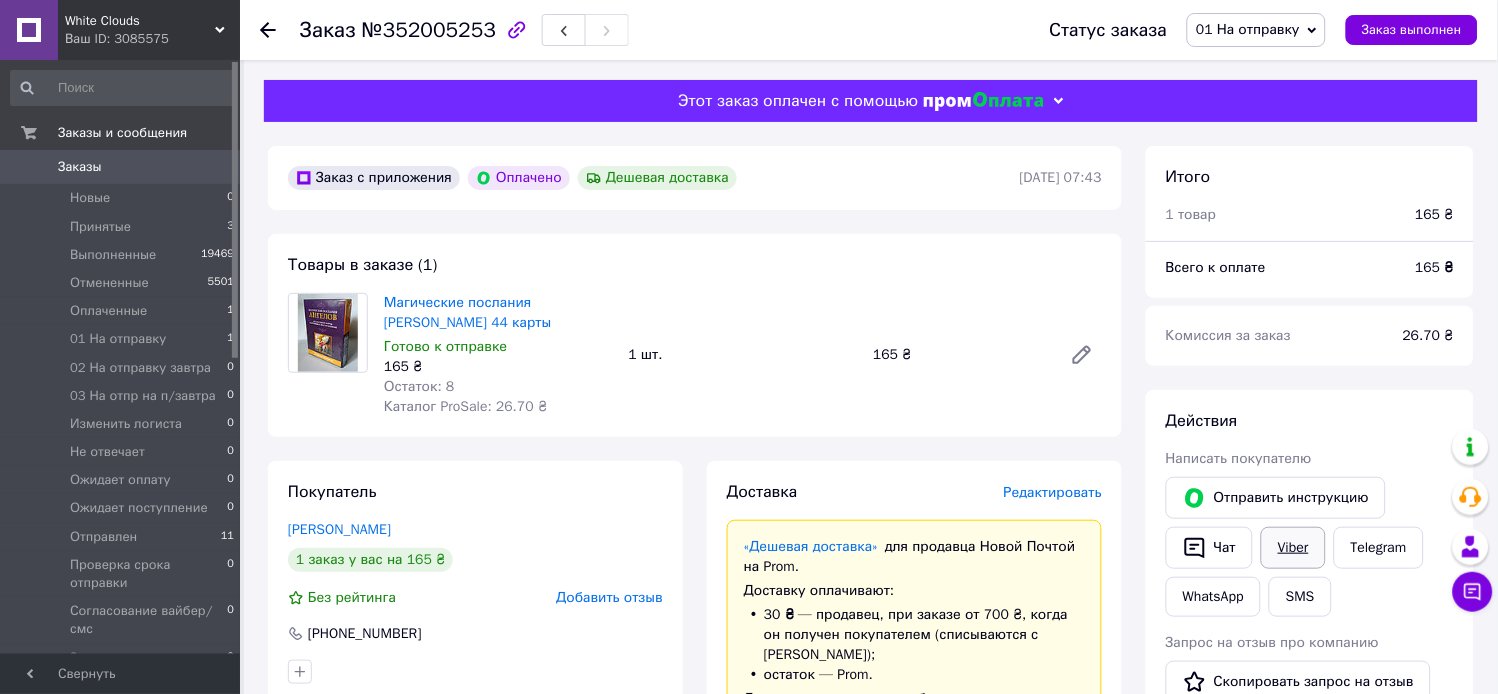 click on "Viber" at bounding box center [1293, 548] 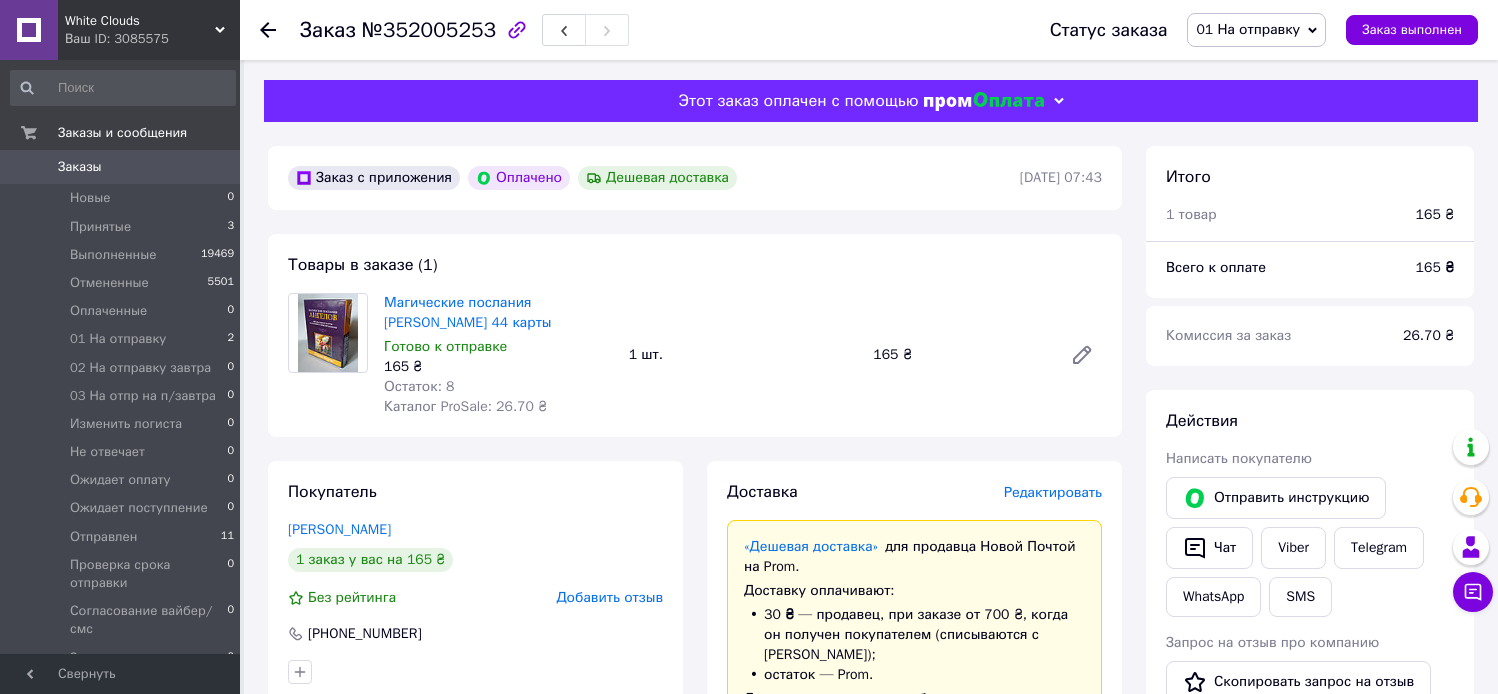 scroll, scrollTop: 0, scrollLeft: 0, axis: both 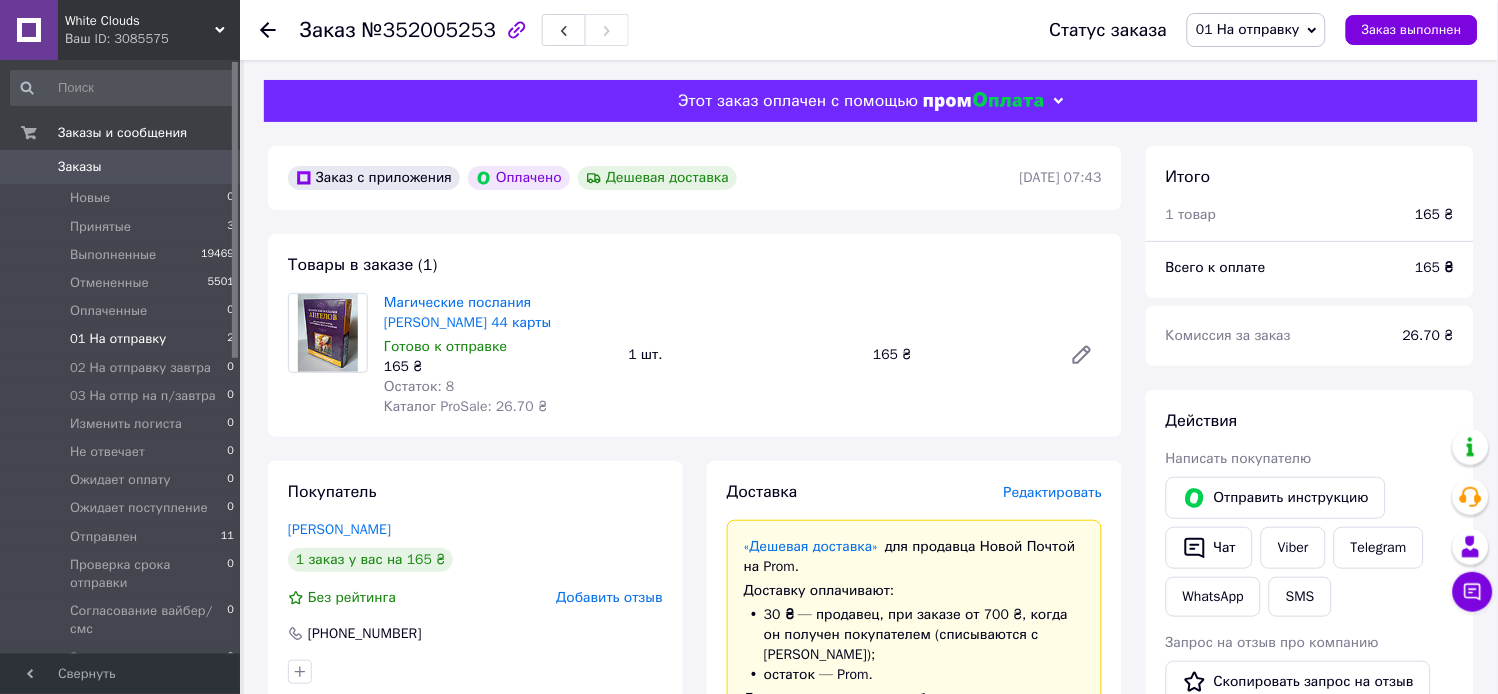 click on "01 На отправку 2" at bounding box center [123, 339] 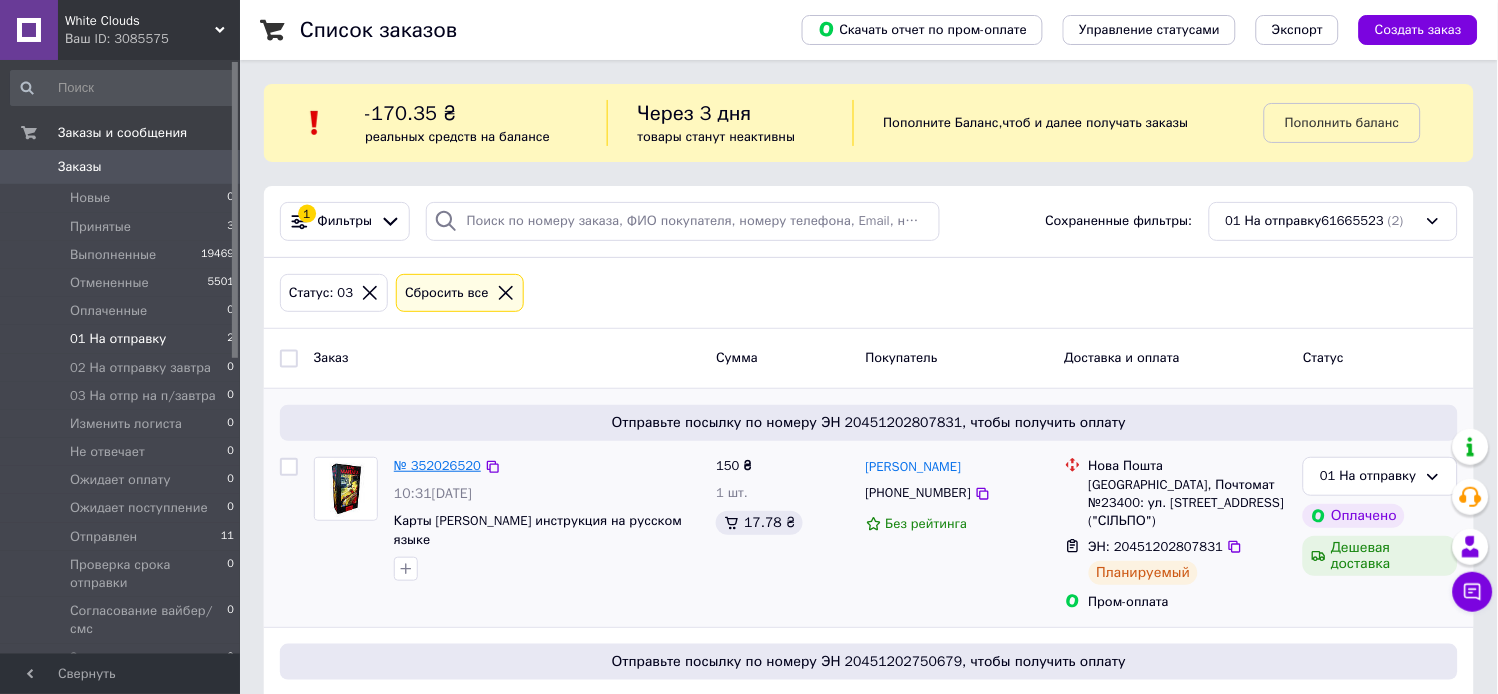click on "№ 352026520" at bounding box center [437, 465] 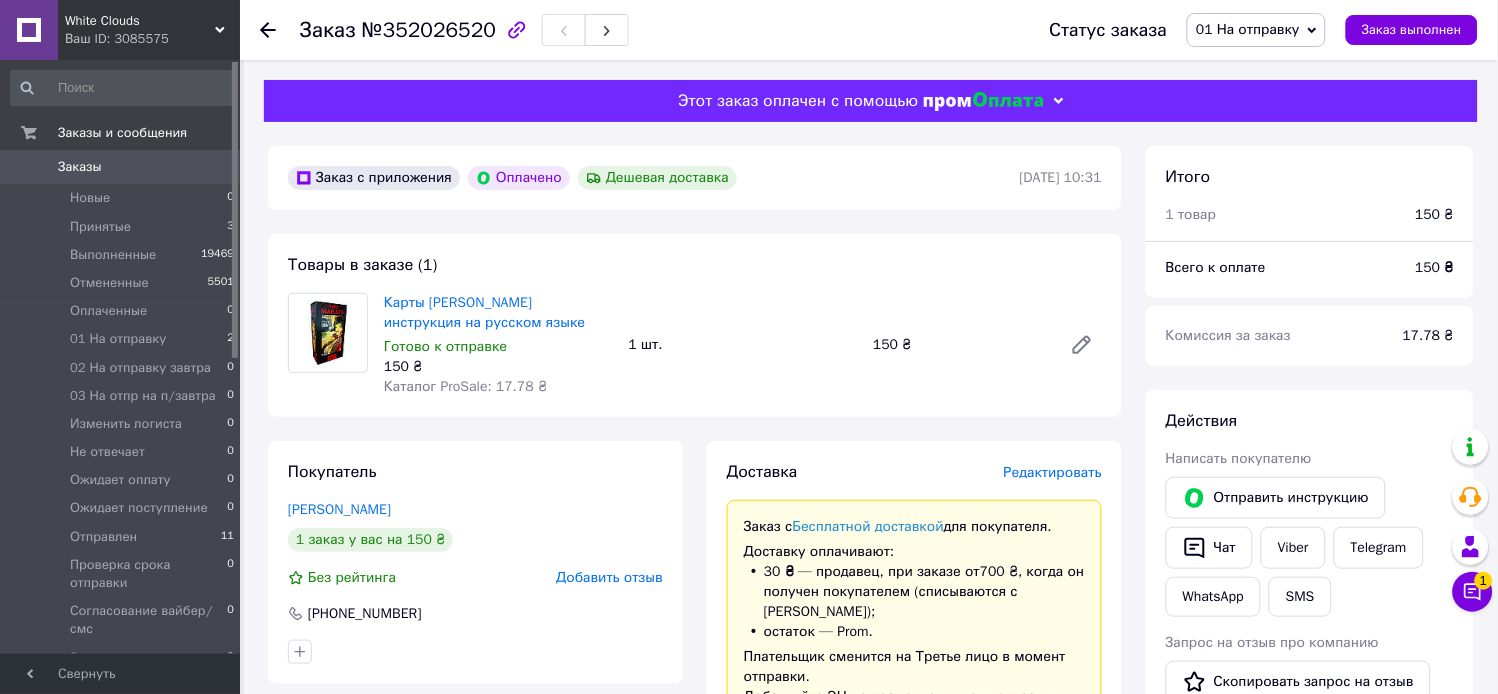 scroll, scrollTop: 111, scrollLeft: 0, axis: vertical 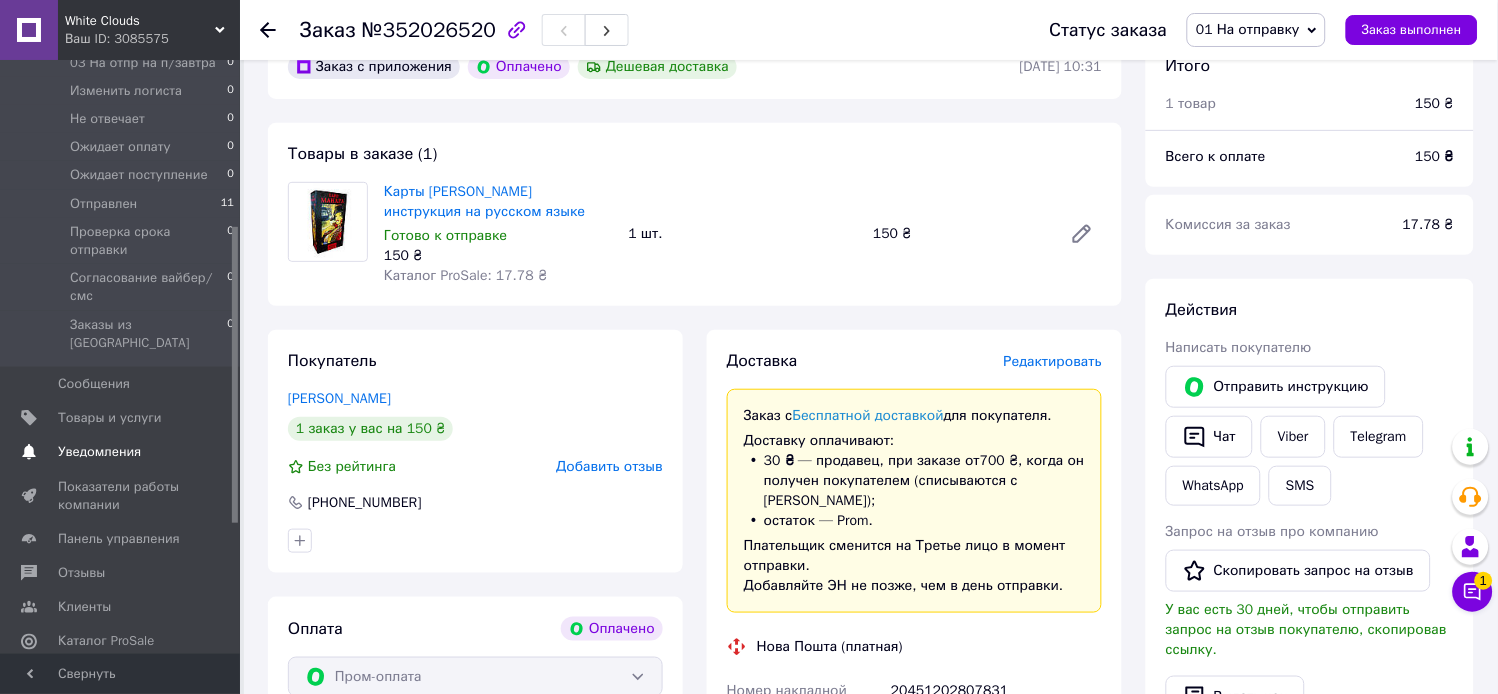 click on "Уведомления" at bounding box center [99, 452] 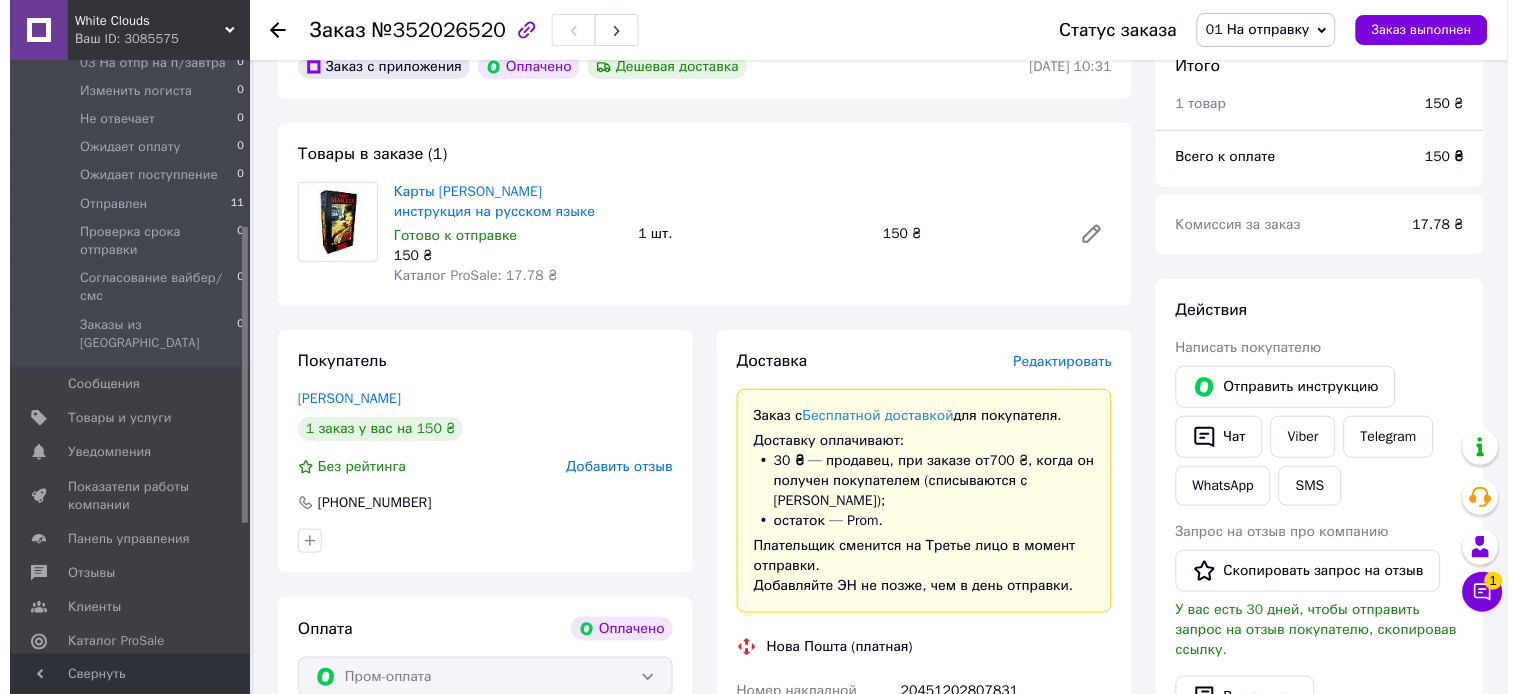 scroll, scrollTop: 0, scrollLeft: 0, axis: both 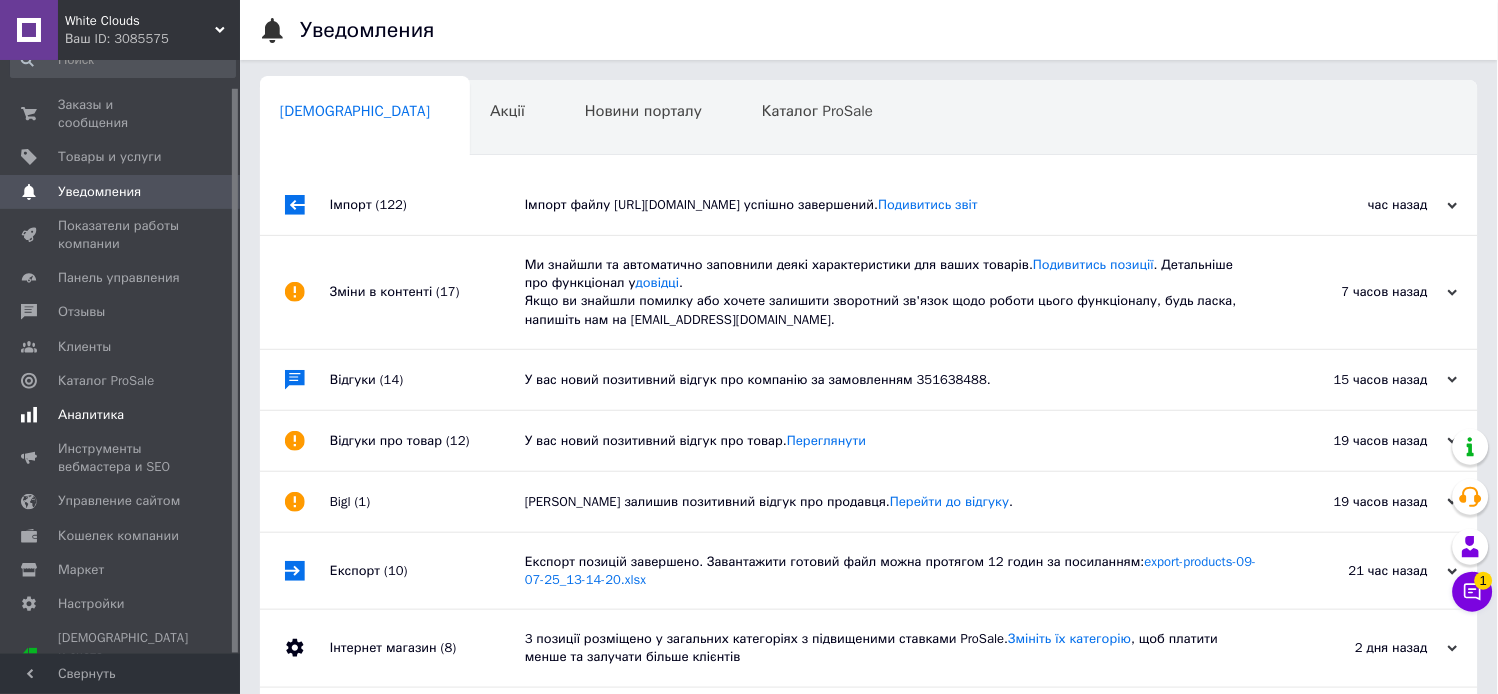 click on "Аналитика" at bounding box center (91, 415) 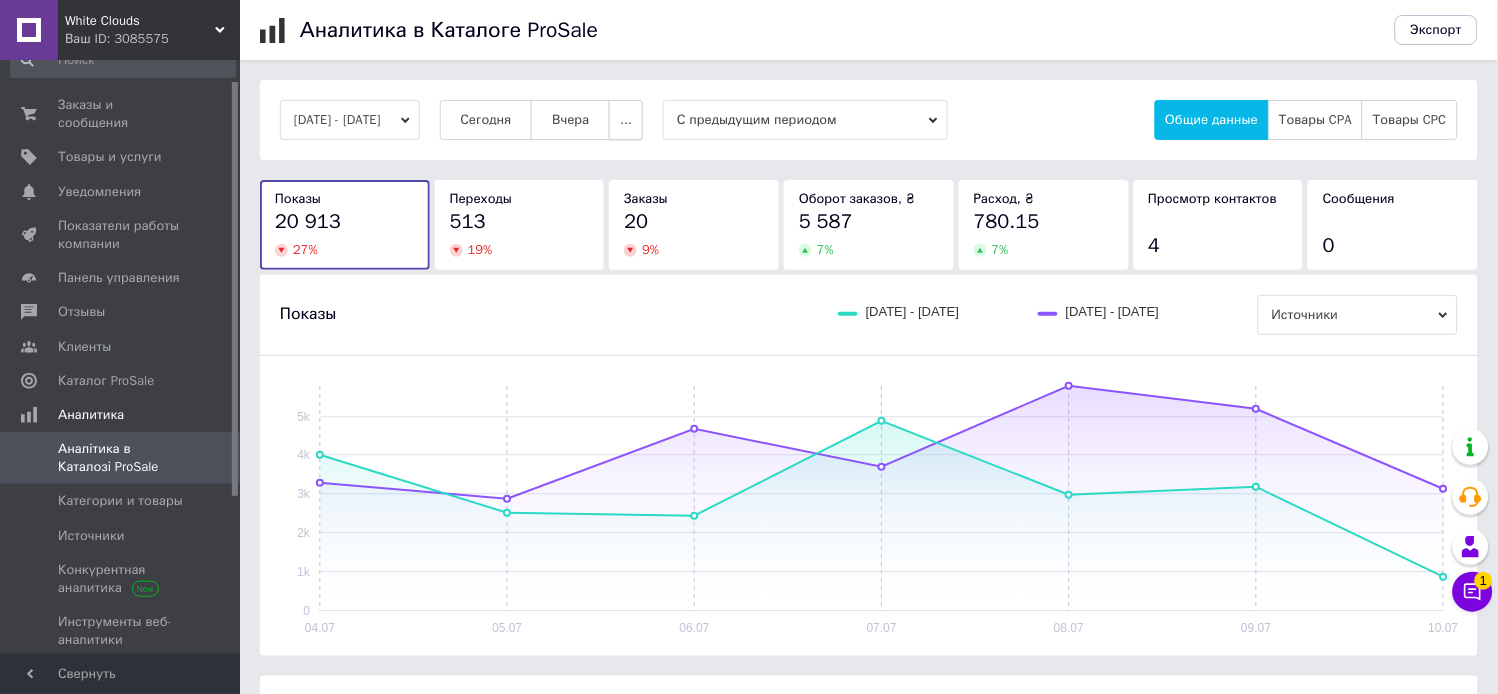 click on "..." at bounding box center [626, 120] 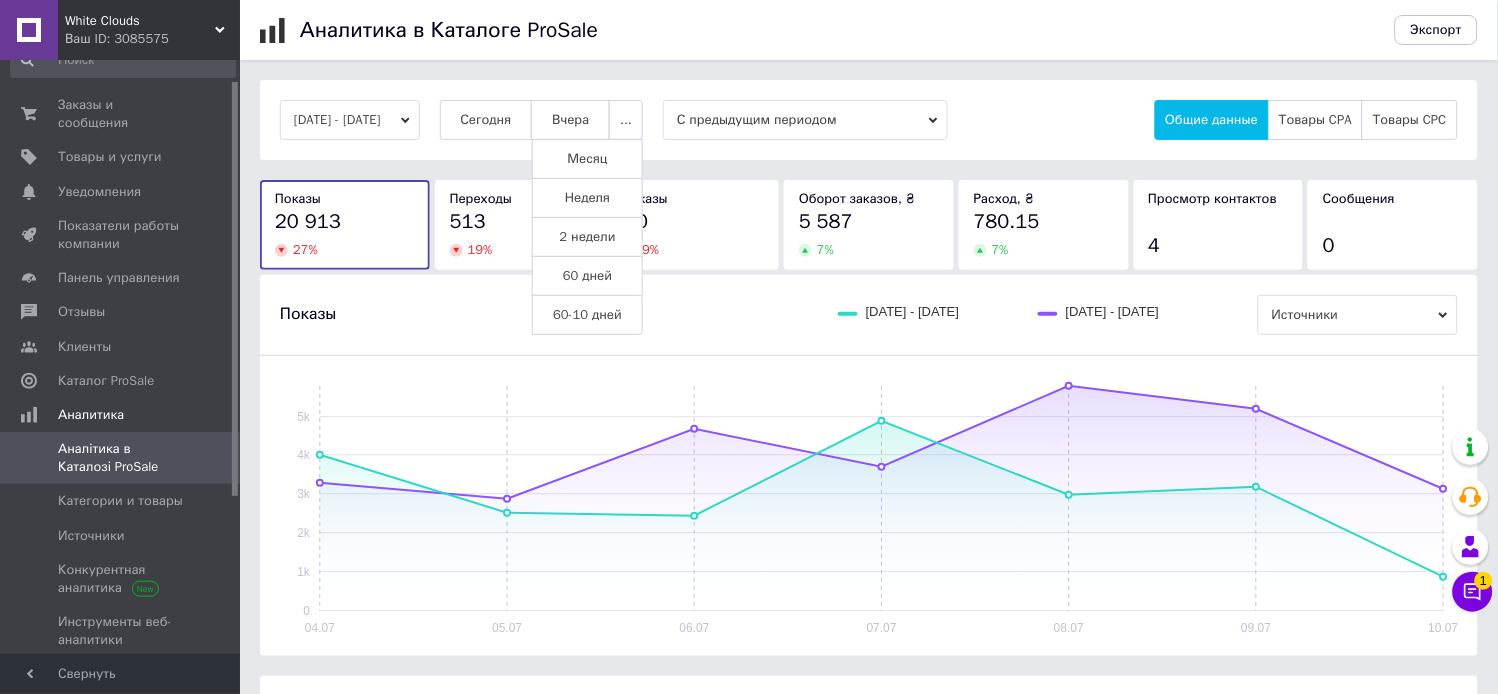 click on "Месяц" at bounding box center (588, 159) 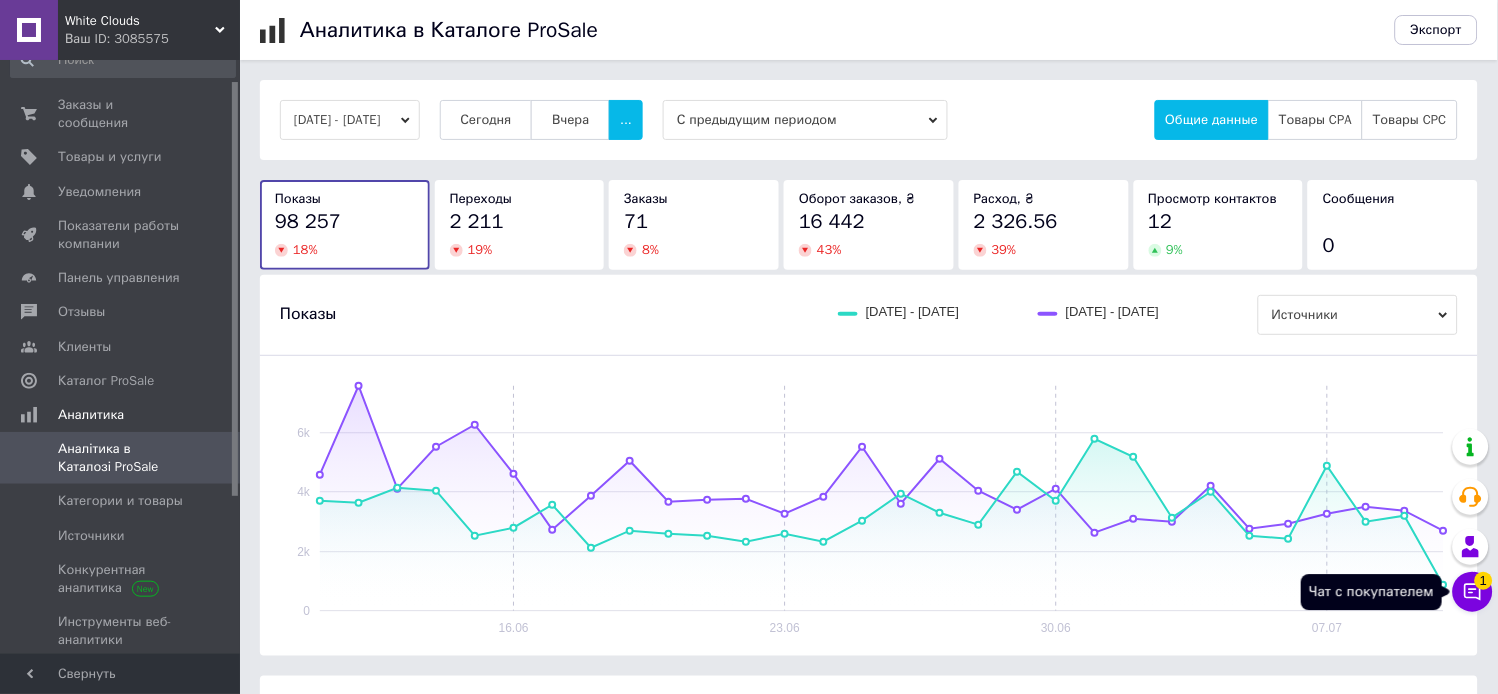 click 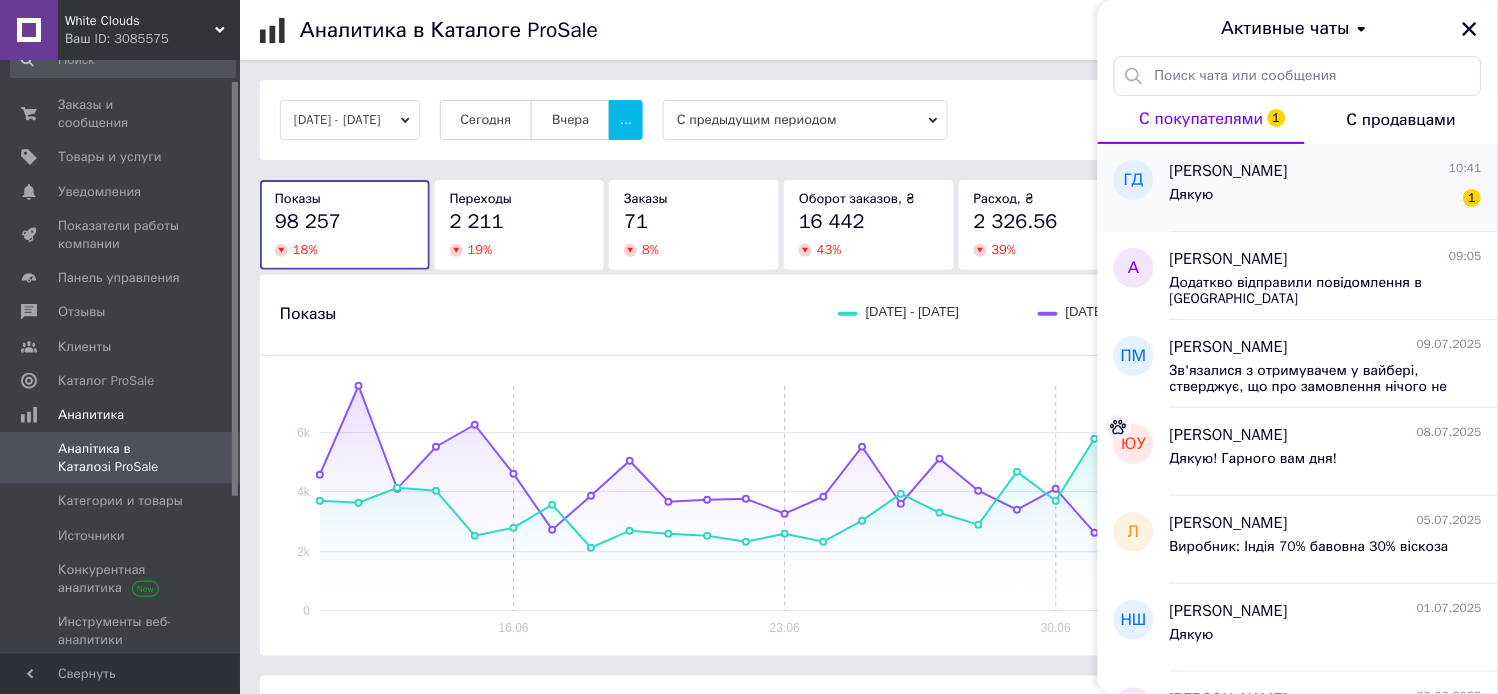 click on "Дякую 1" at bounding box center [1326, 199] 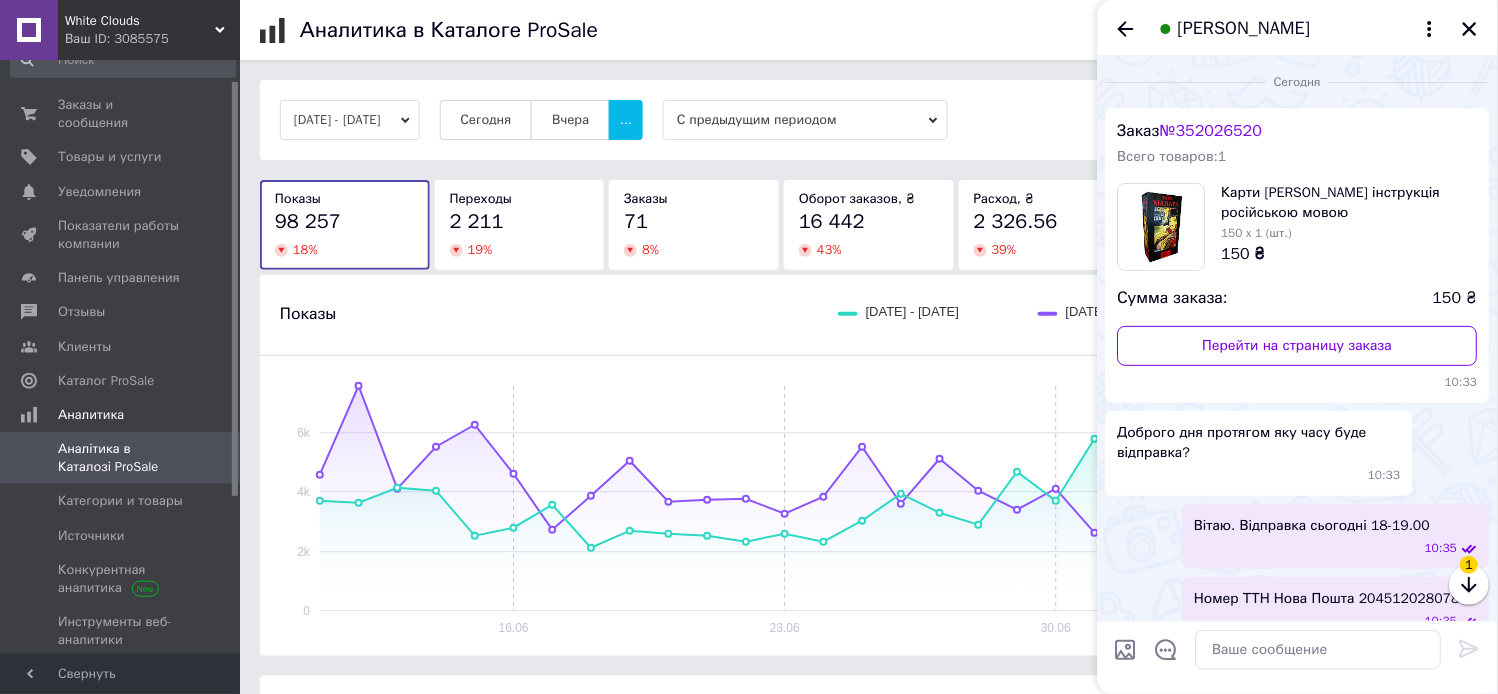 scroll, scrollTop: 97, scrollLeft: 0, axis: vertical 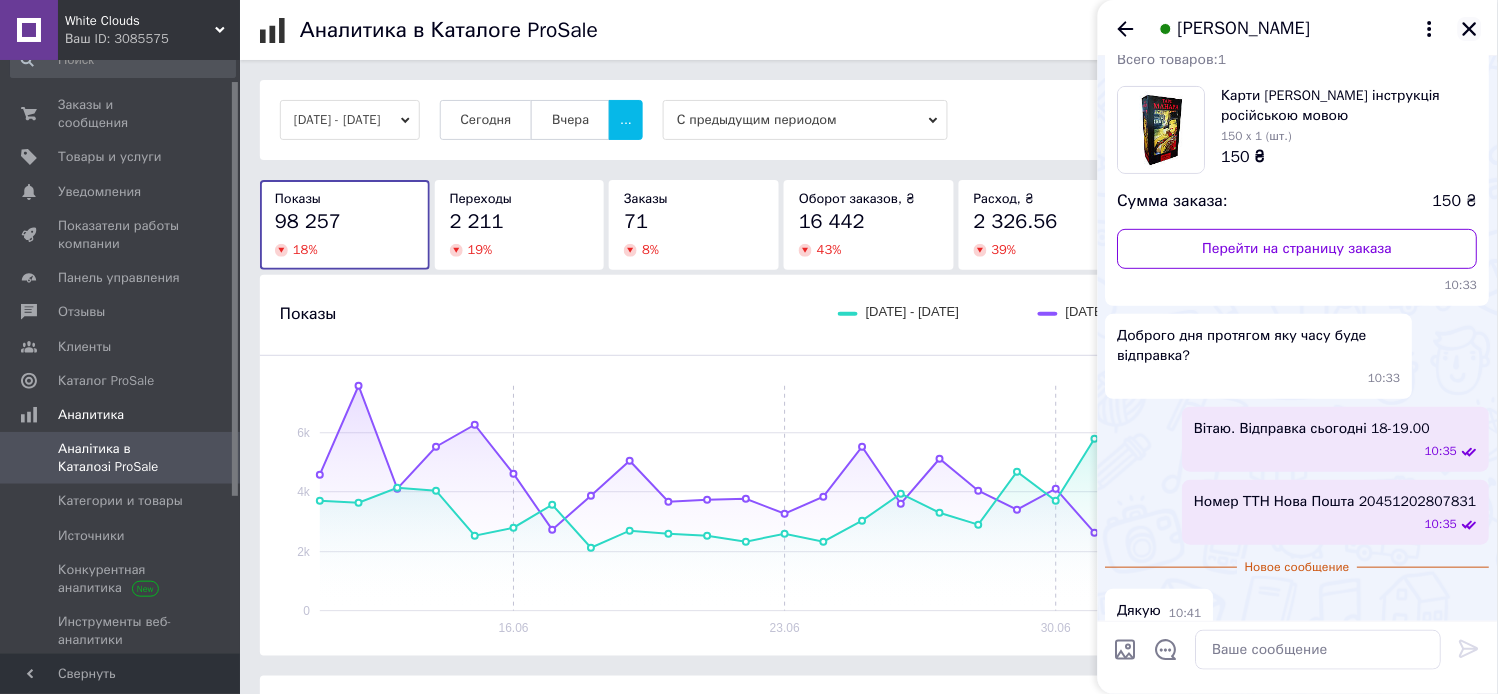 click 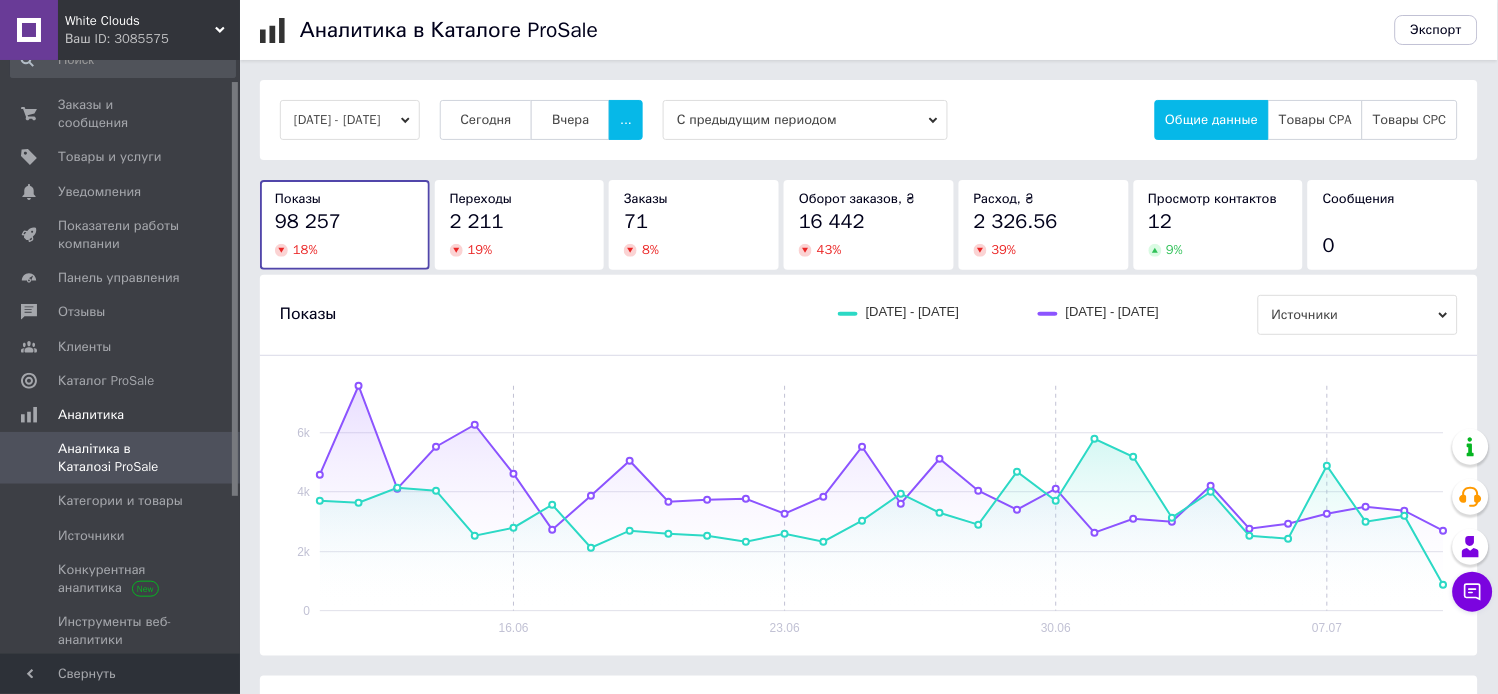 click on "Переходы" at bounding box center [520, 199] 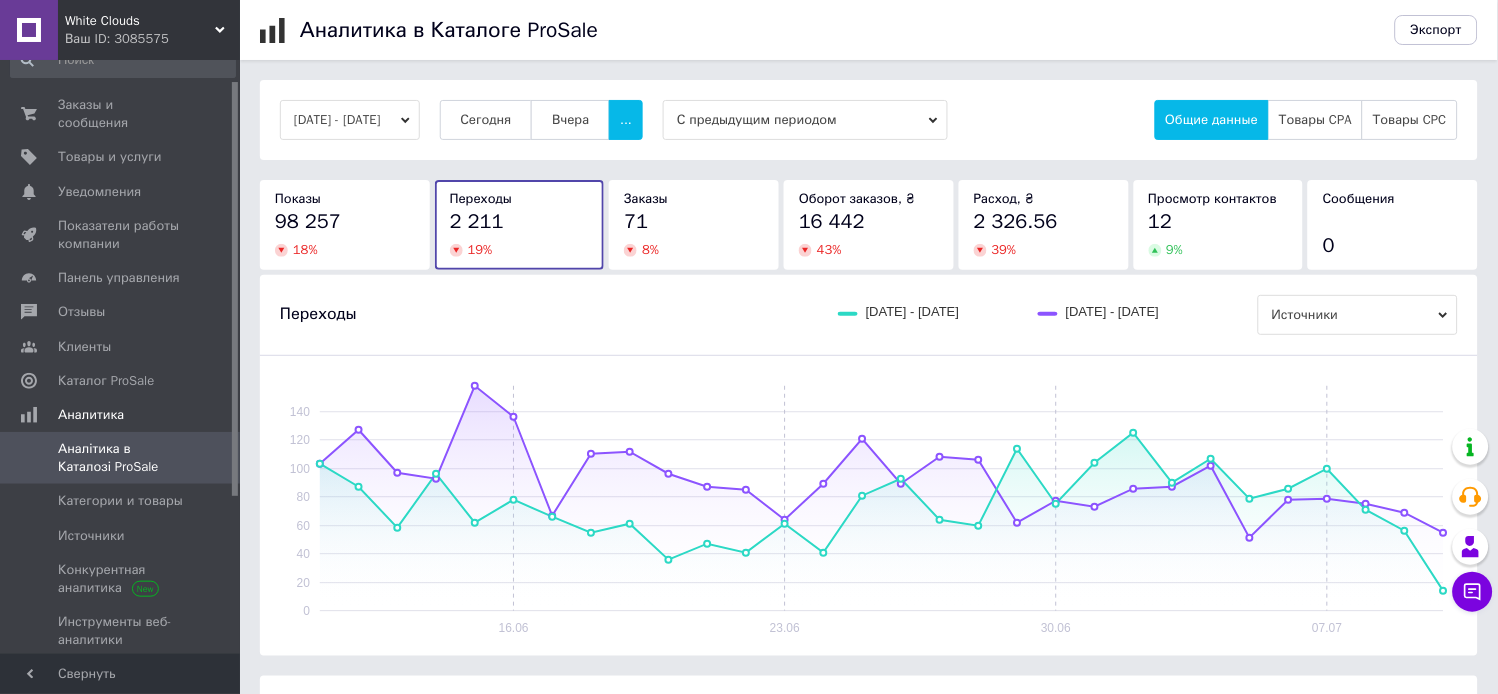 click on "71" at bounding box center [694, 222] 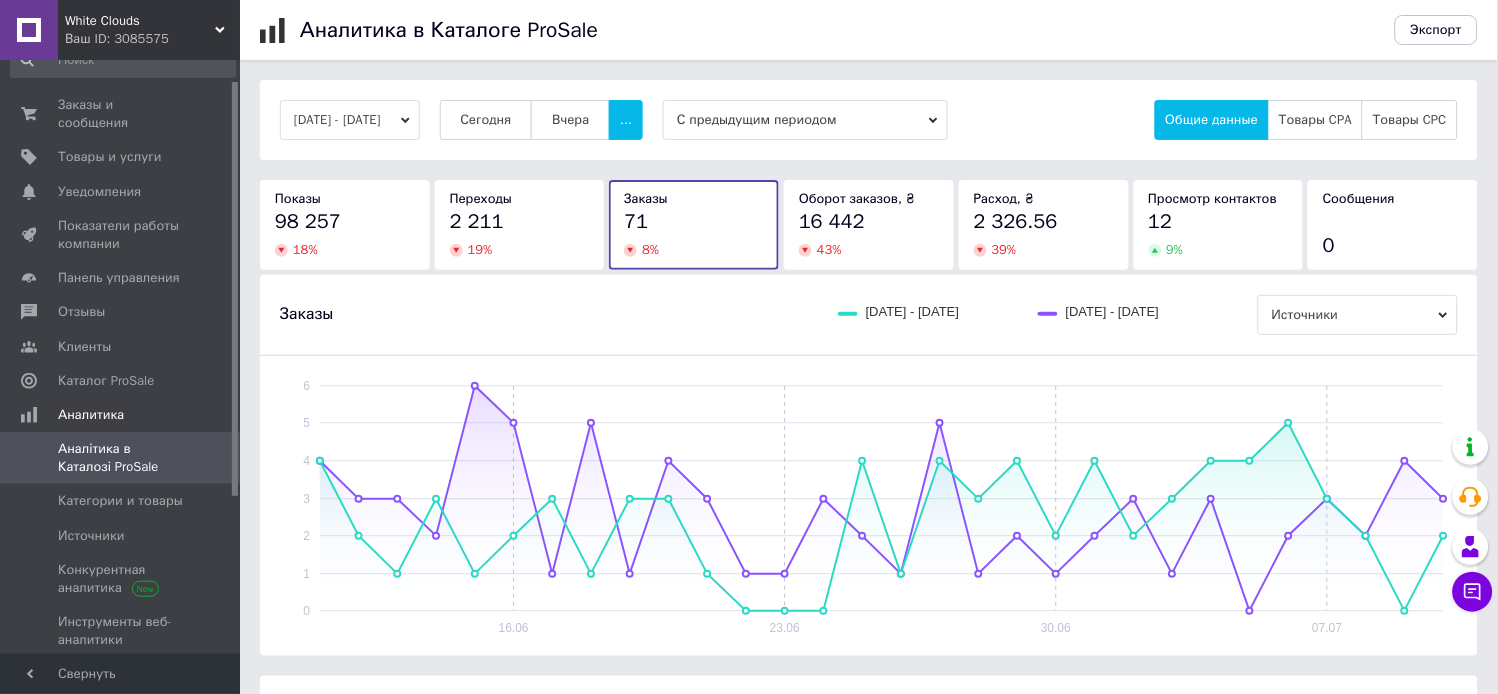 click on "16 442" at bounding box center [869, 222] 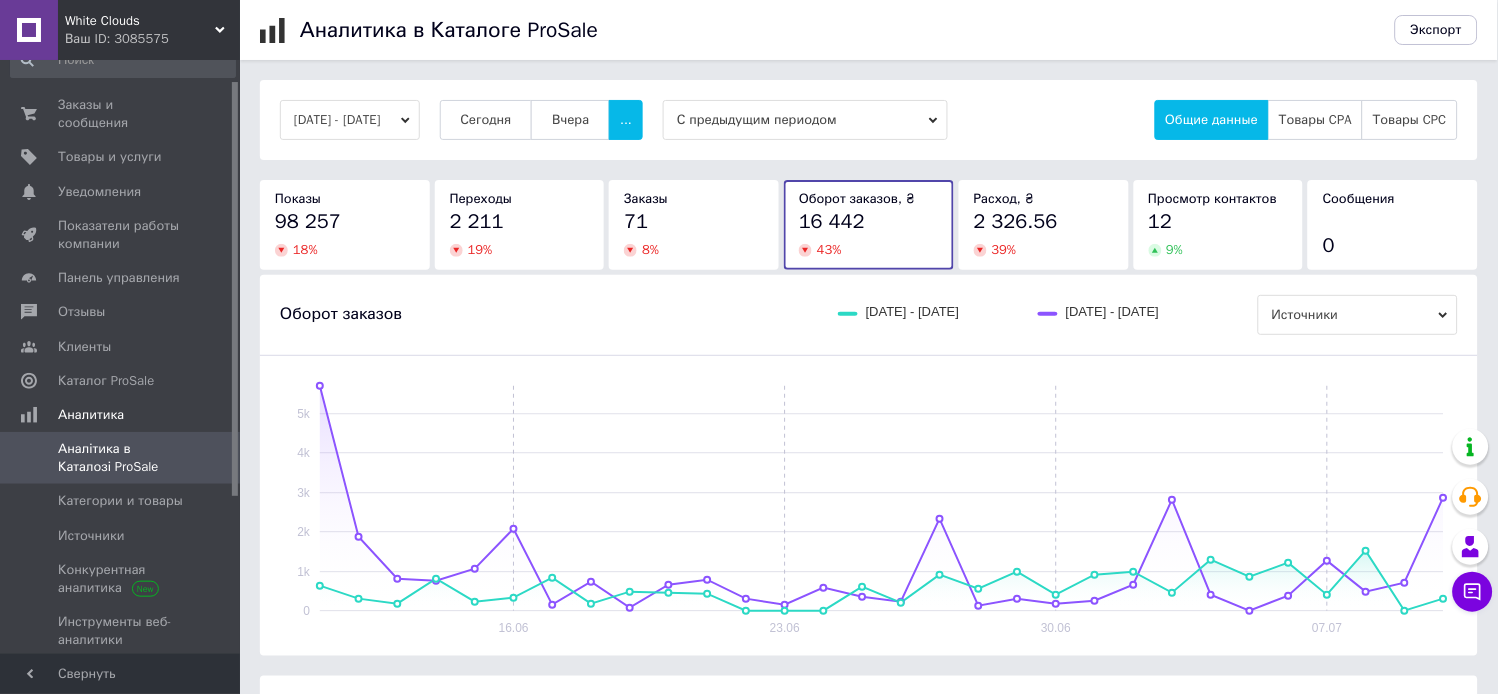 click on "2 326.56" at bounding box center [1016, 221] 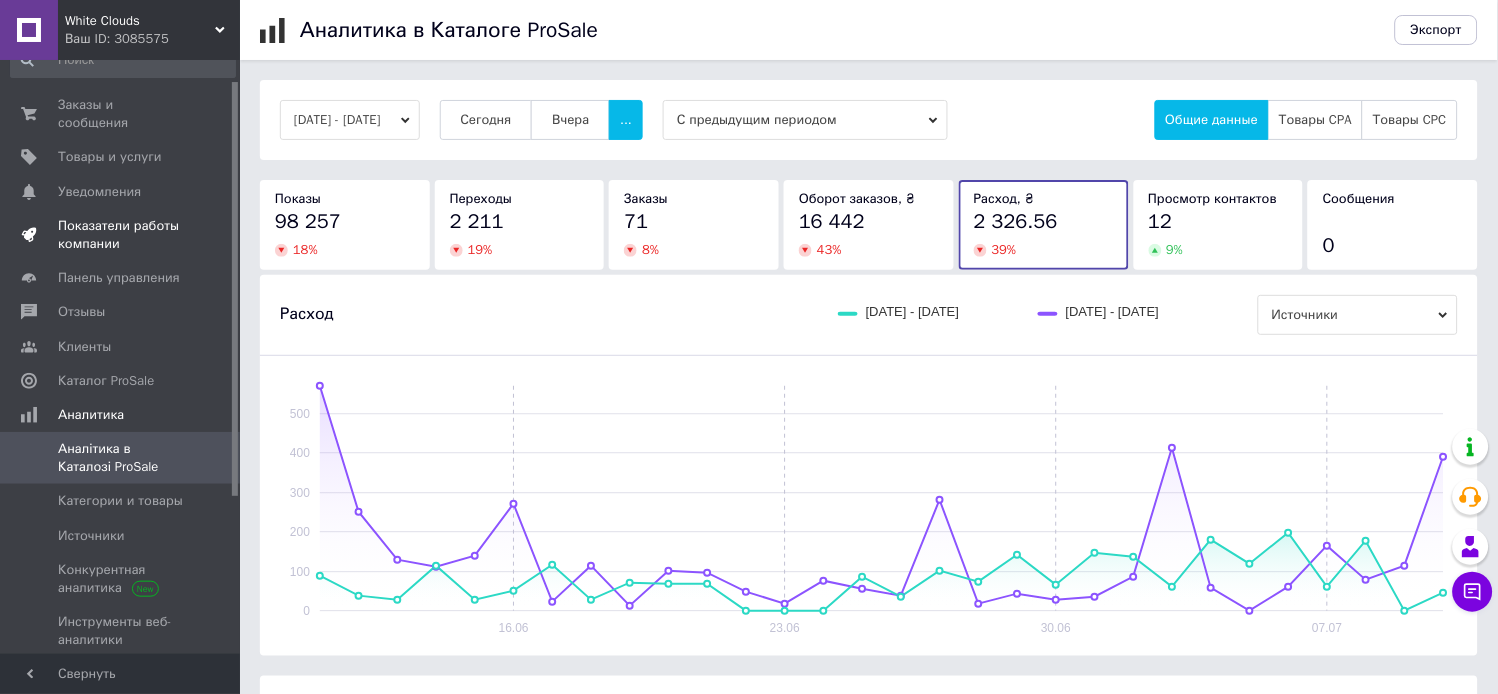 scroll, scrollTop: 0, scrollLeft: 0, axis: both 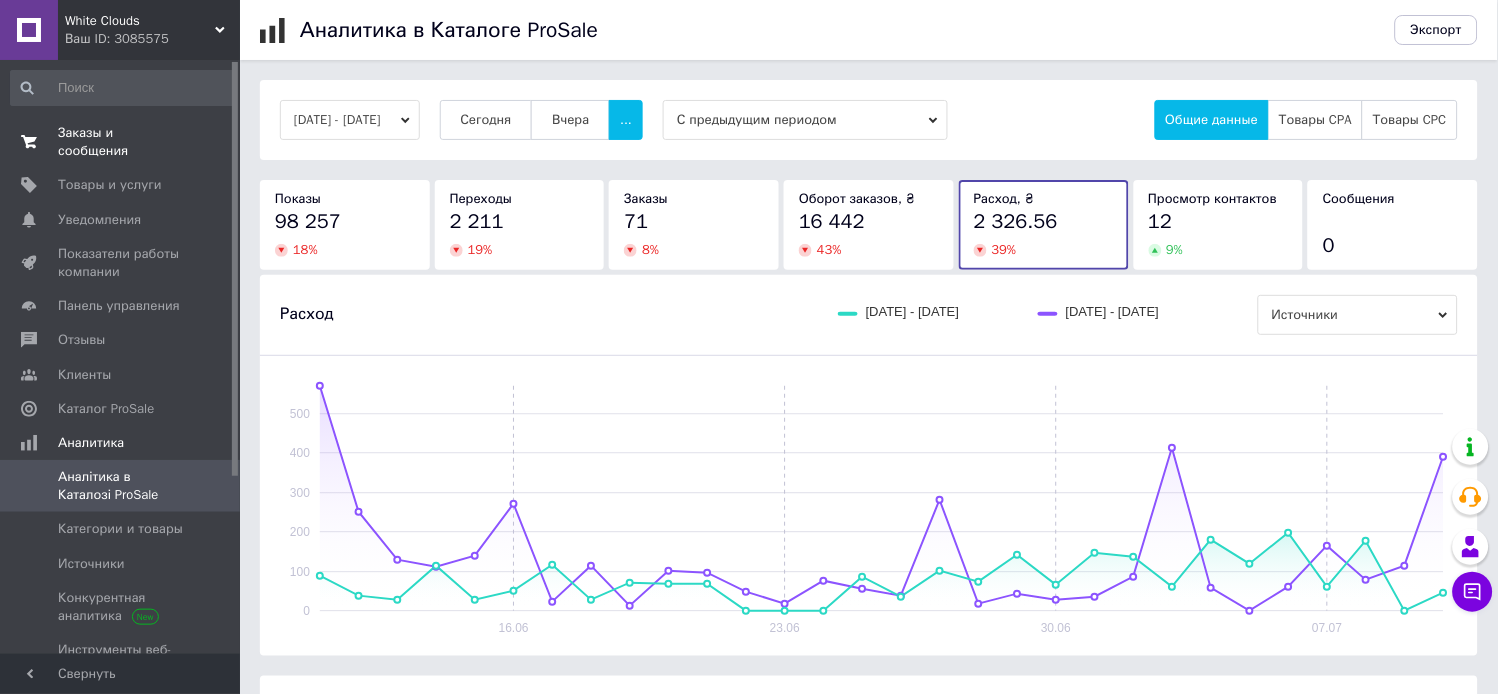 click on "Заказы и сообщения" at bounding box center [121, 142] 